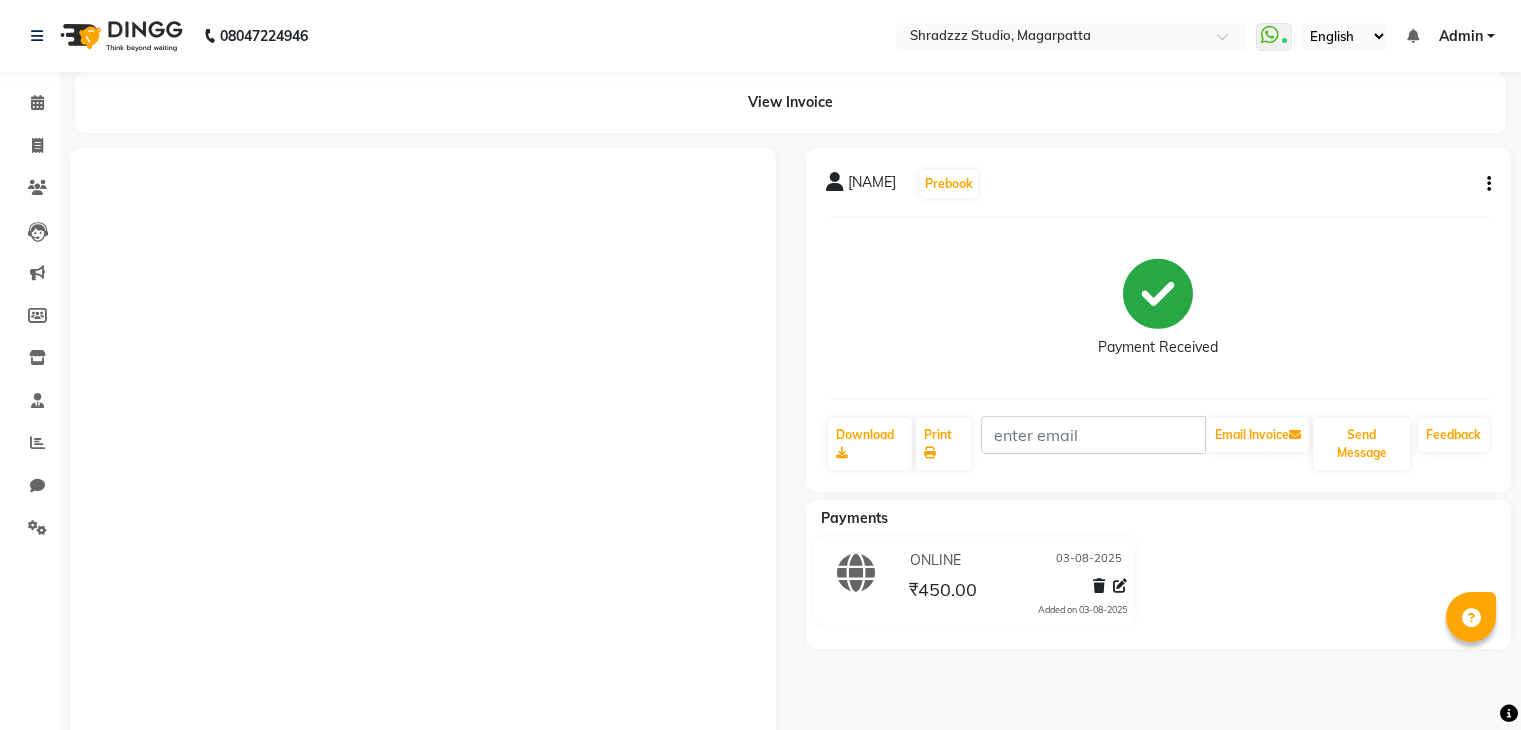scroll, scrollTop: 0, scrollLeft: 0, axis: both 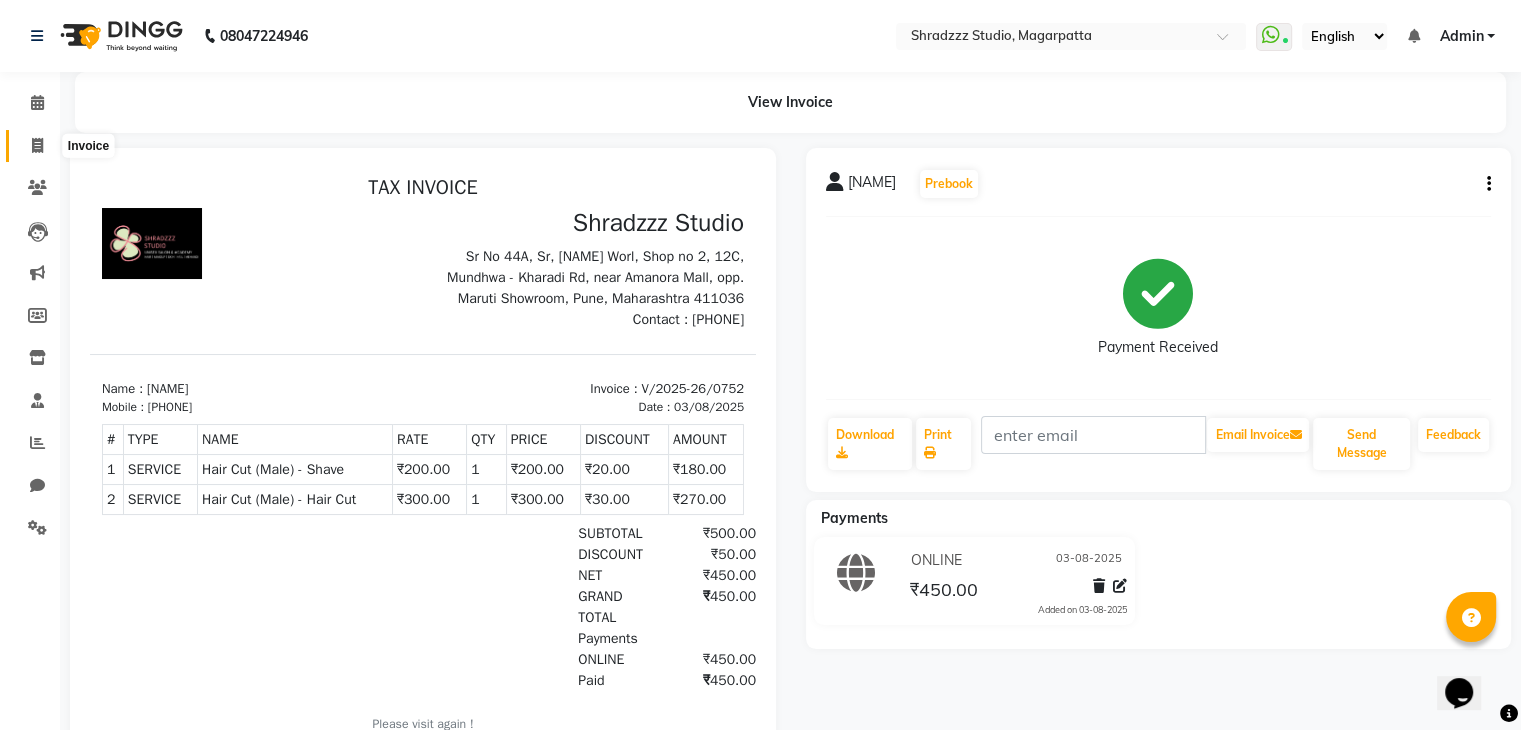 click 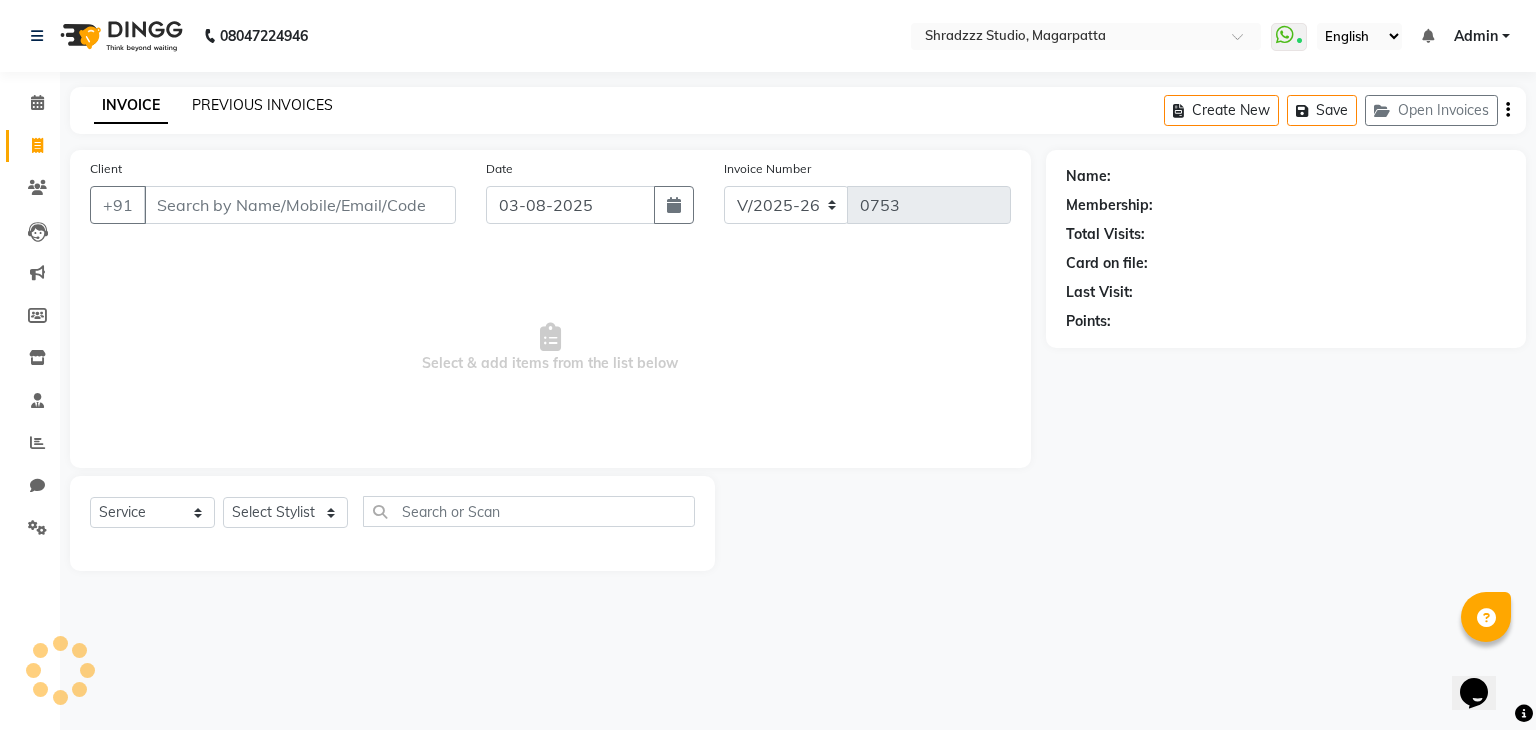 click on "PREVIOUS INVOICES" 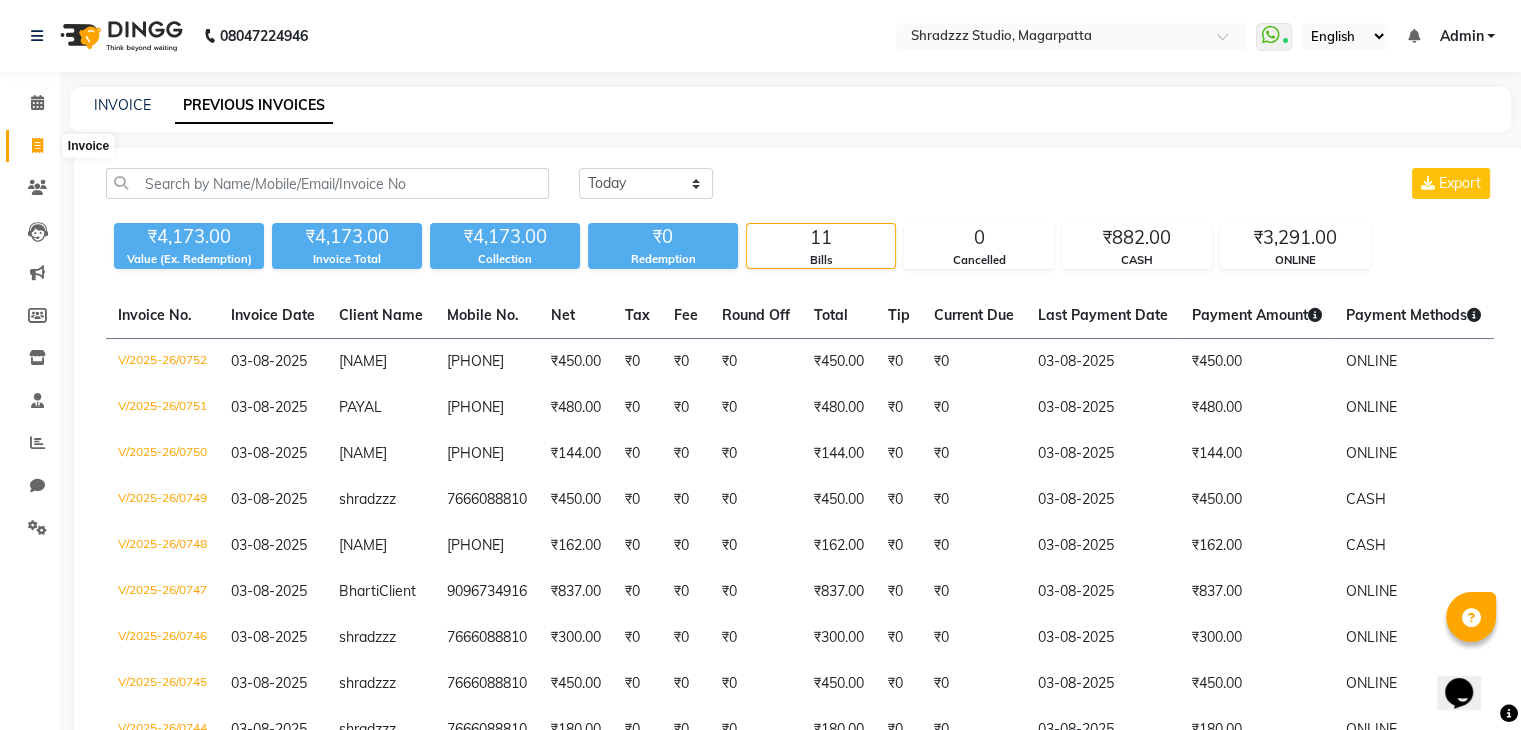 click 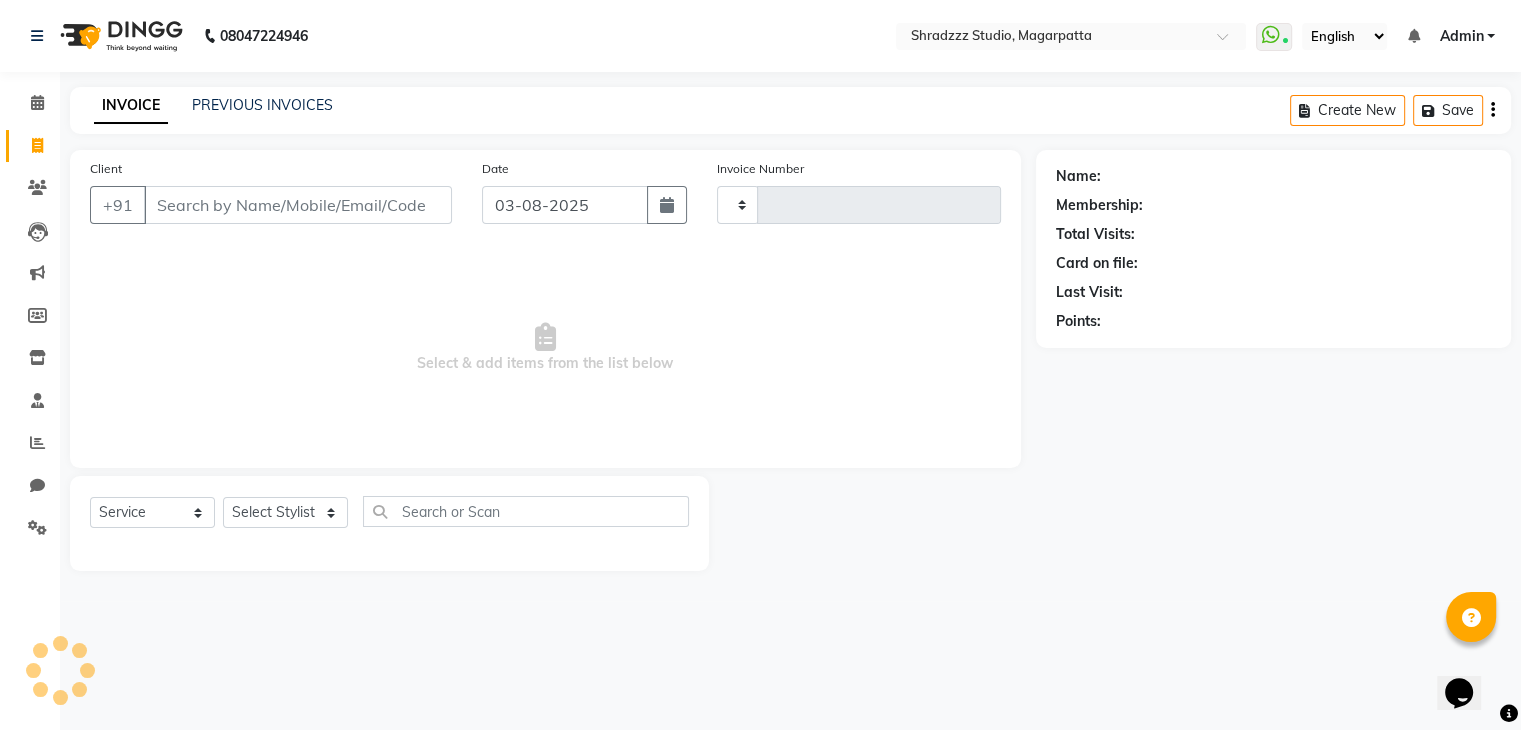 type on "0753" 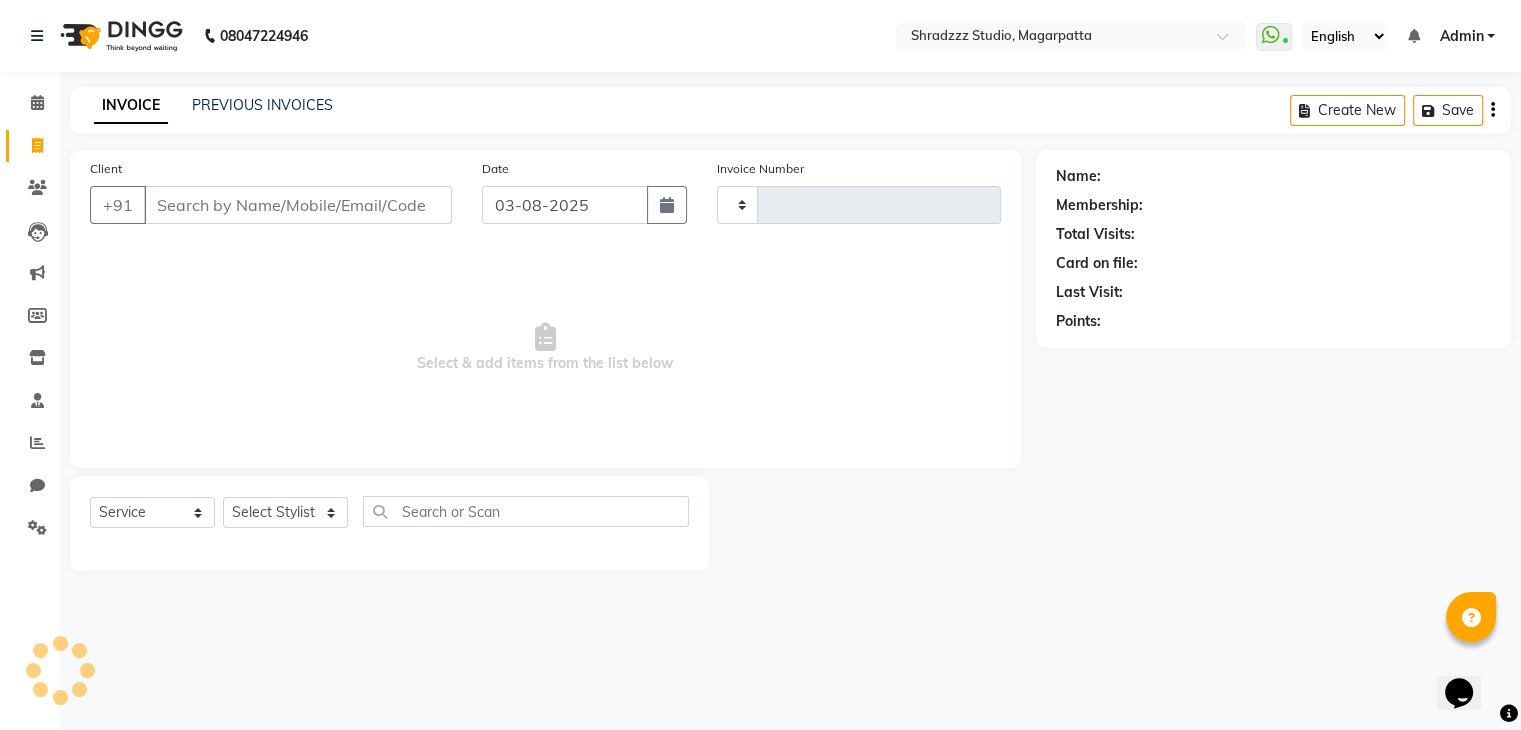 select on "4544" 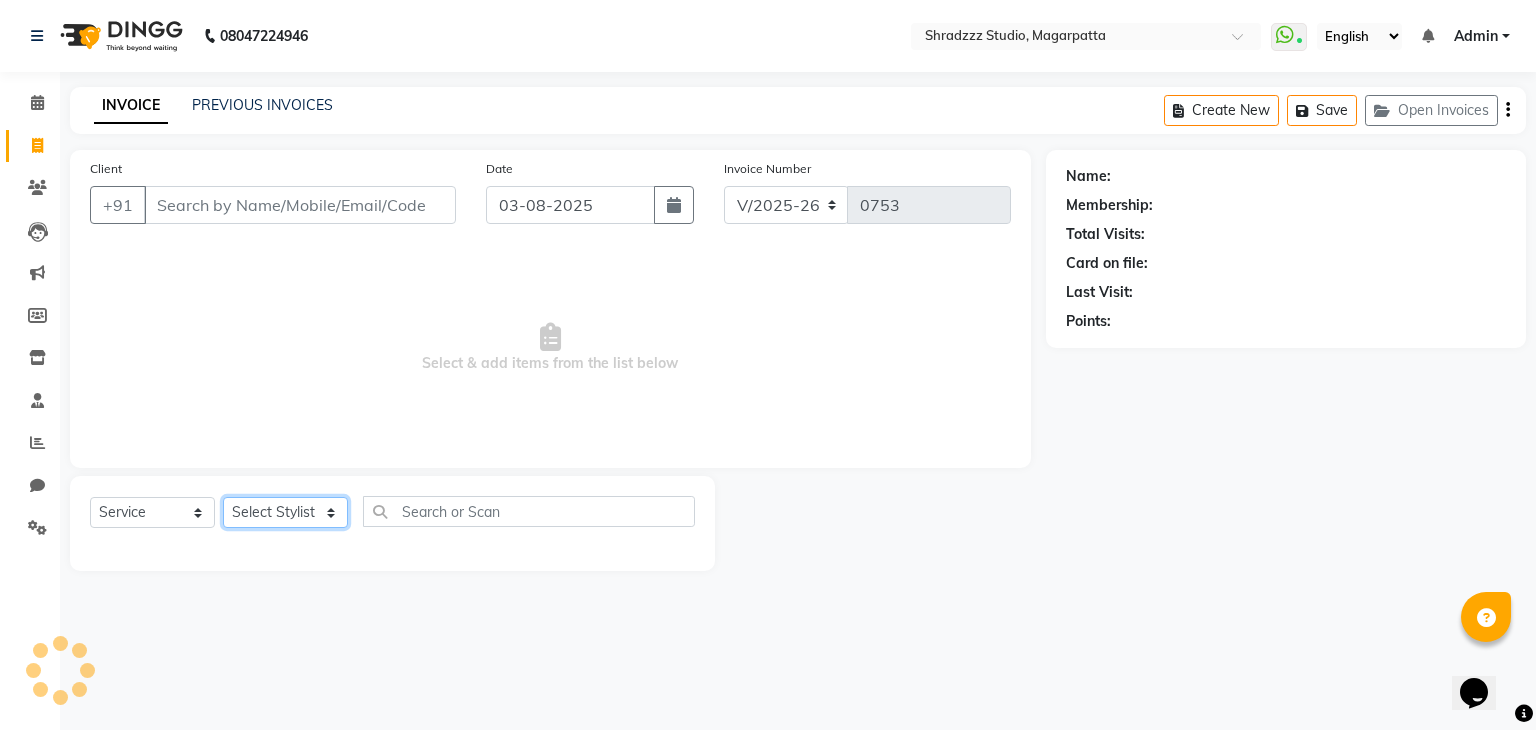 click on "Select Stylist [NAME]   [NAME]  [NAME] Manager [NAME] [NAME]   [NAME] [NAME]" 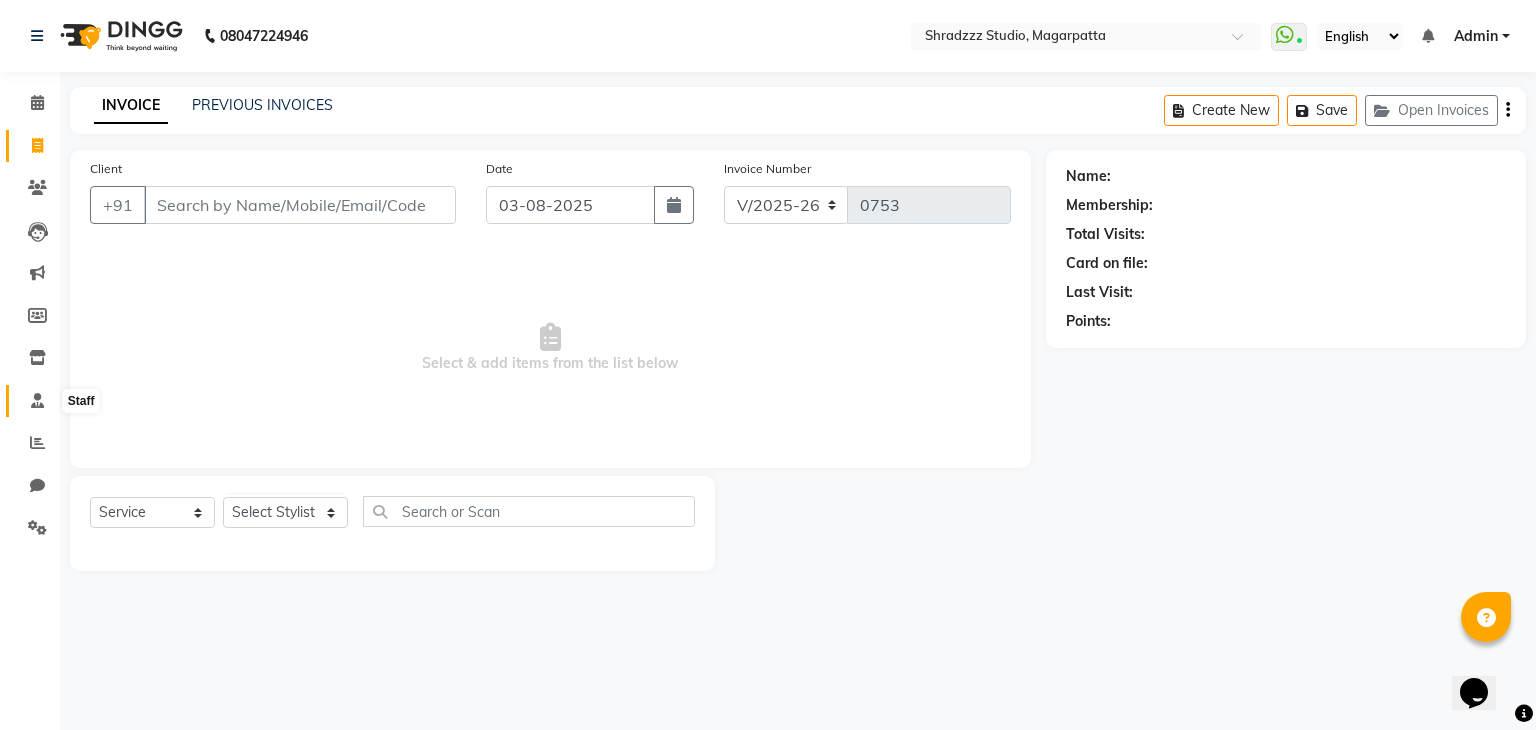 click 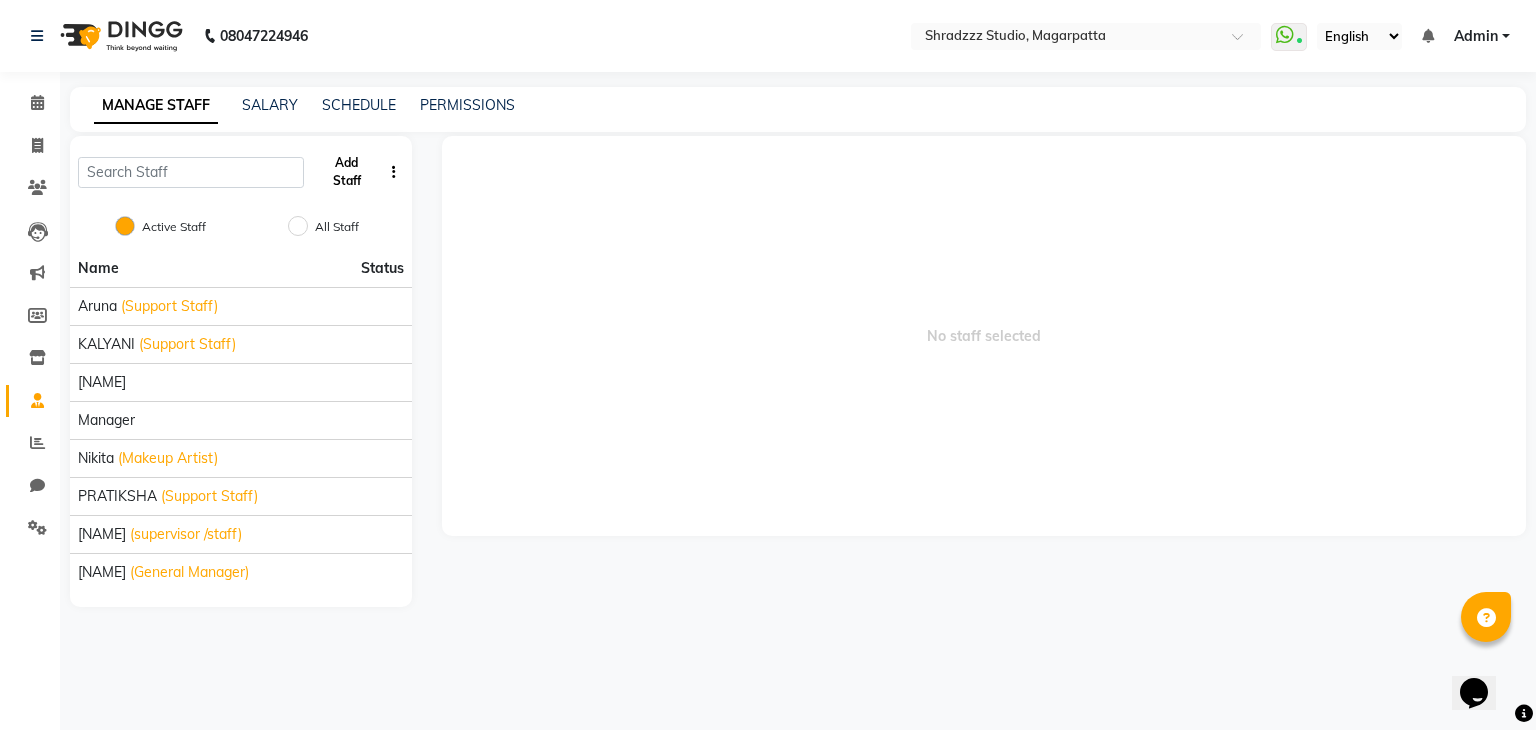 click on "Add Staff" 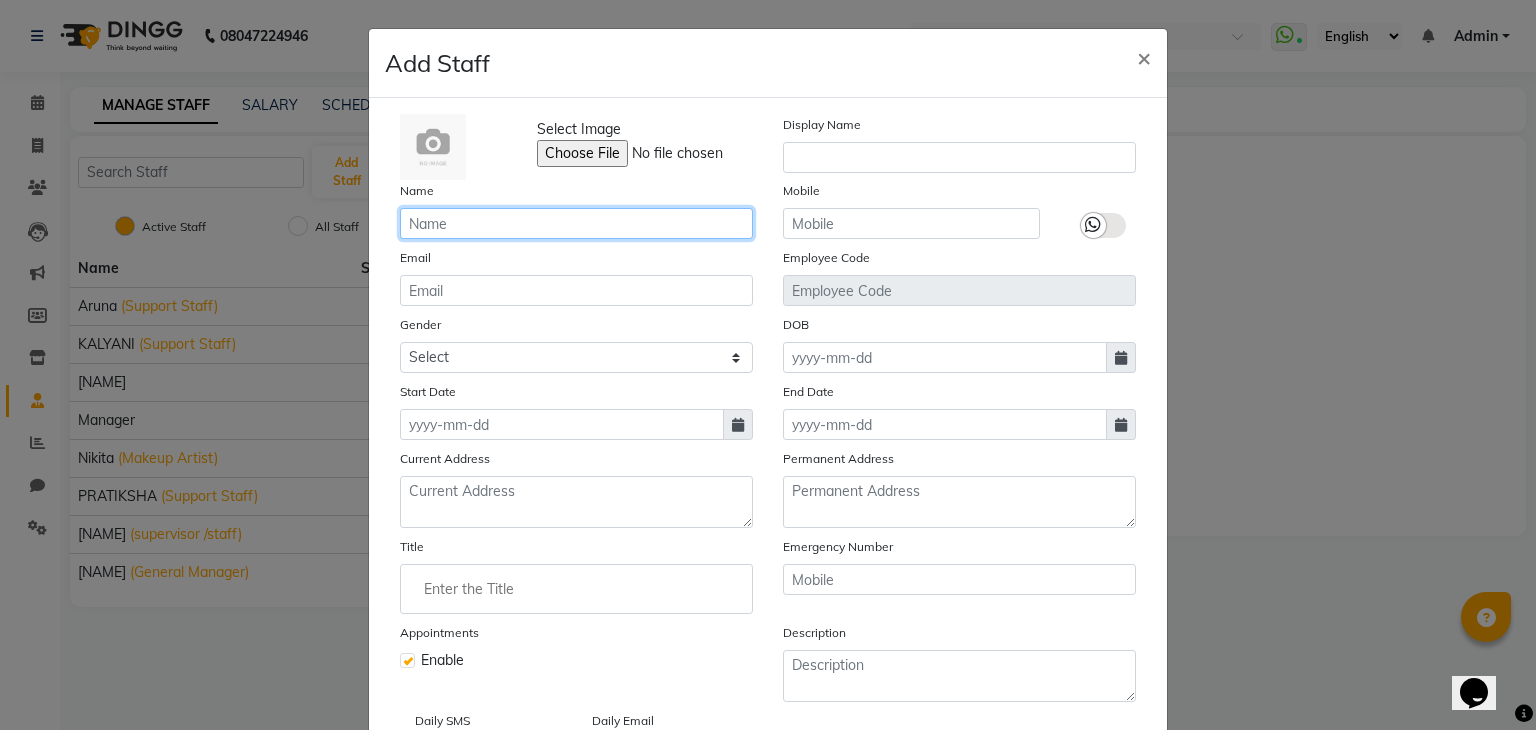 click 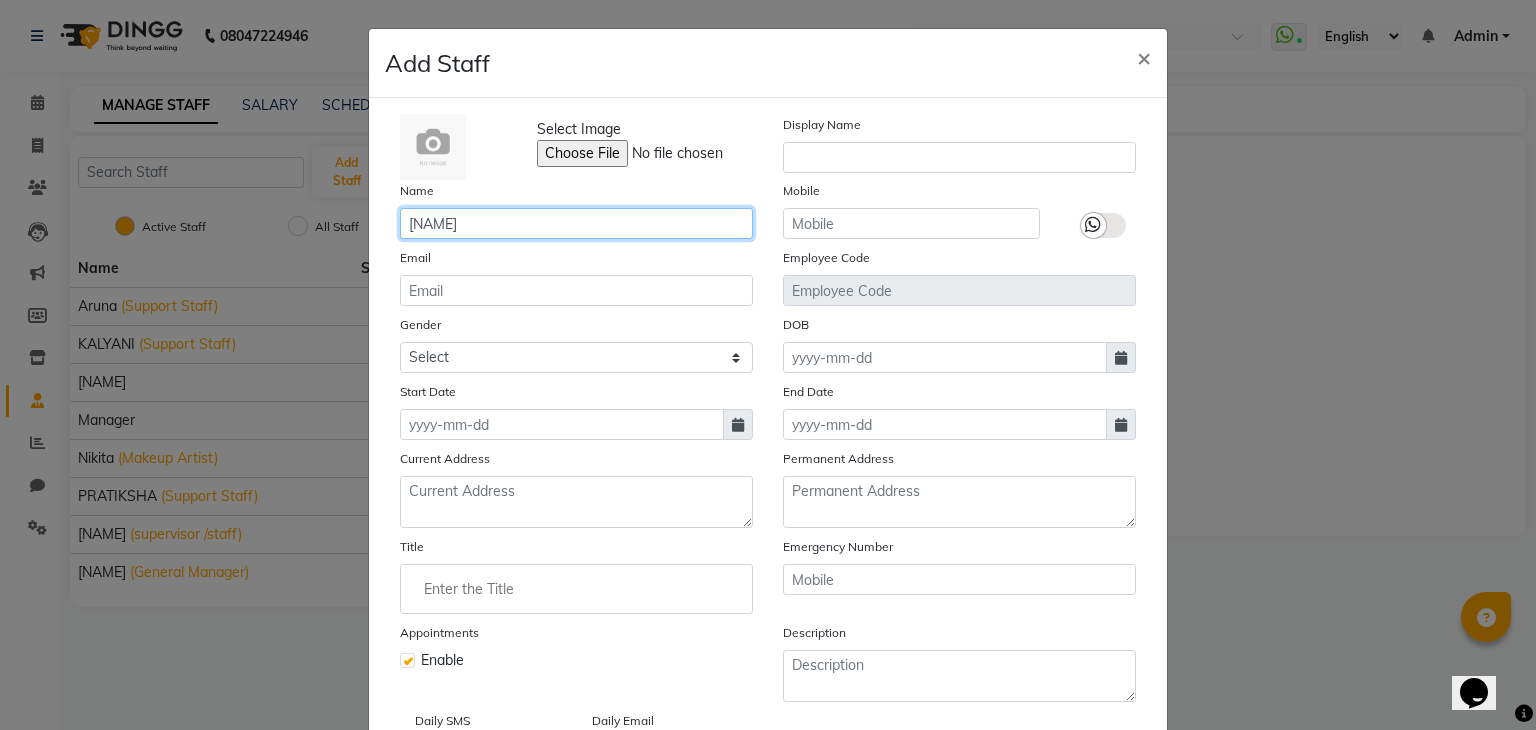 type on "[NAME]" 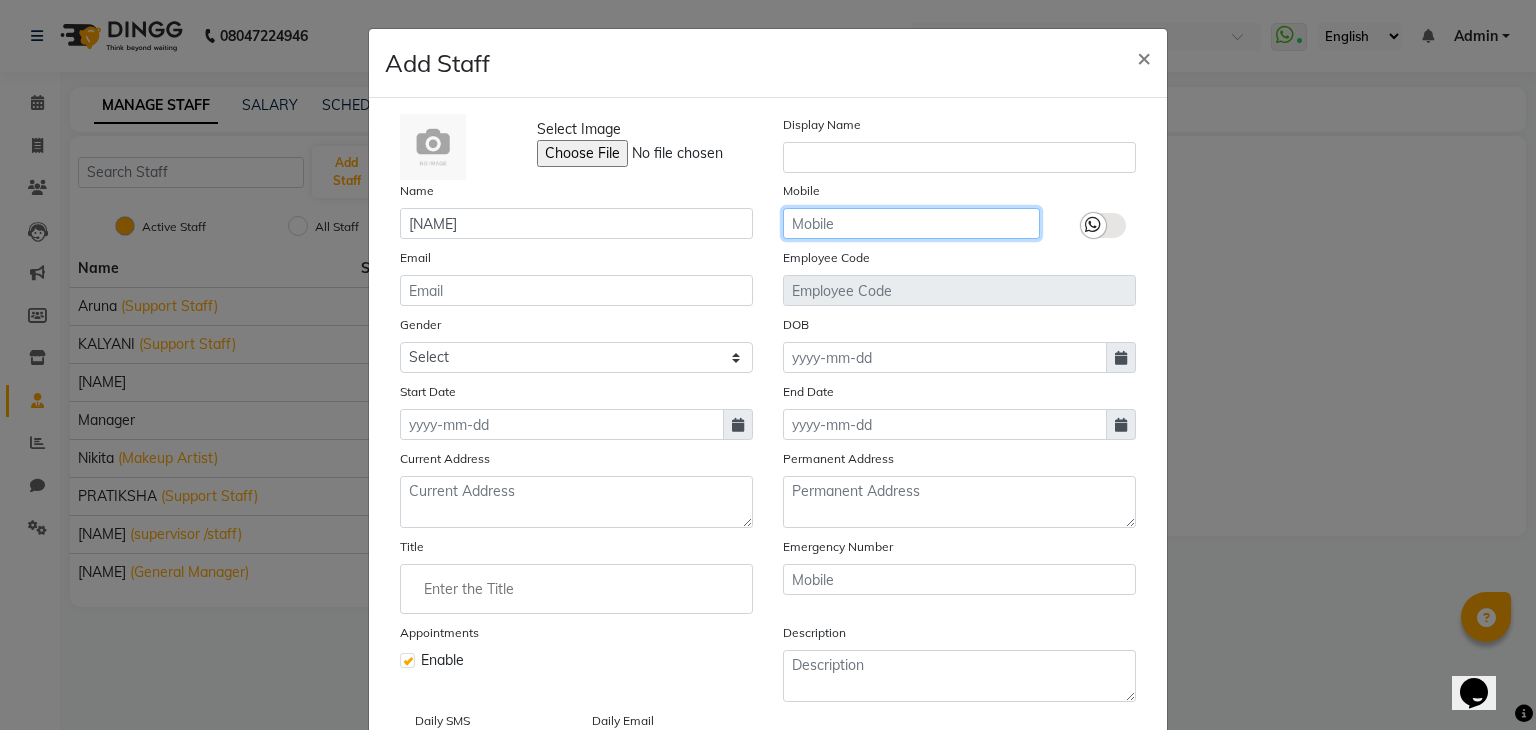 click 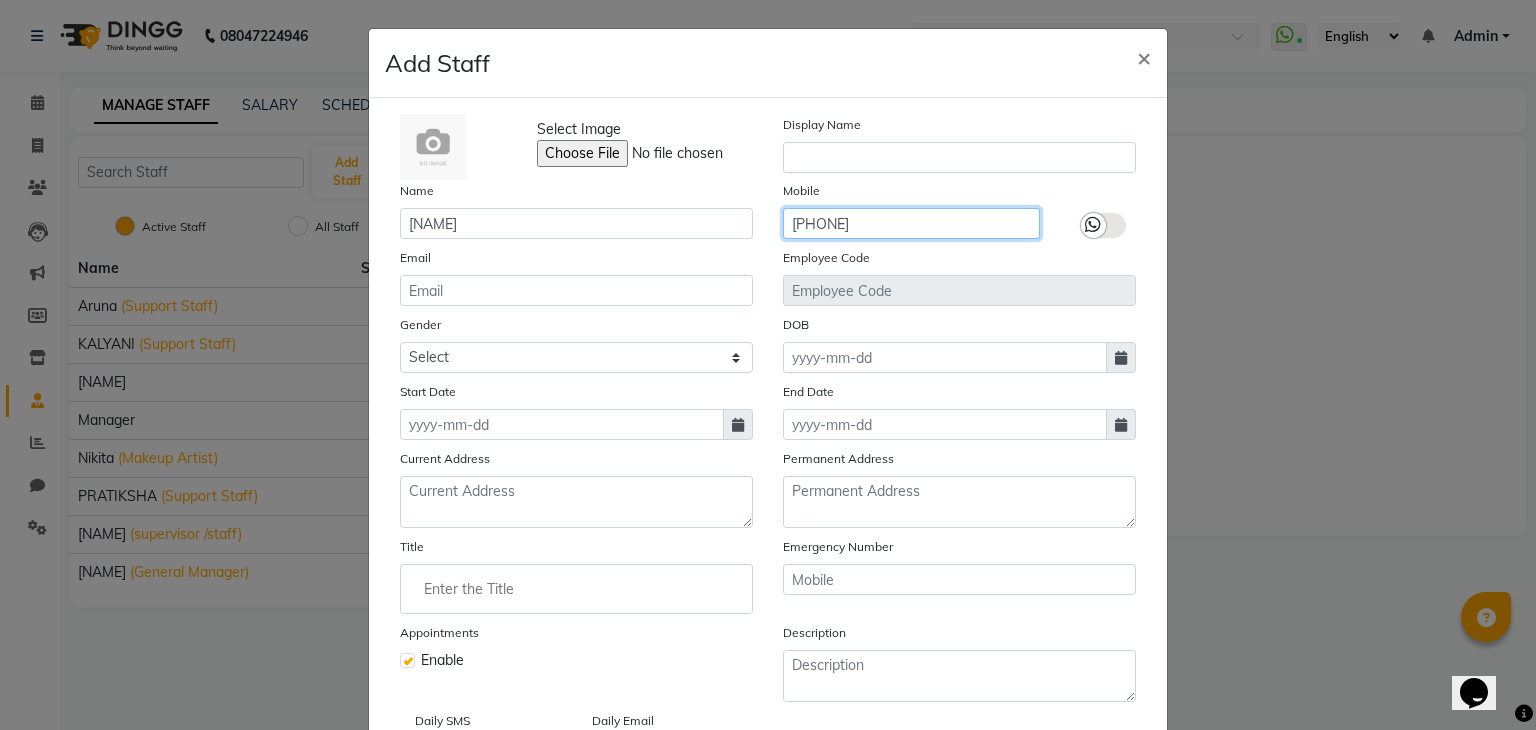 type on "[PHONE]" 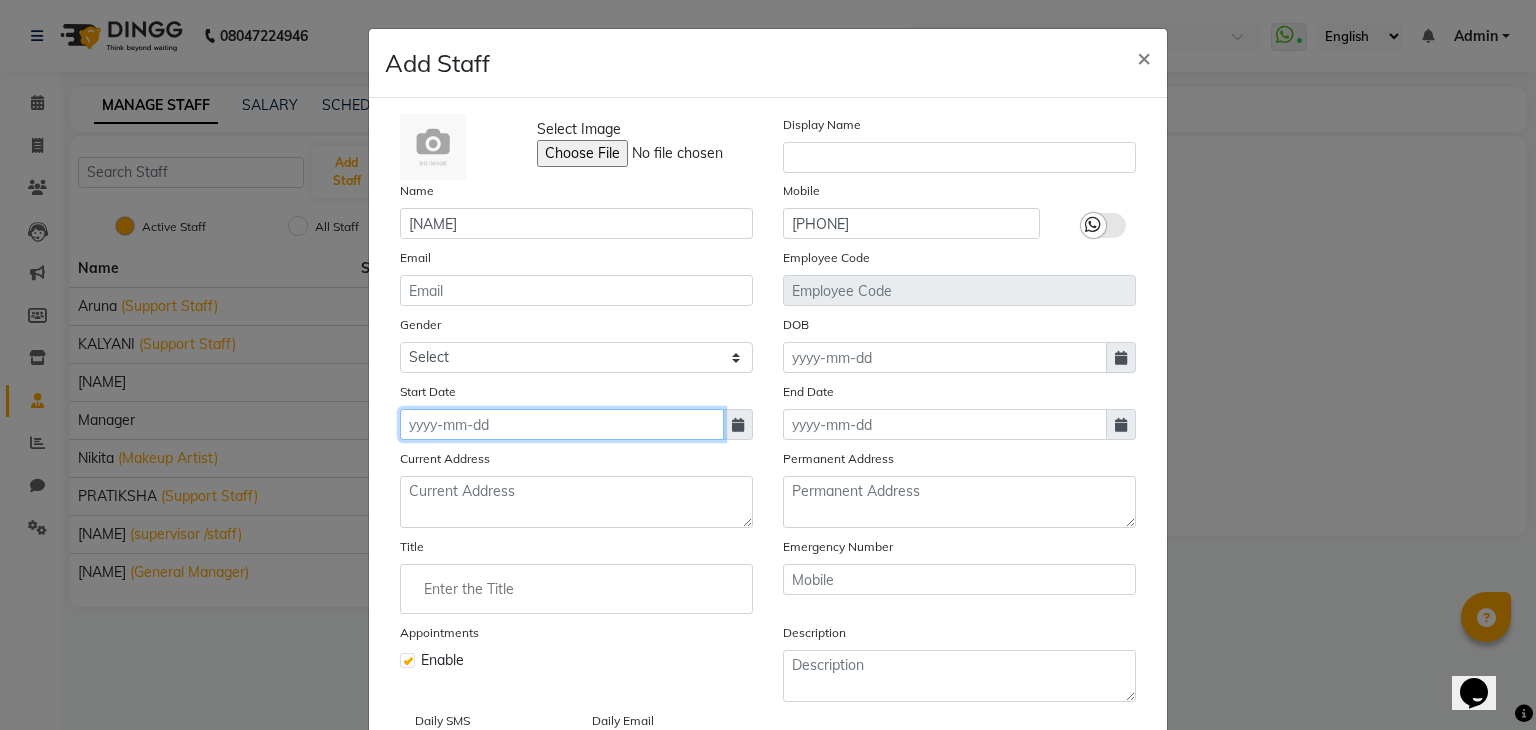 click 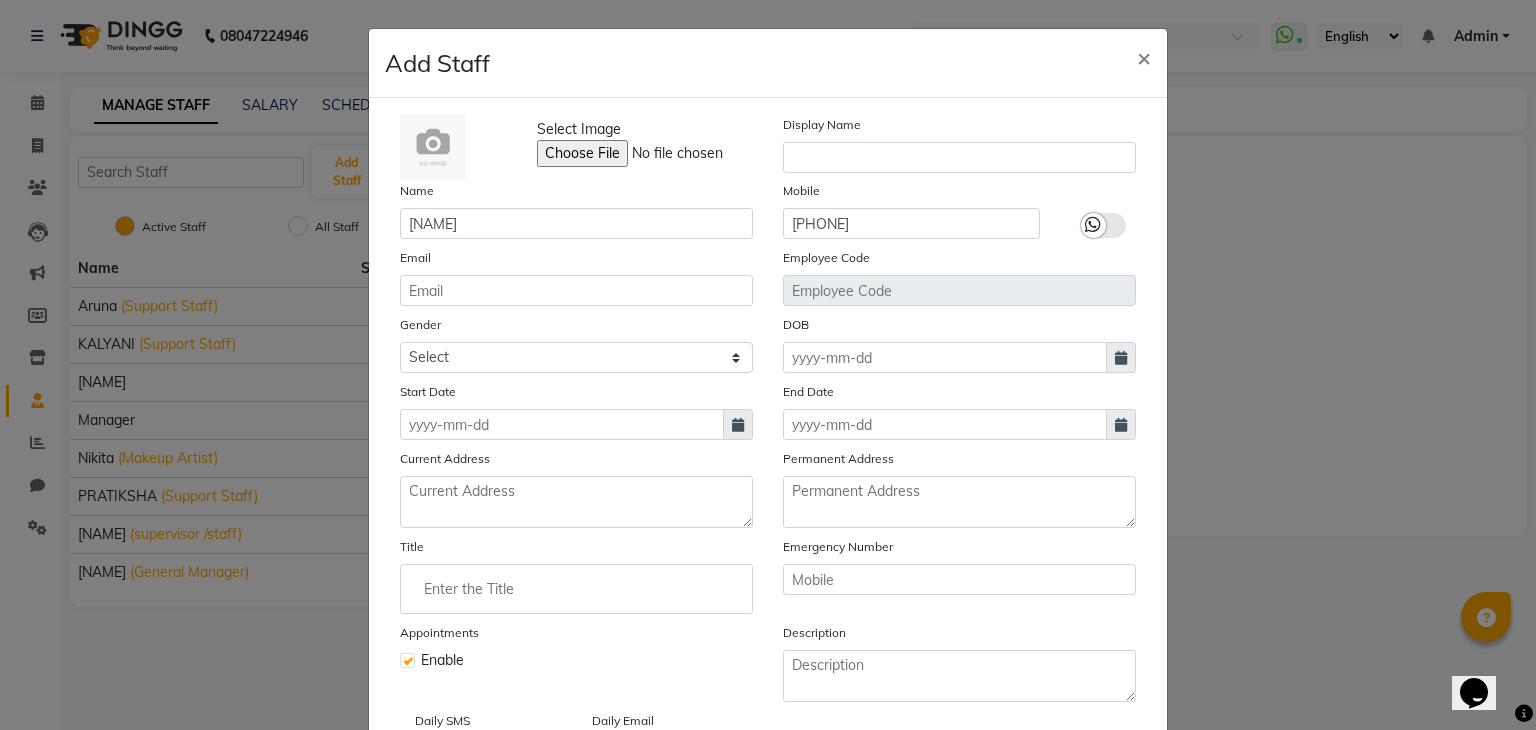 select on "8" 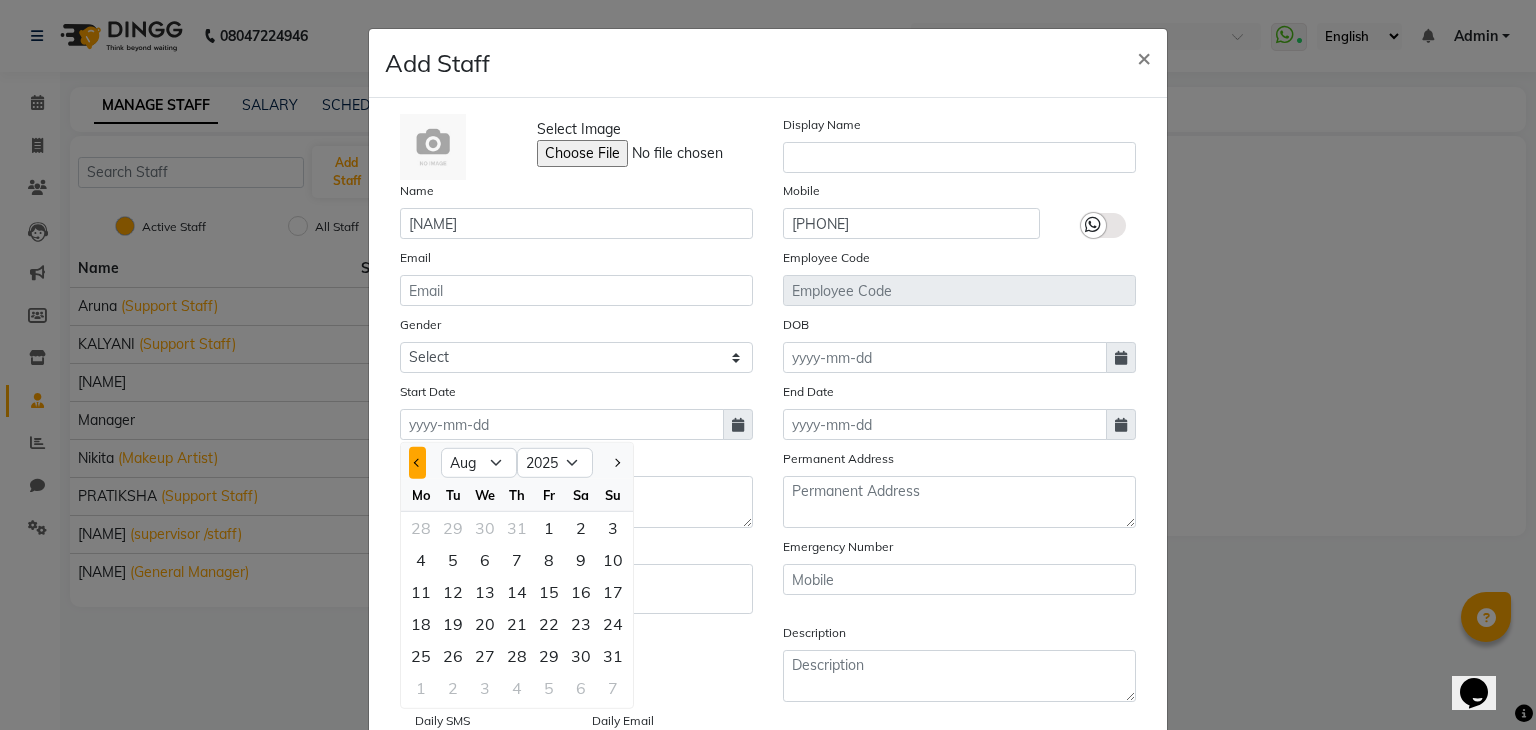 click 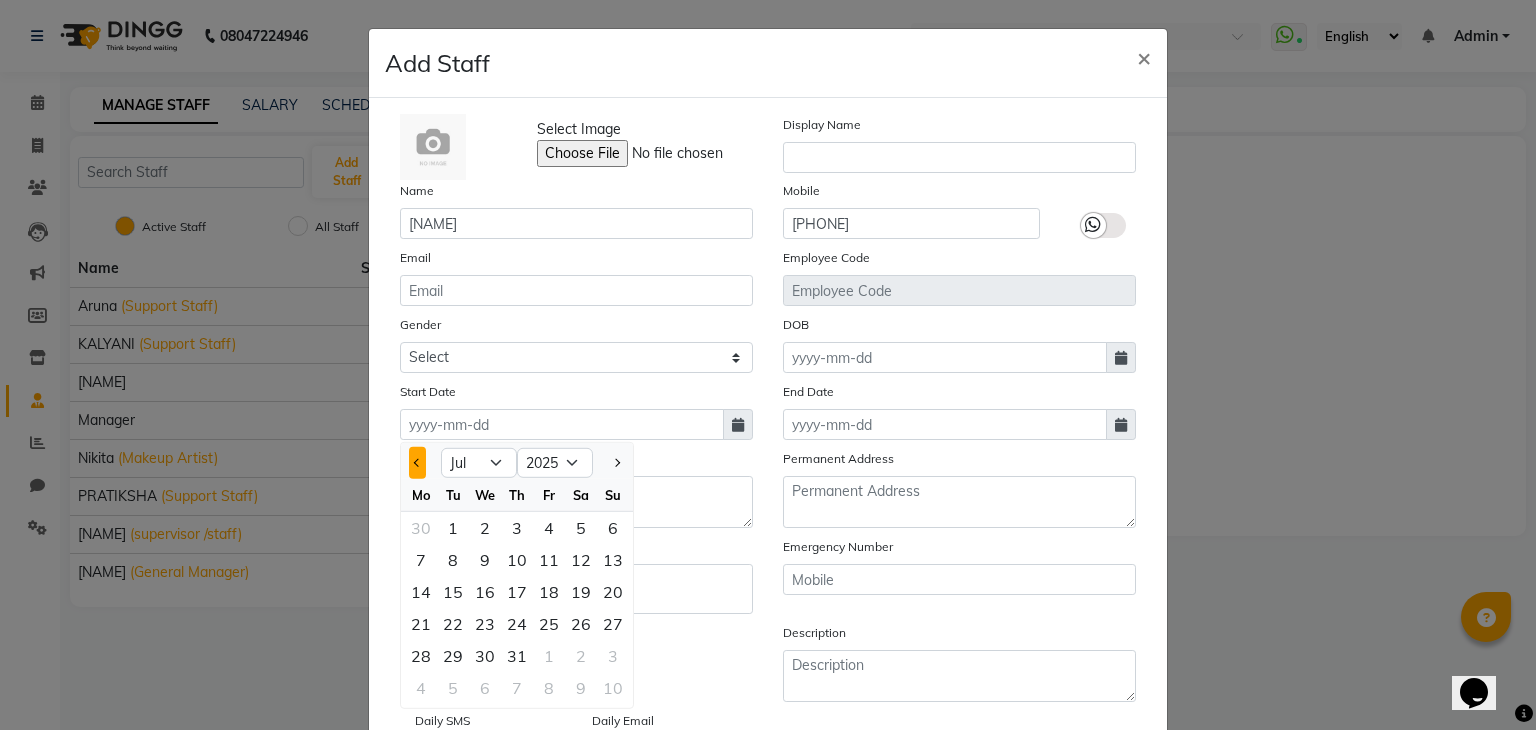 click 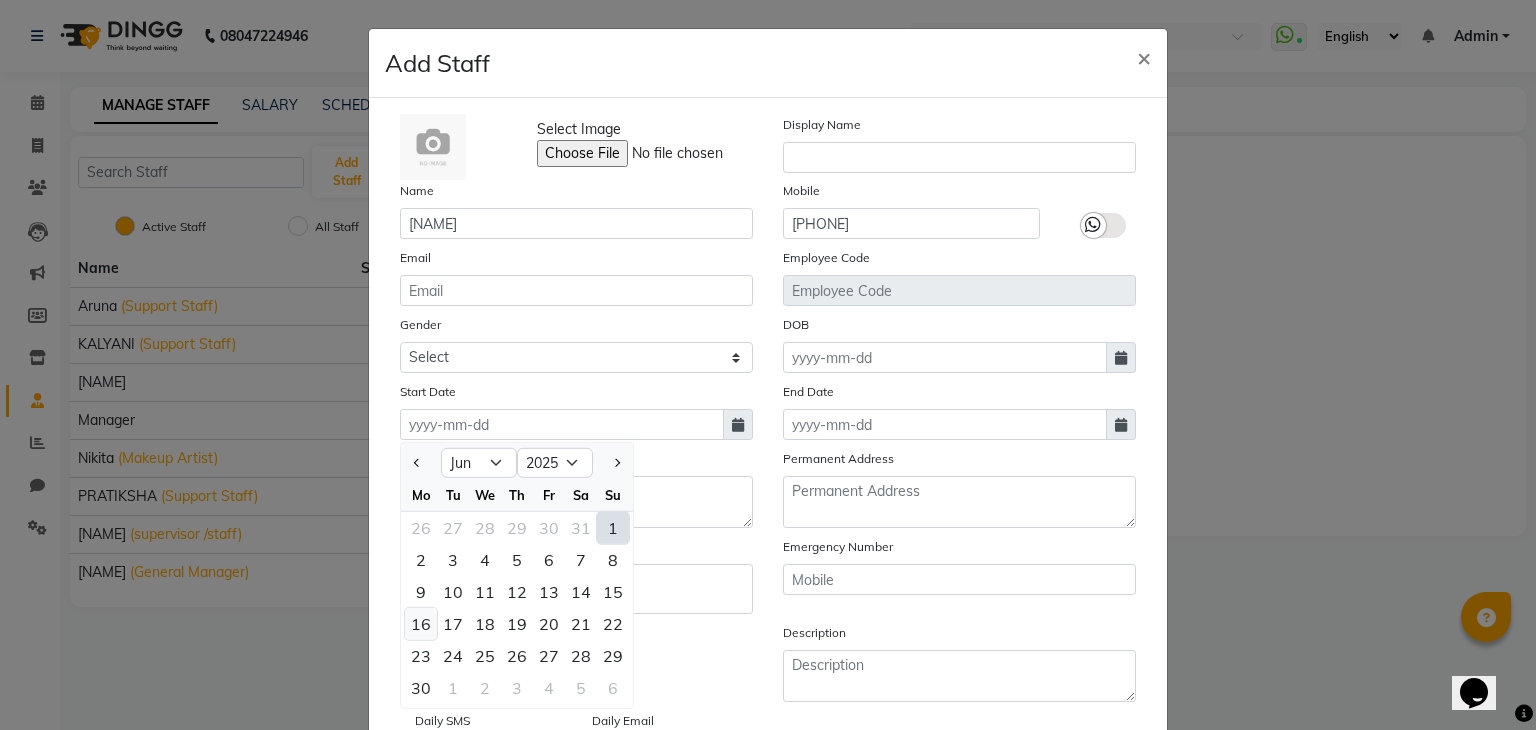 click on "16" 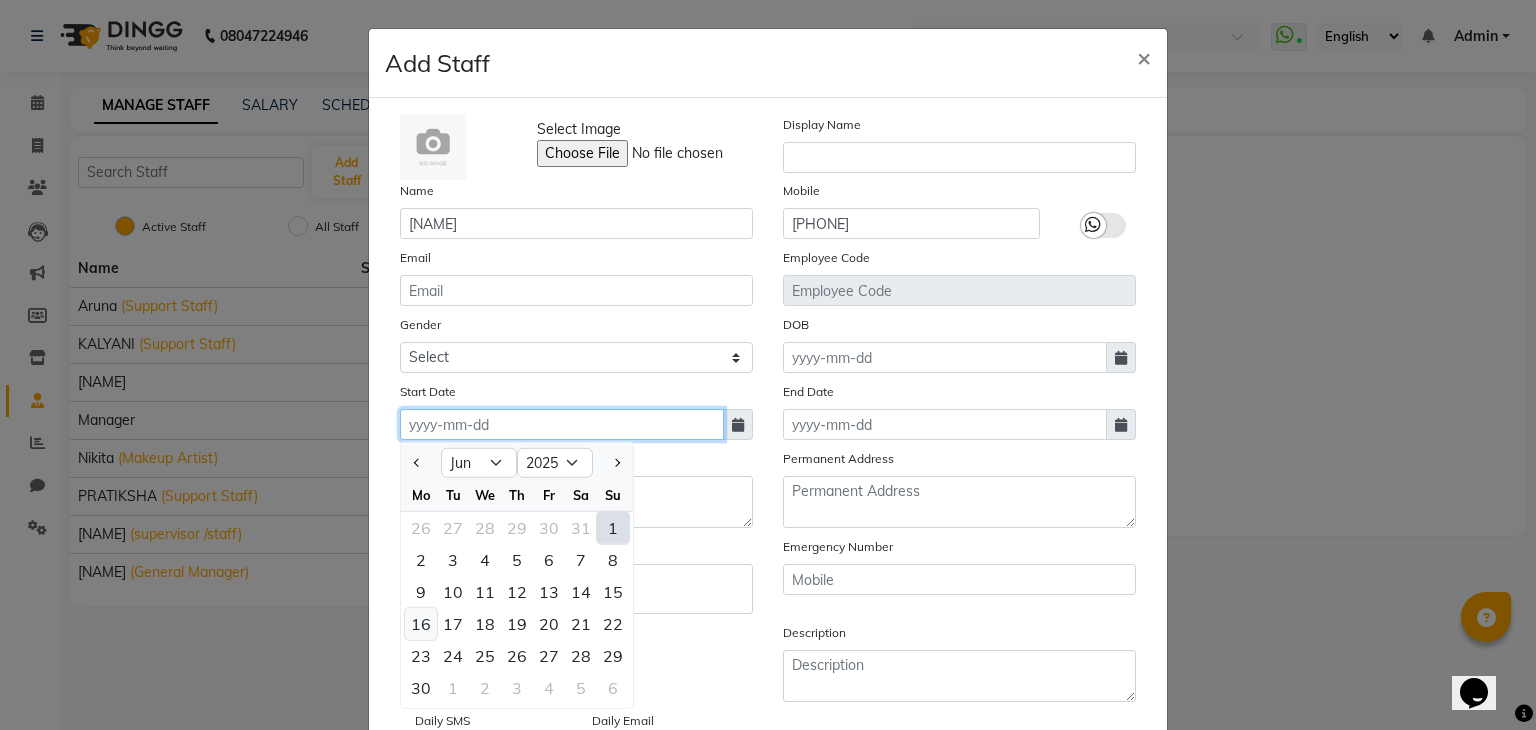 type on "16-06-2025" 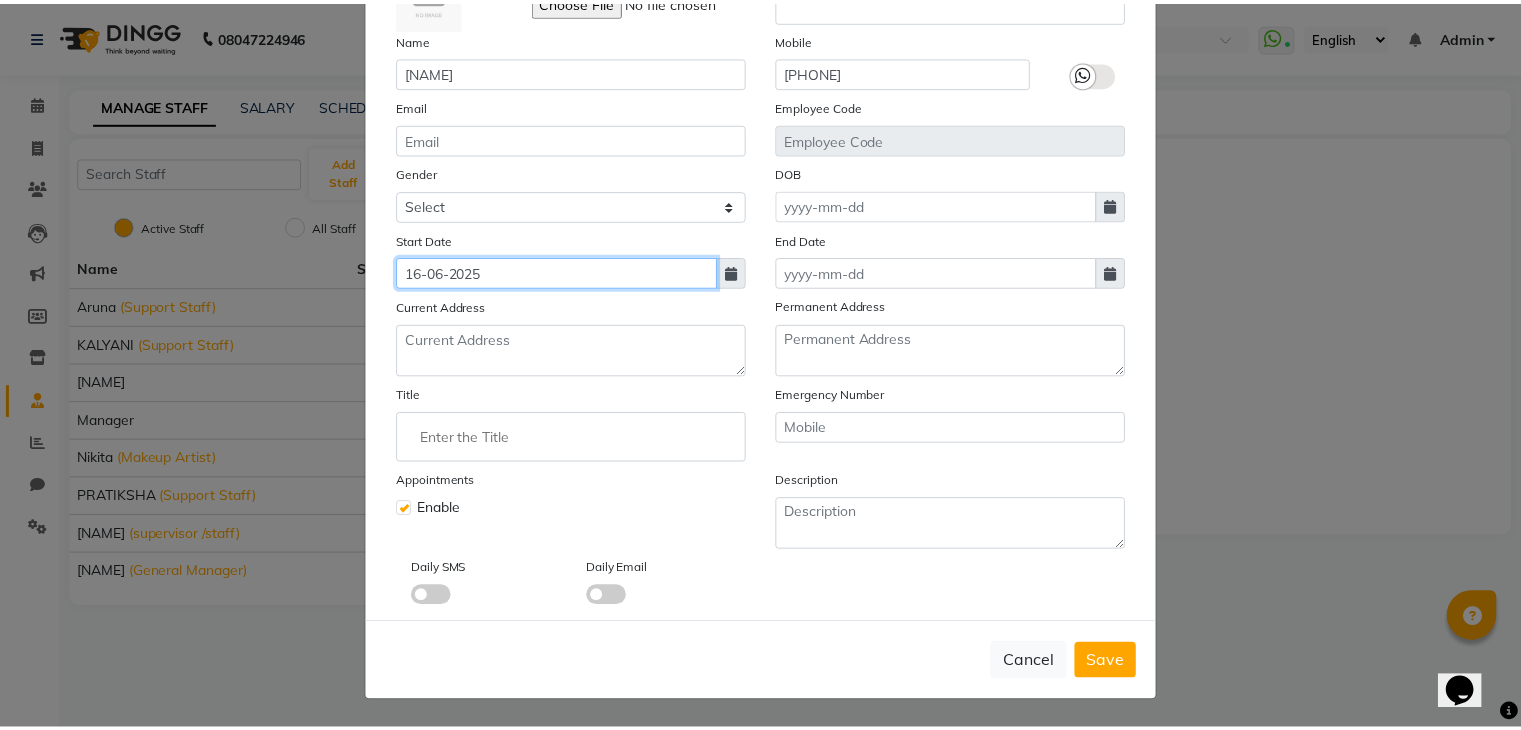 scroll, scrollTop: 156, scrollLeft: 0, axis: vertical 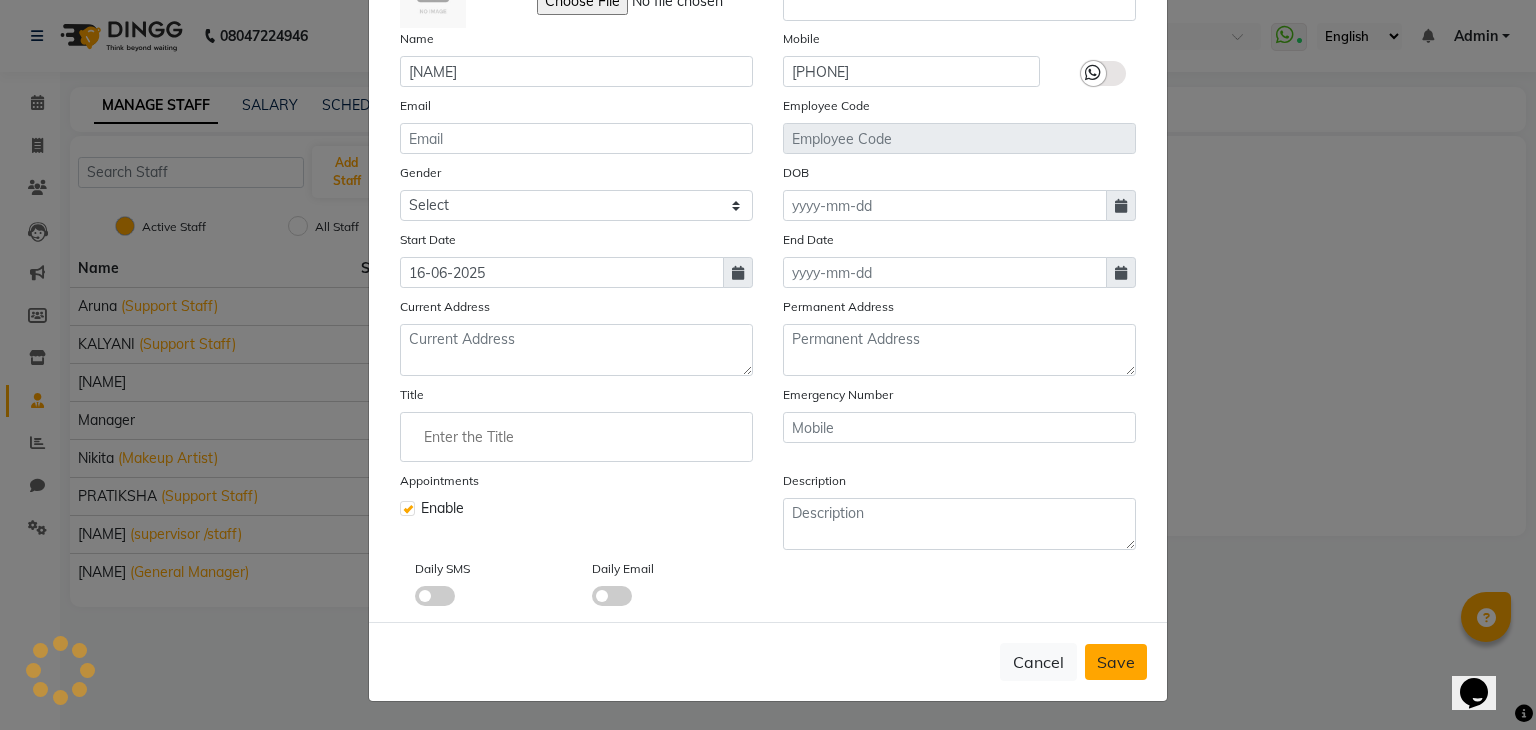 click on "Save" at bounding box center (1116, 662) 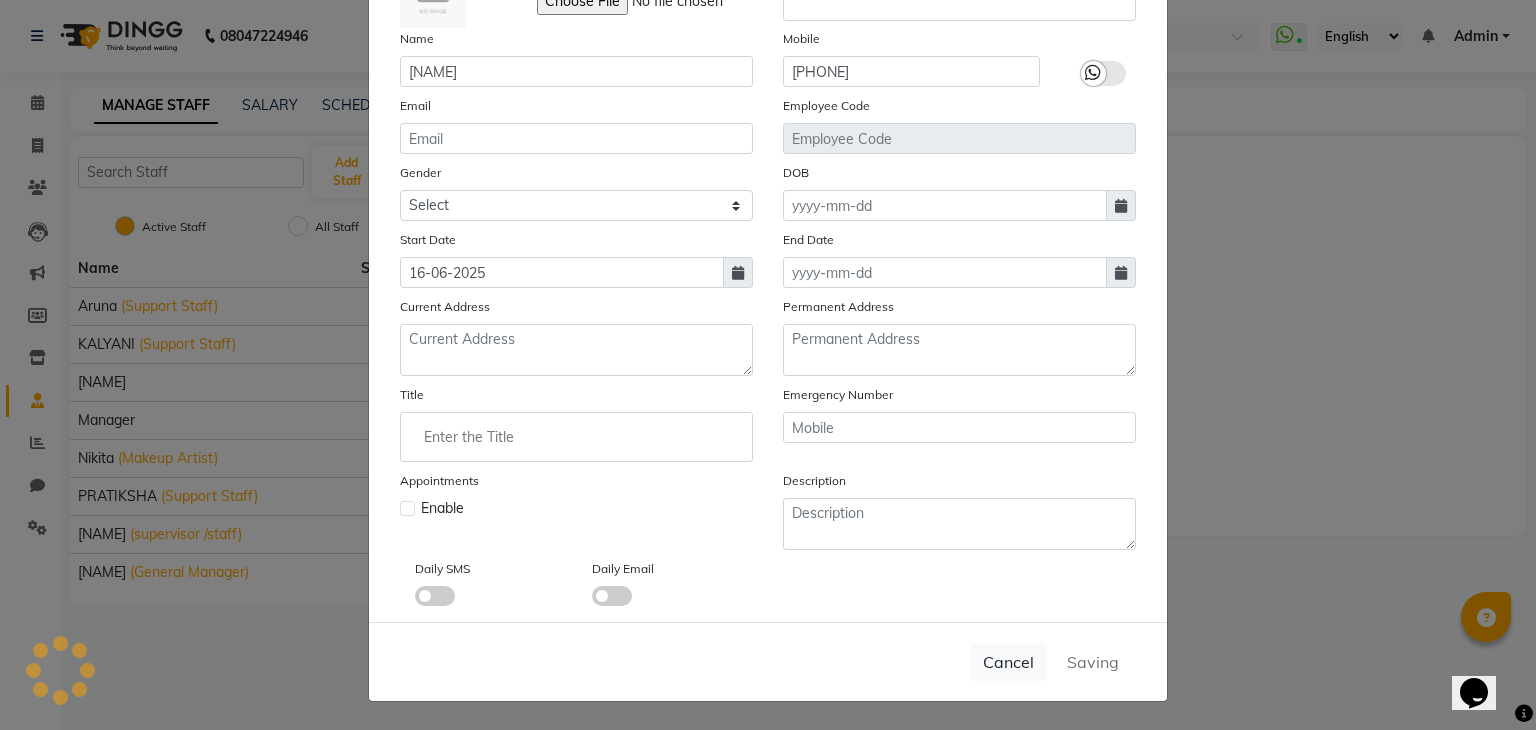 type 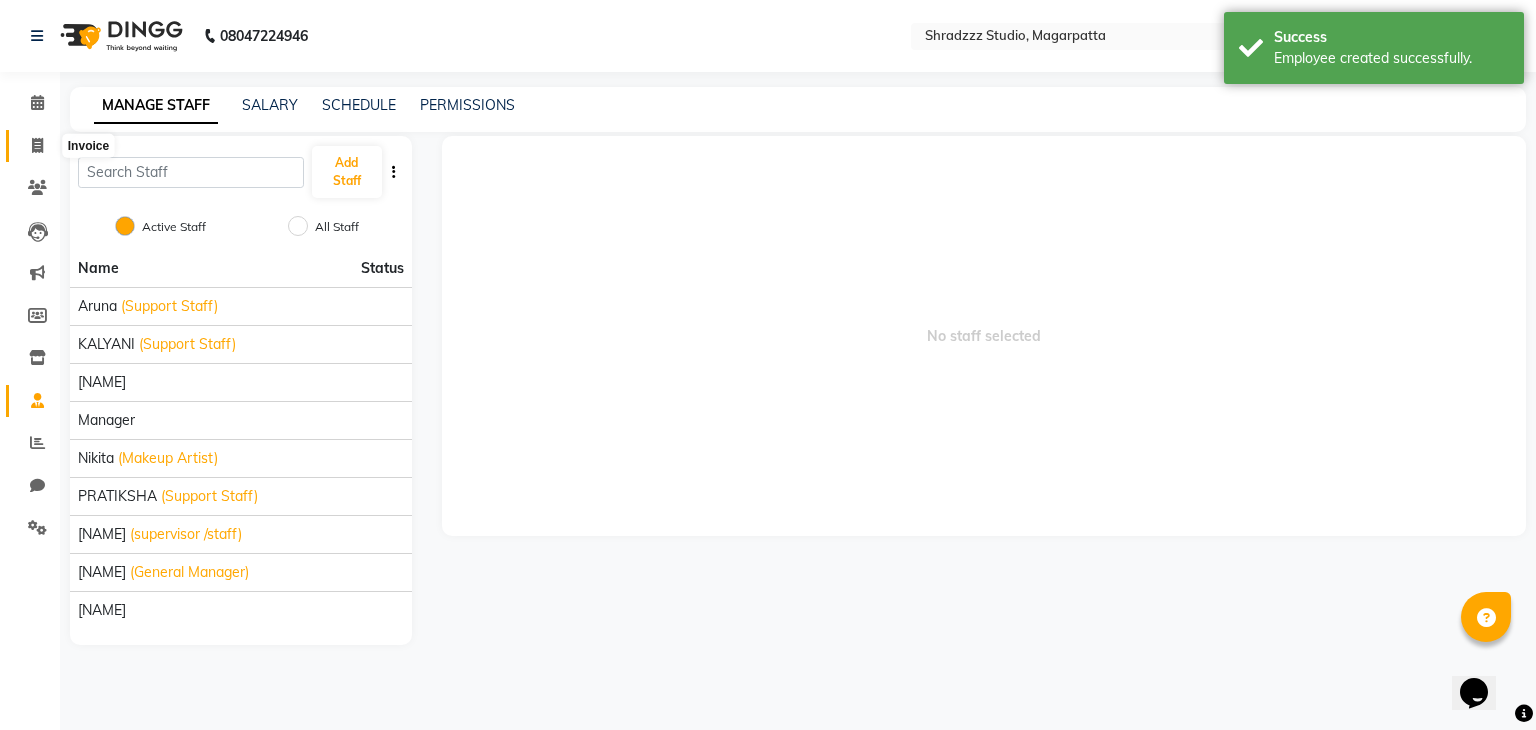 click 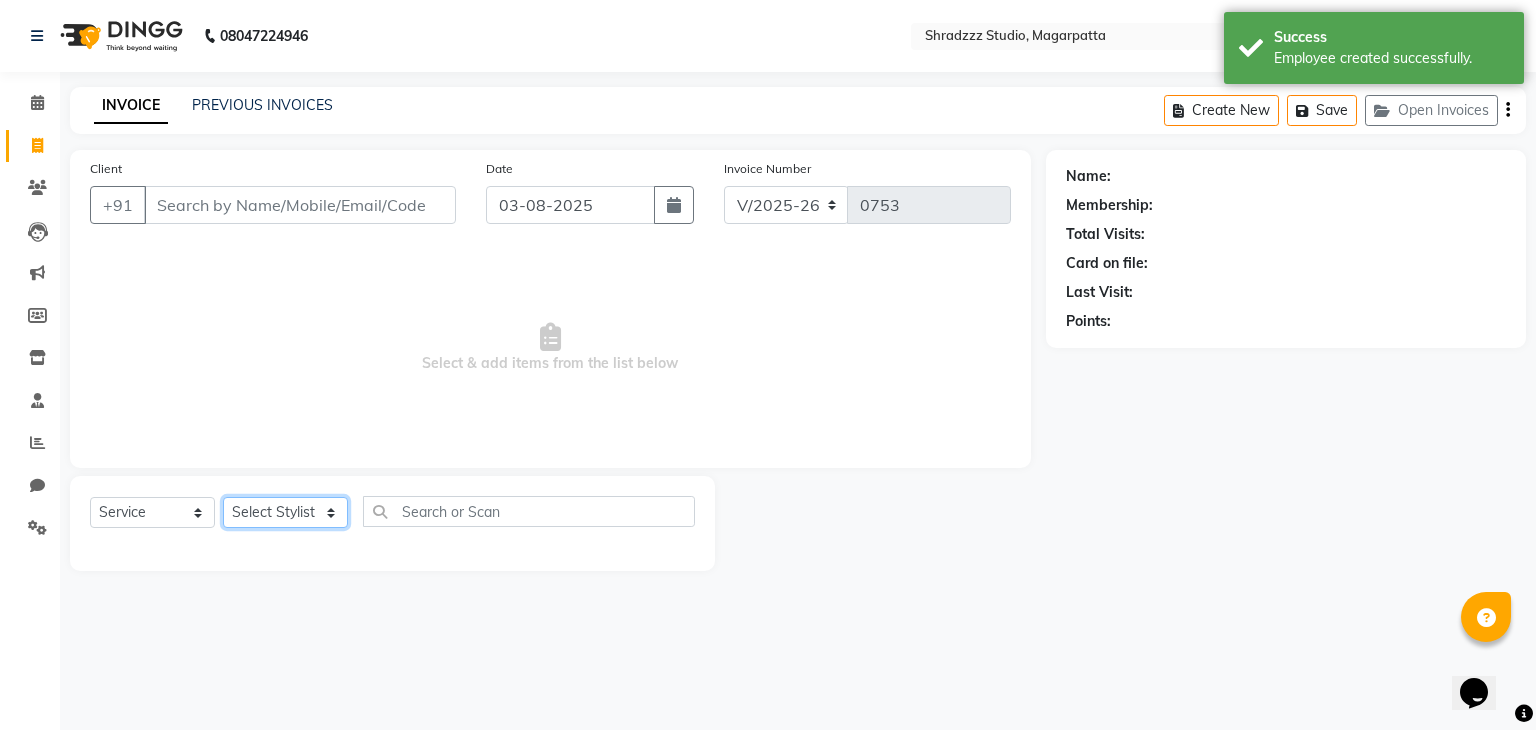 click on "Select Stylist [NAME]   [NAME]  [NAME] Manager [NAME] [NAME]   [NAME] [NAME] [NAME]" 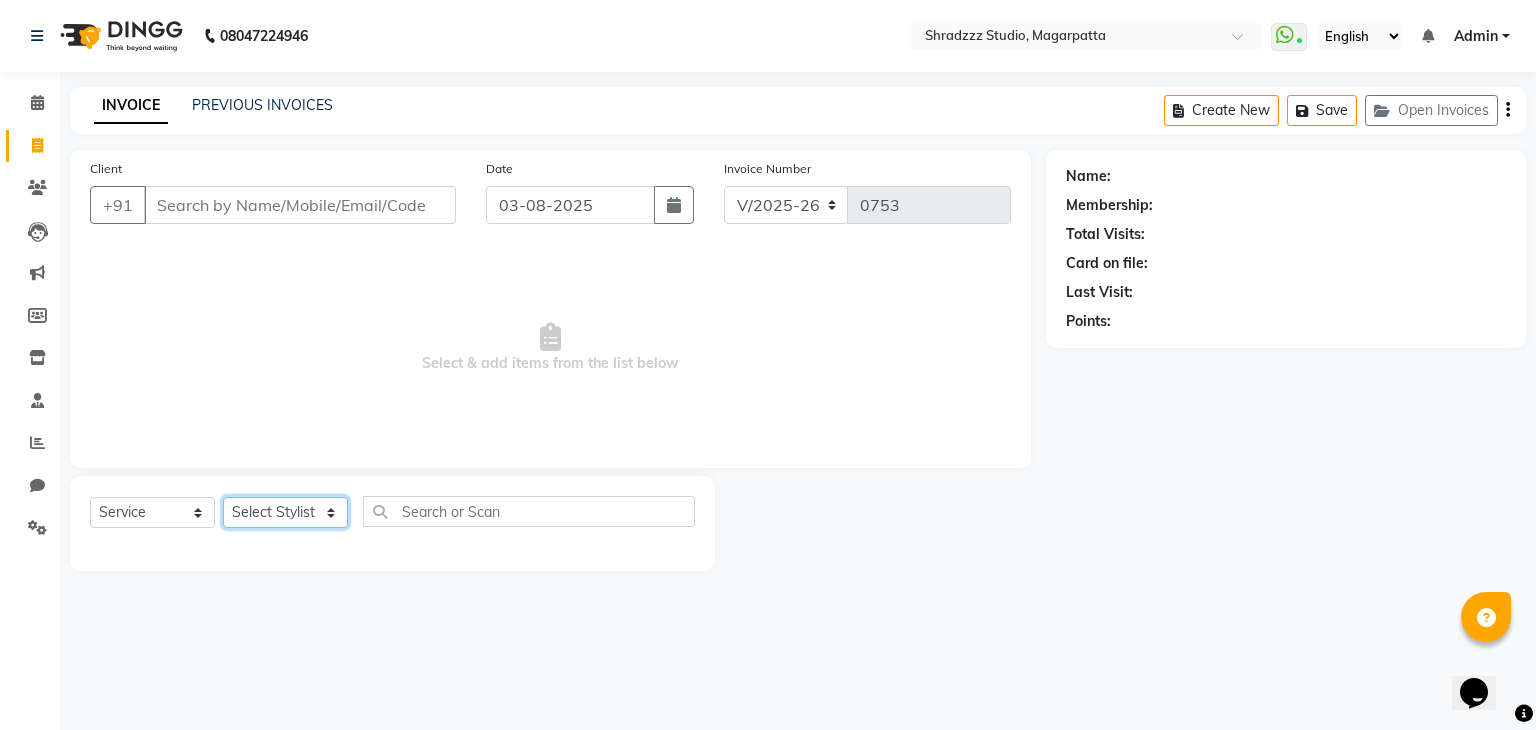 select on "64833" 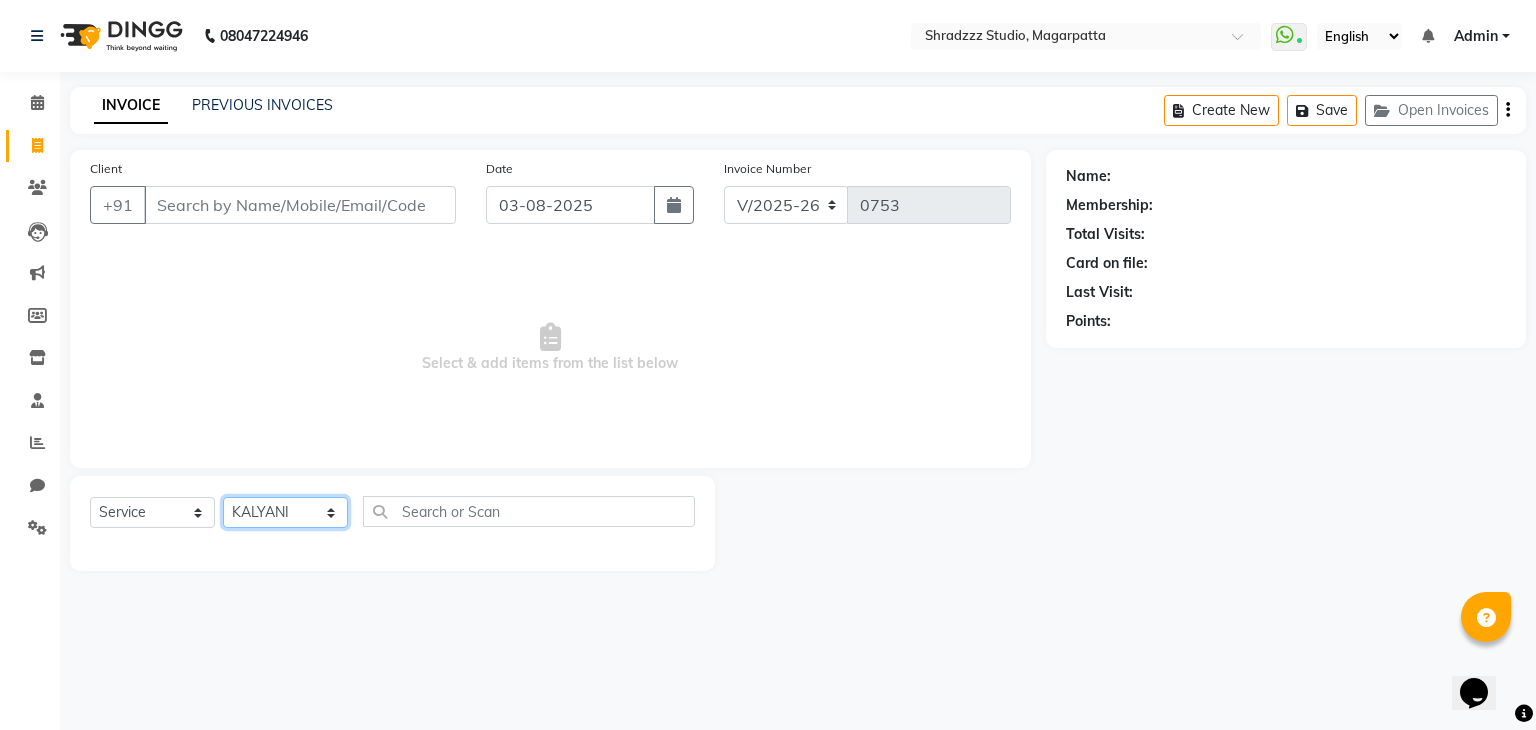 click on "Select Stylist [NAME]   [NAME]  [NAME] Manager [NAME] [NAME]   [NAME] [NAME] [NAME]" 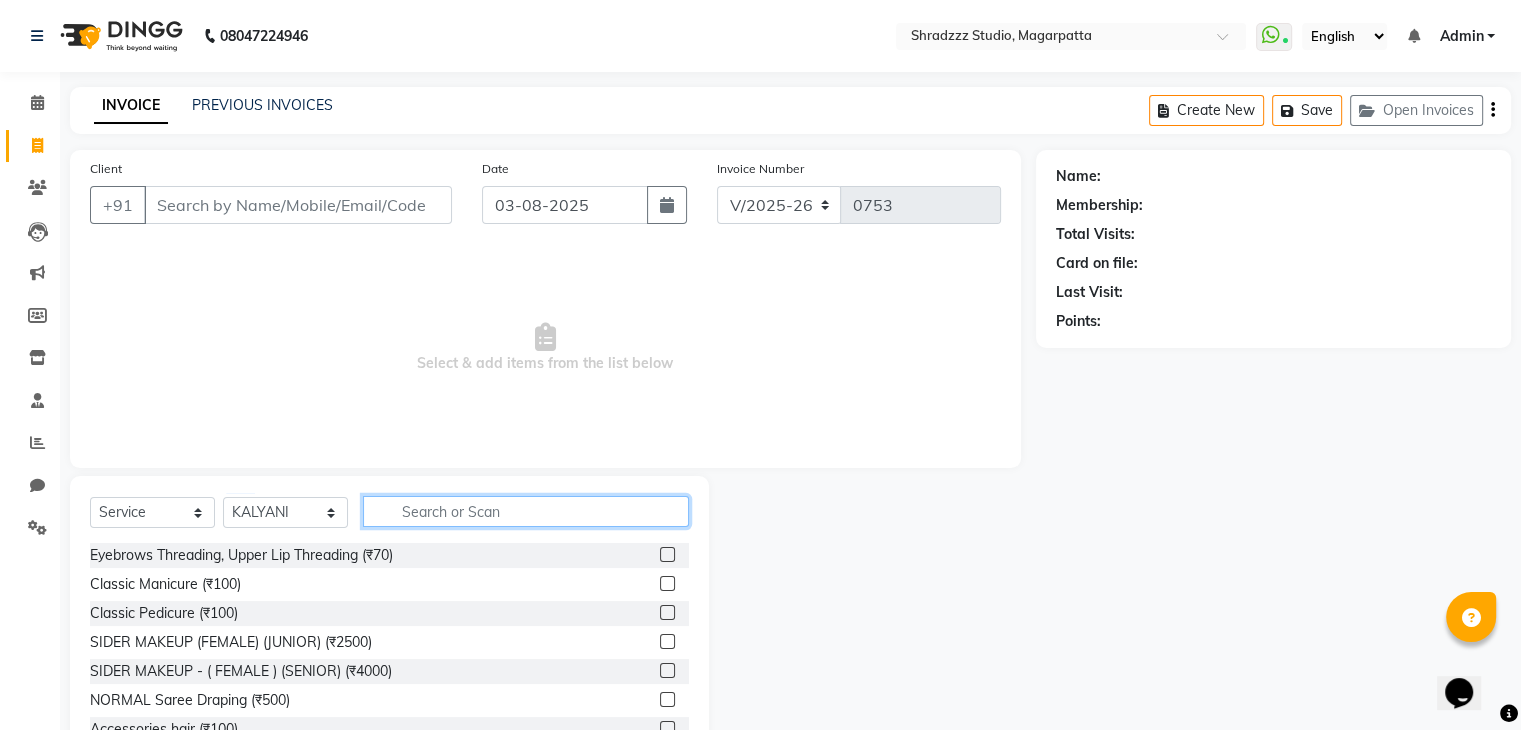 click 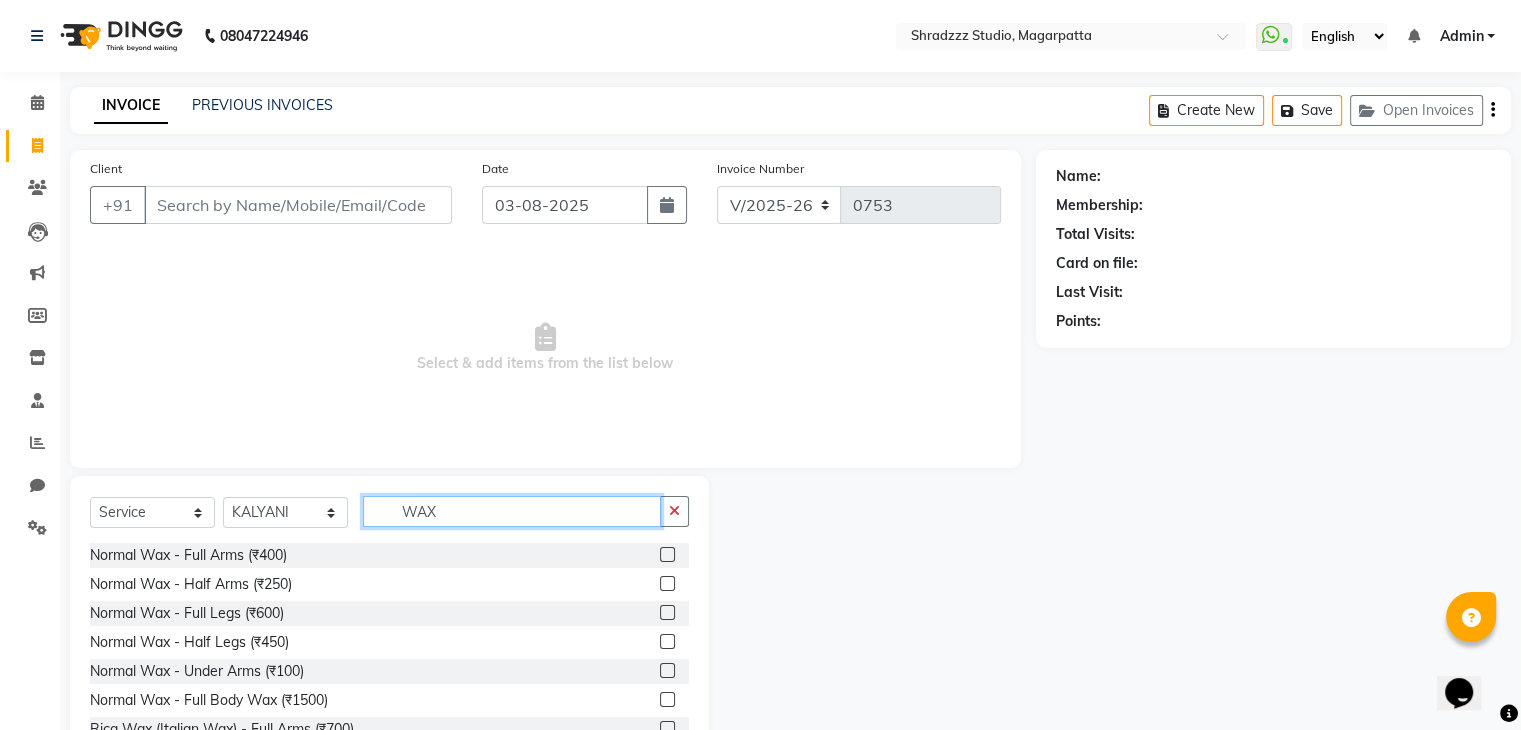 scroll, scrollTop: 72, scrollLeft: 0, axis: vertical 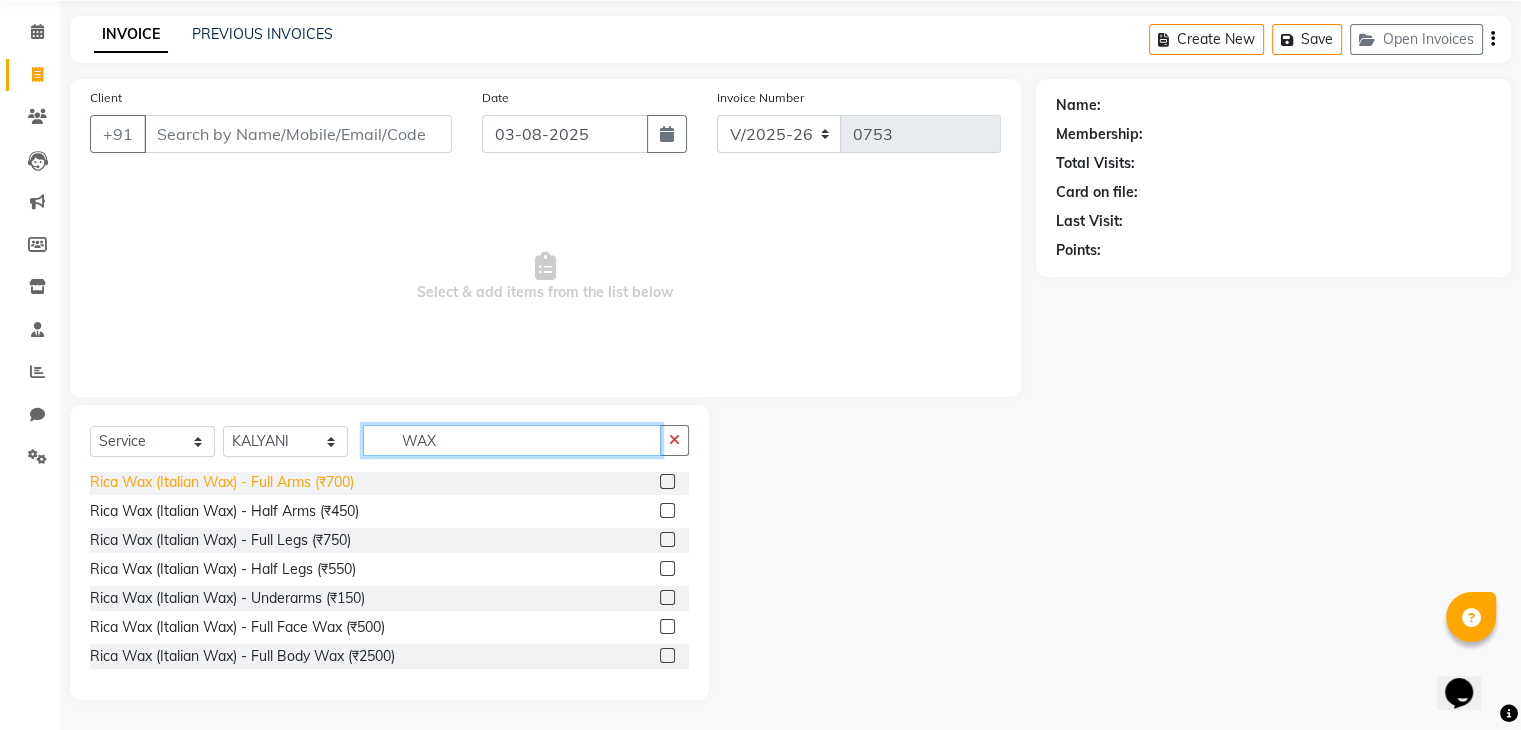 type on "WAX" 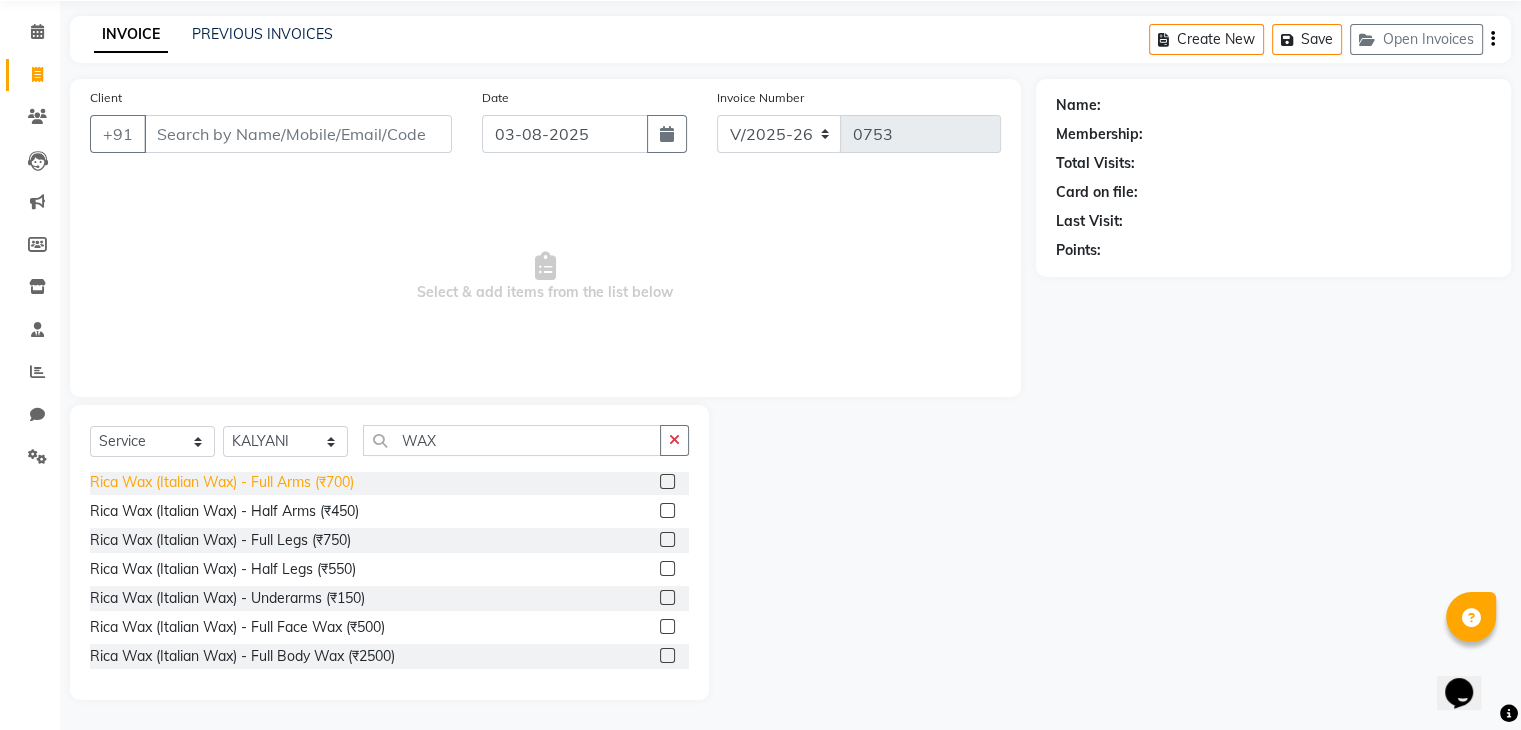 click on "Rica Wax (Italian Wax) - Full Arms (₹700)" 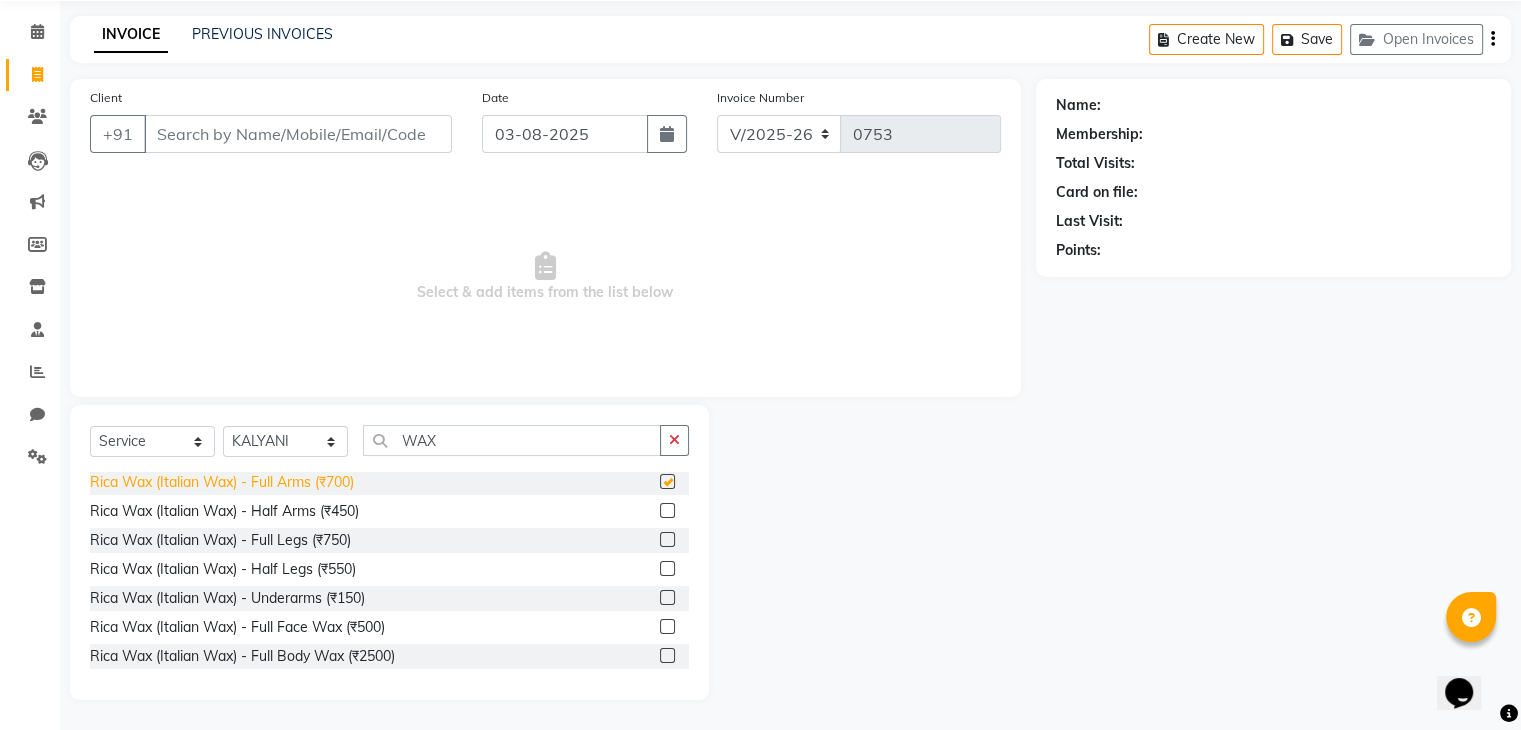 checkbox on "false" 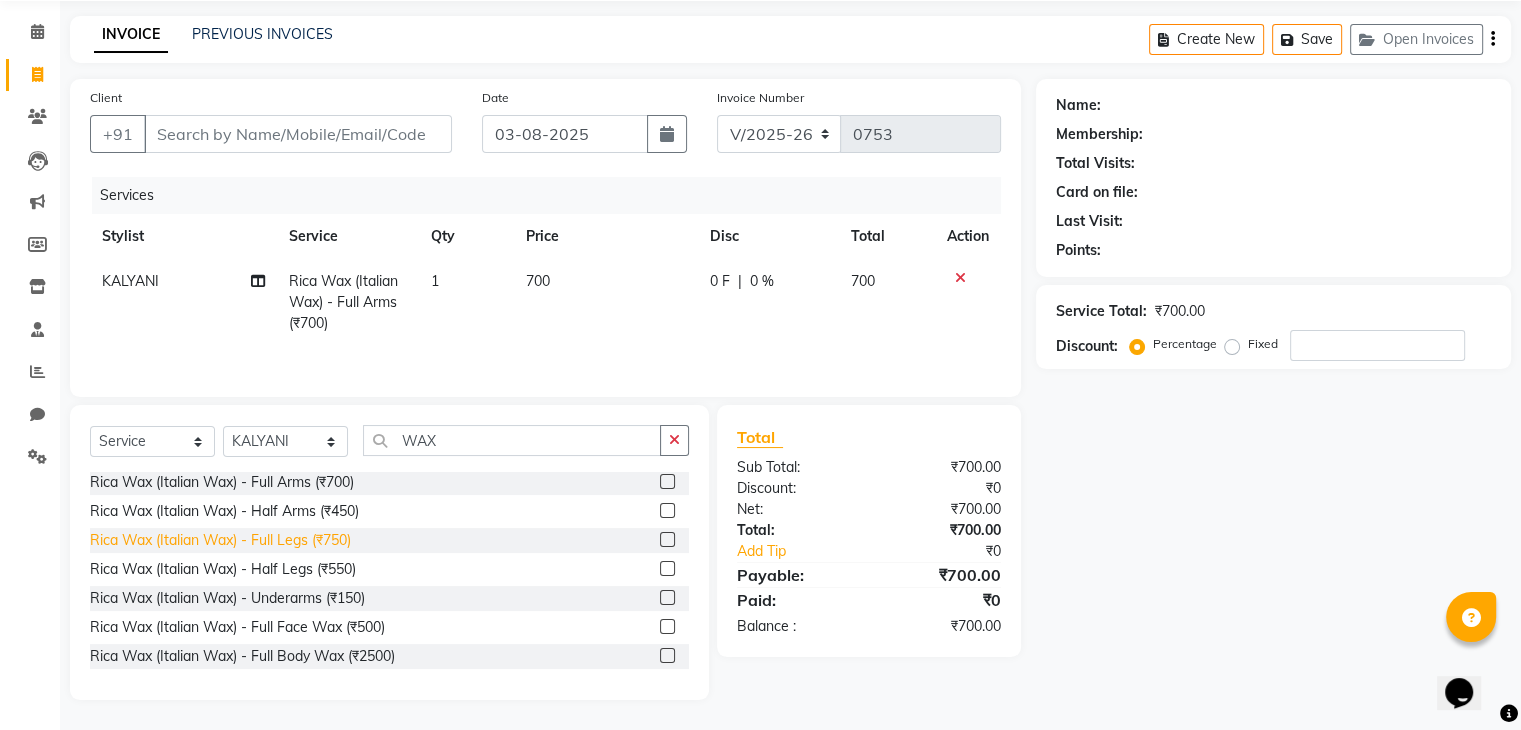click on "Rica Wax (Italian Wax) - Full Legs (₹750)" 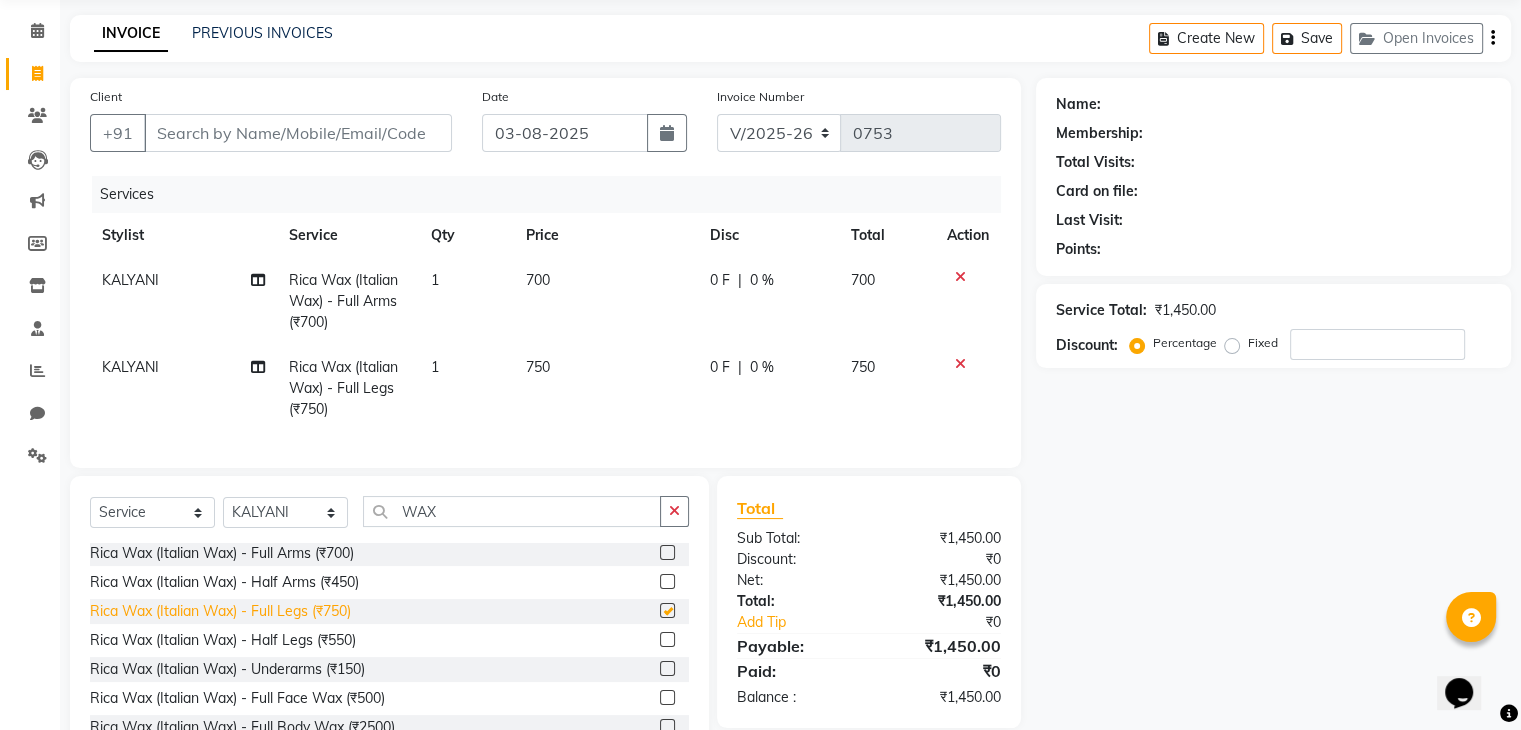 checkbox on "false" 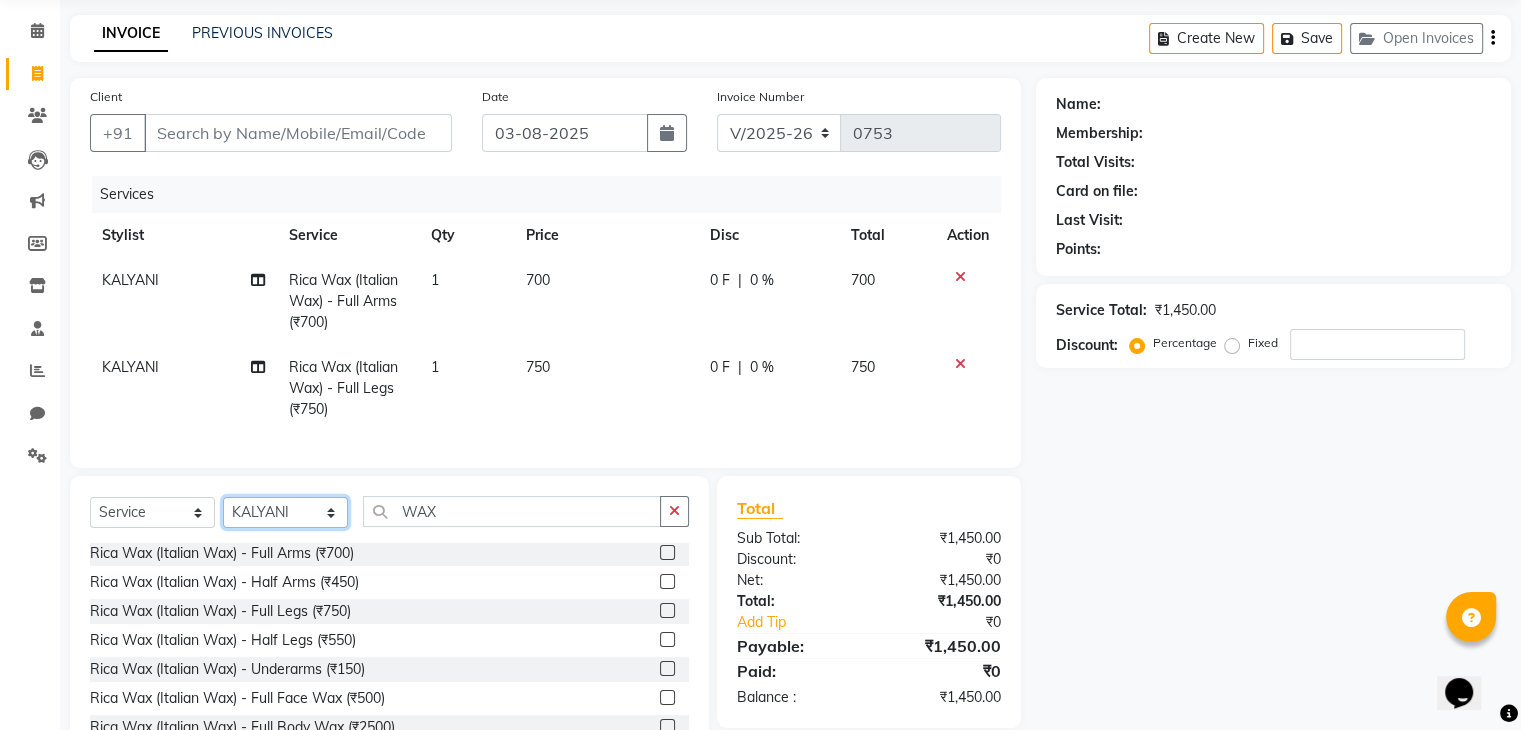 click on "Select Stylist [NAME]   [NAME]  [NAME] Manager [NAME] [NAME]   [NAME] [NAME] [NAME]" 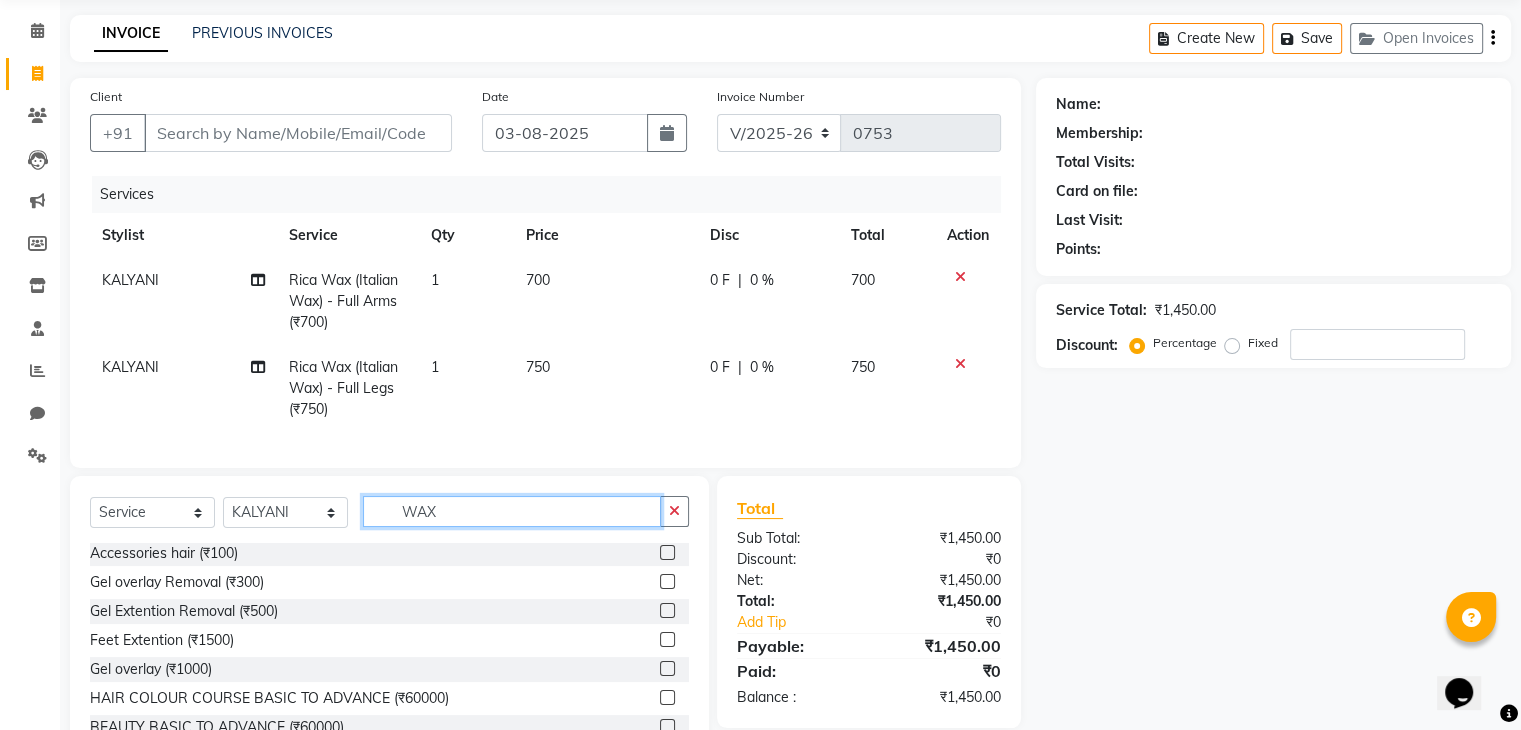 click on "WAX" 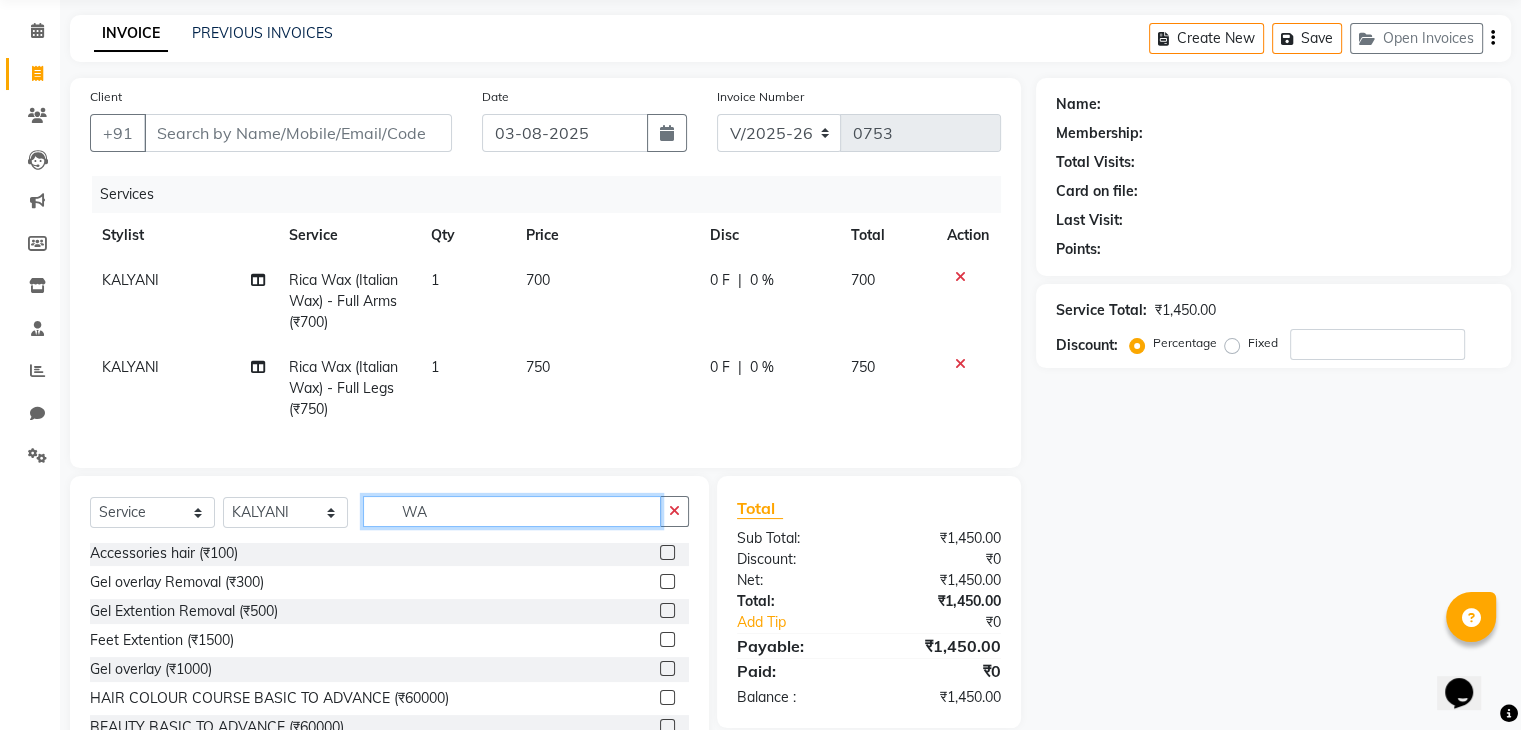 type on "W" 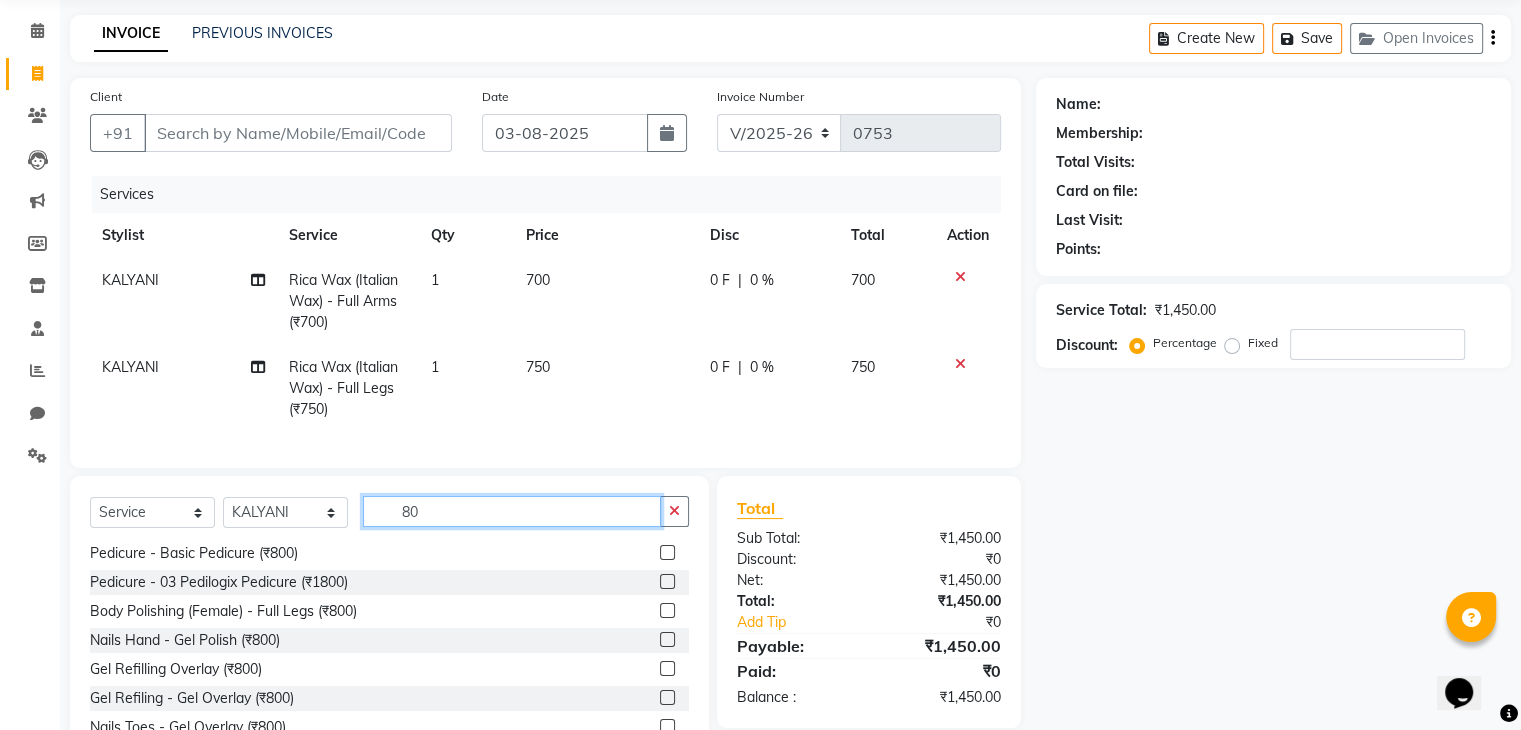 scroll, scrollTop: 0, scrollLeft: 0, axis: both 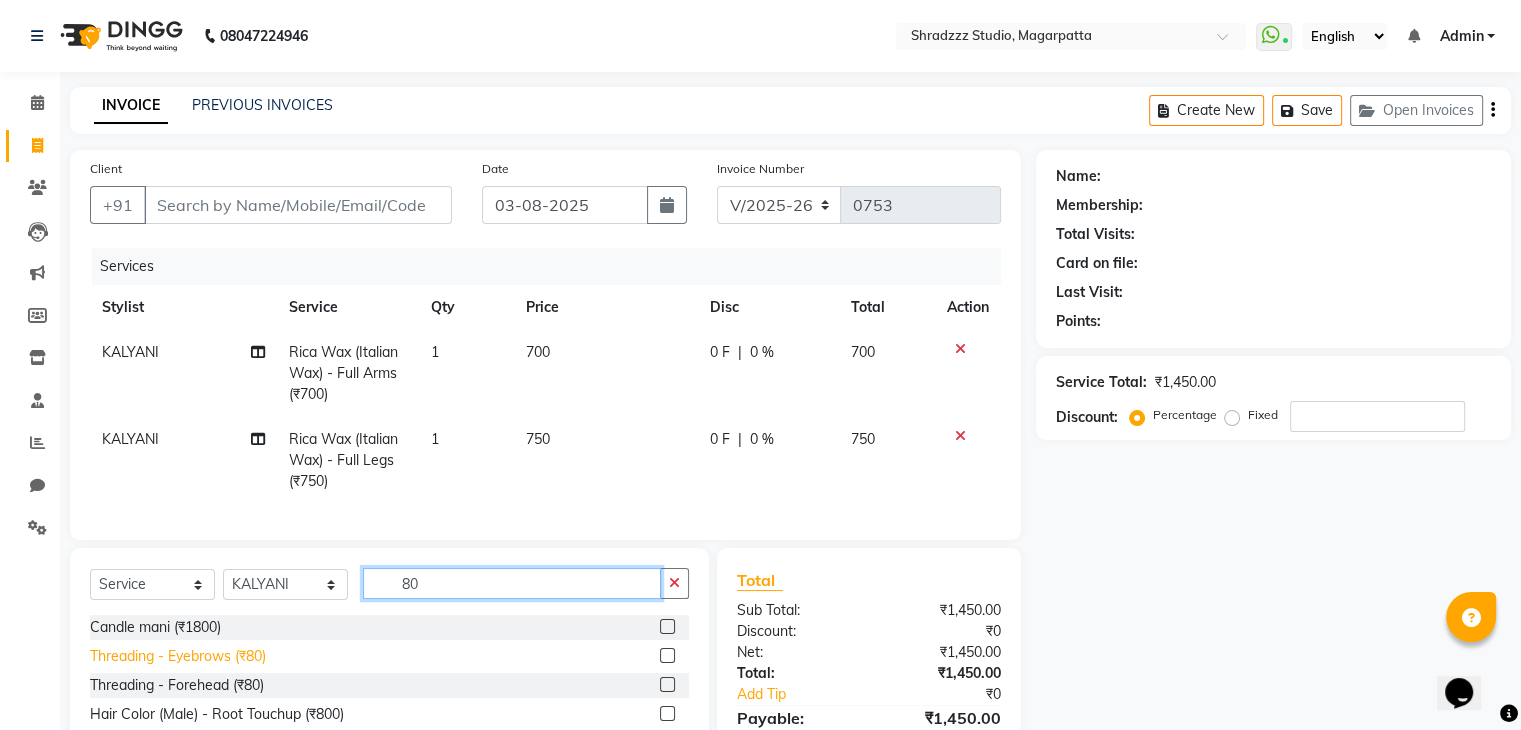 type on "80" 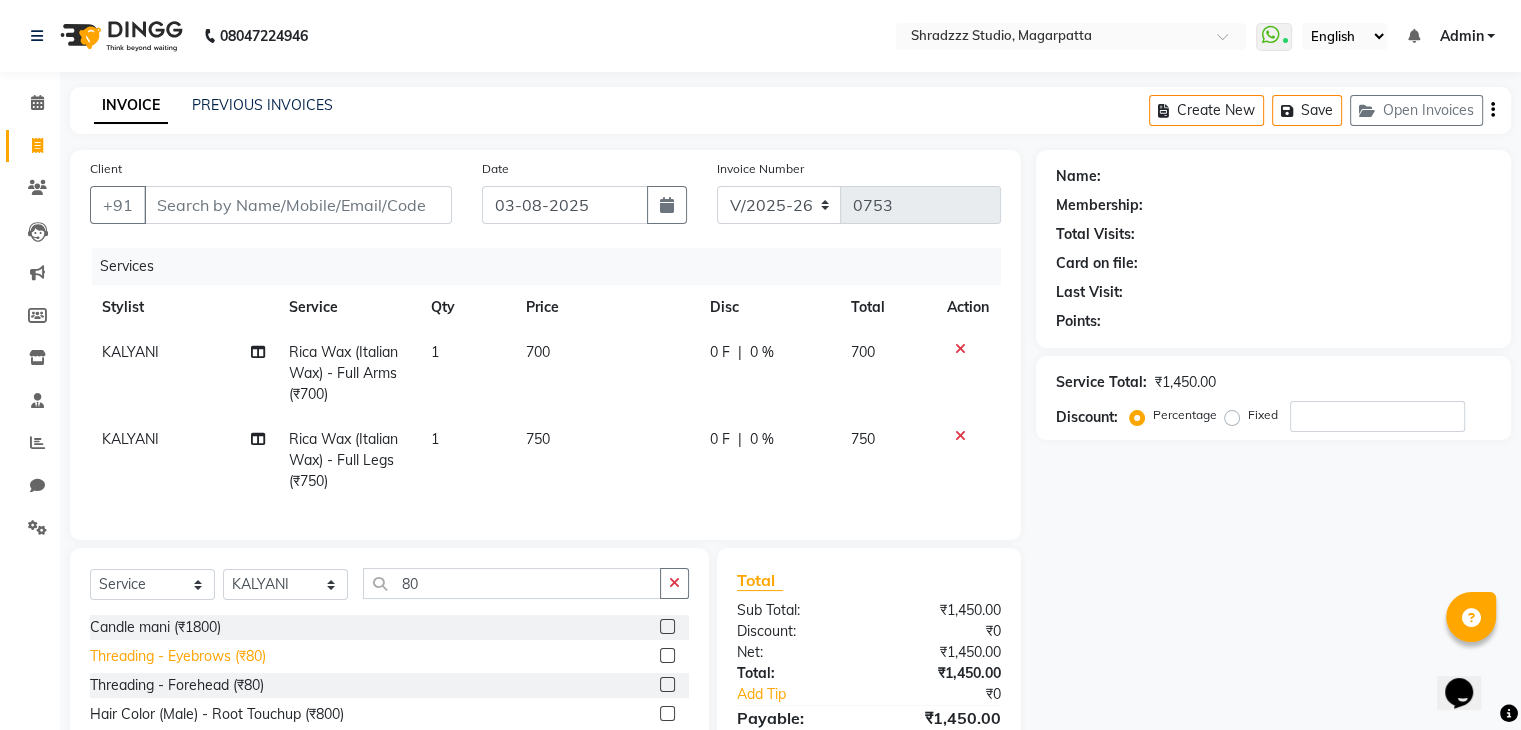 click on "Threading - Eyebrows (₹80)" 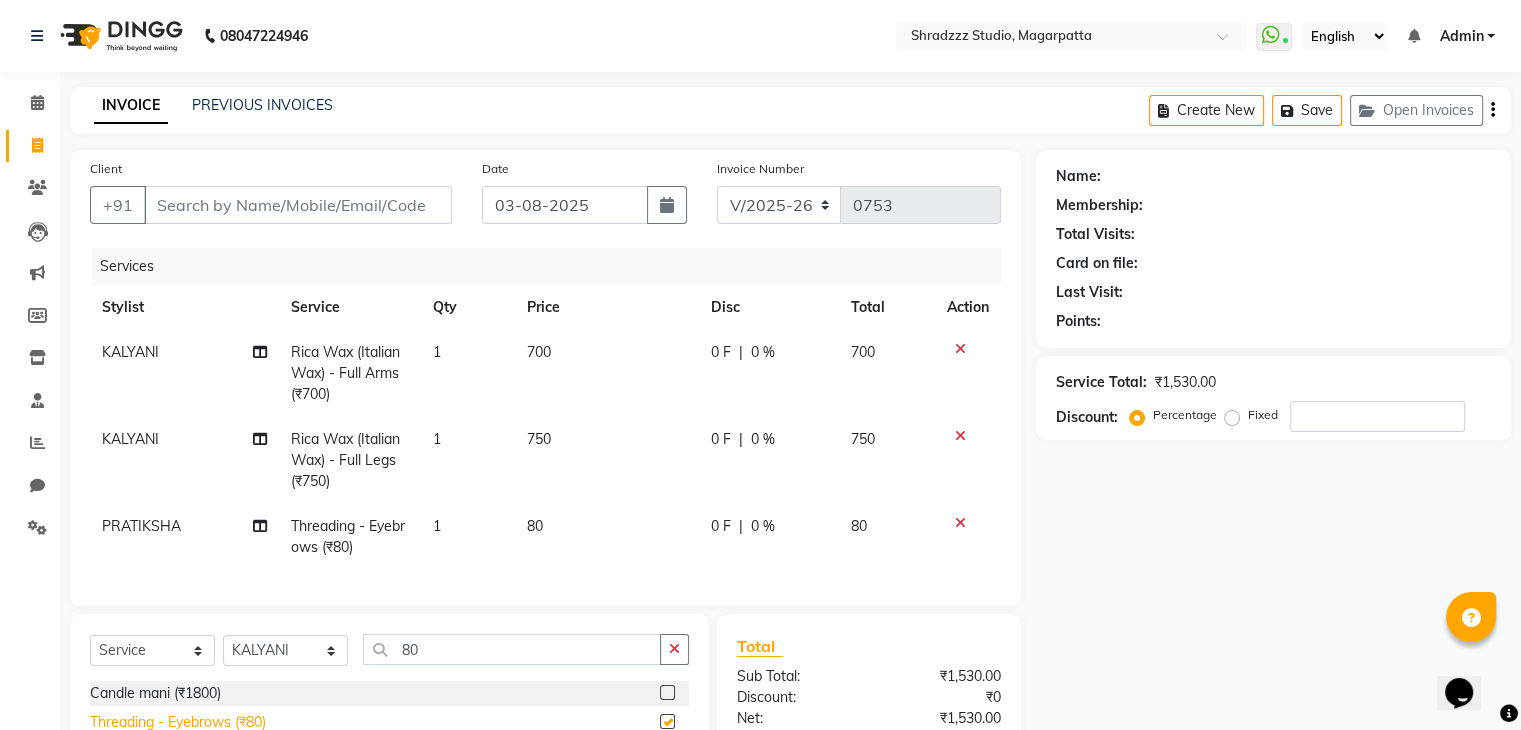 checkbox on "false" 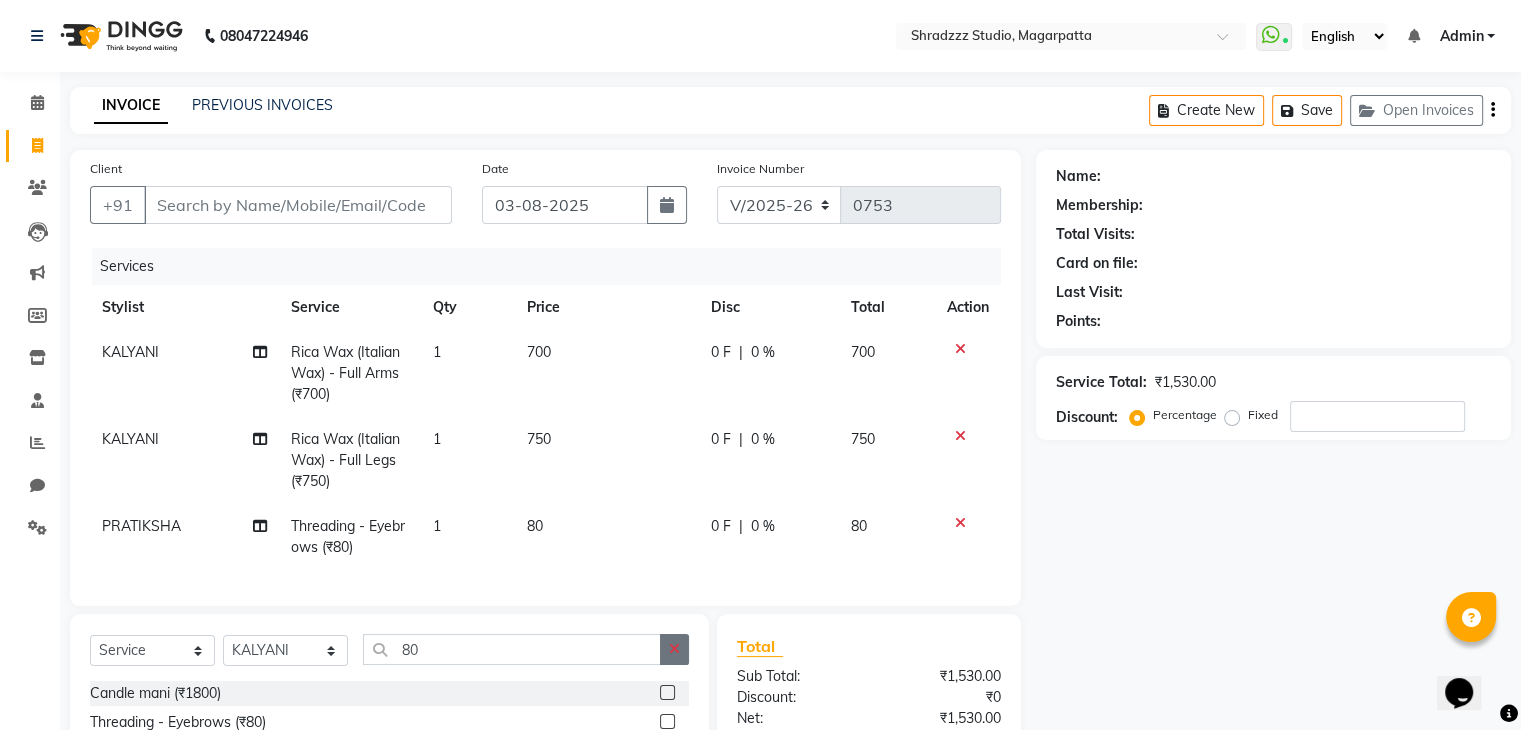 click 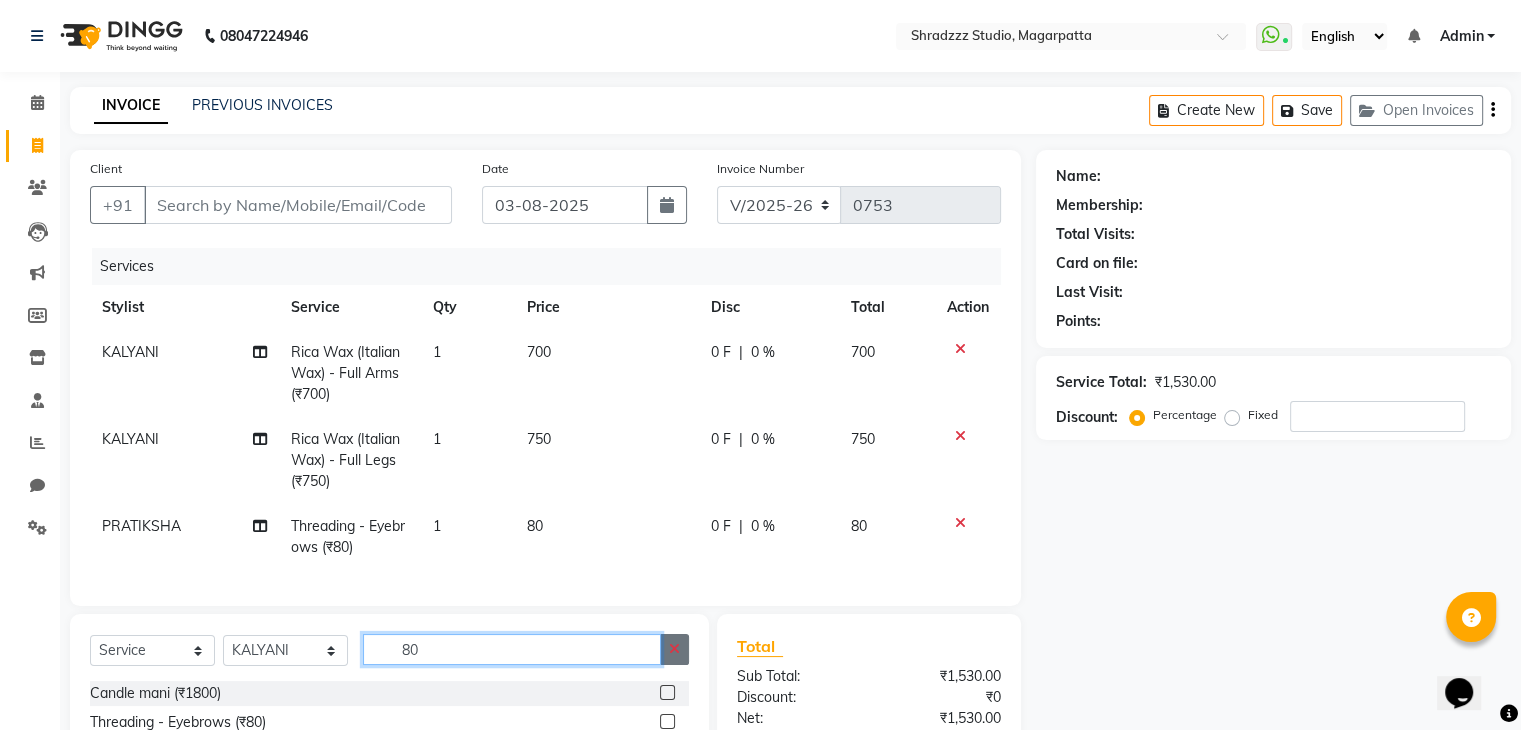 type 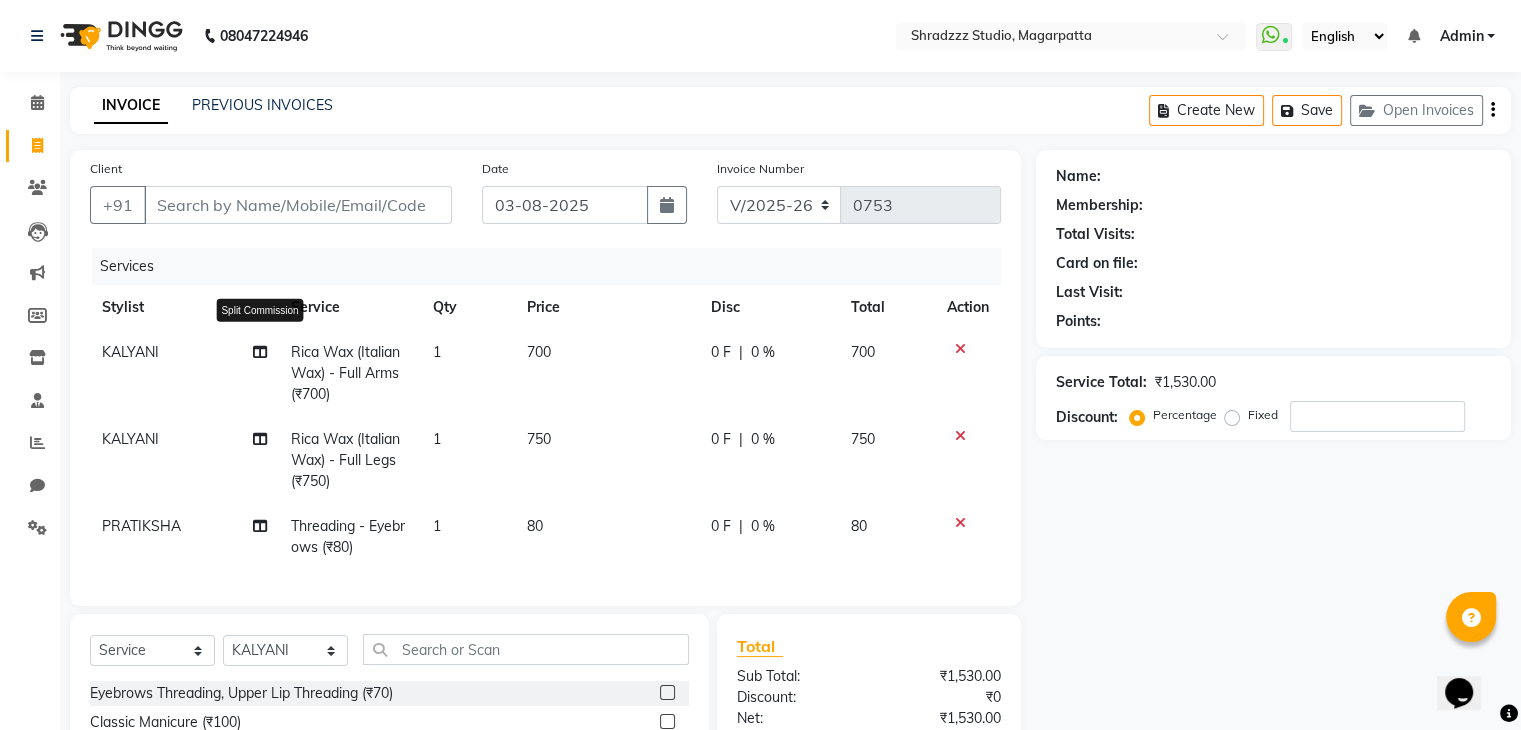 click 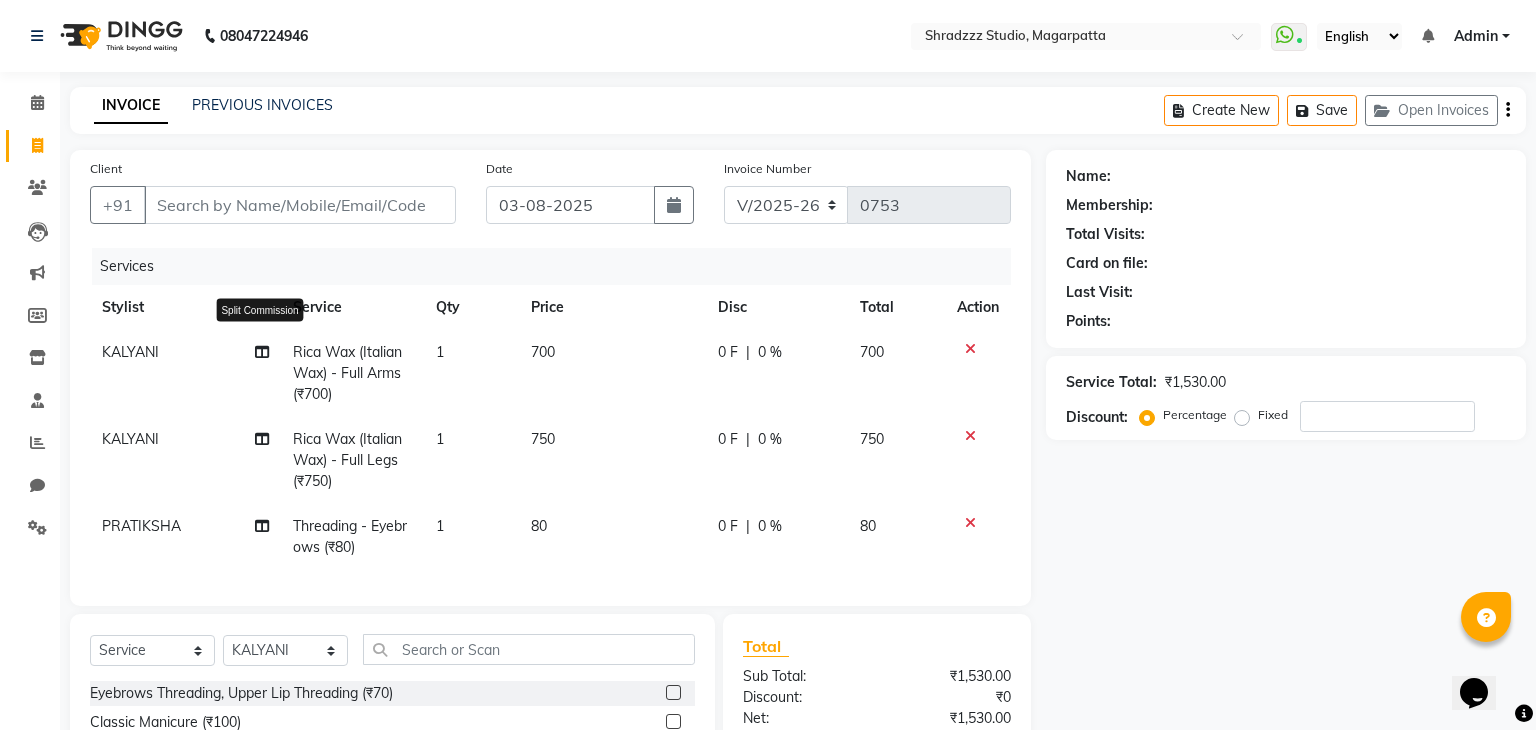 select on "64833" 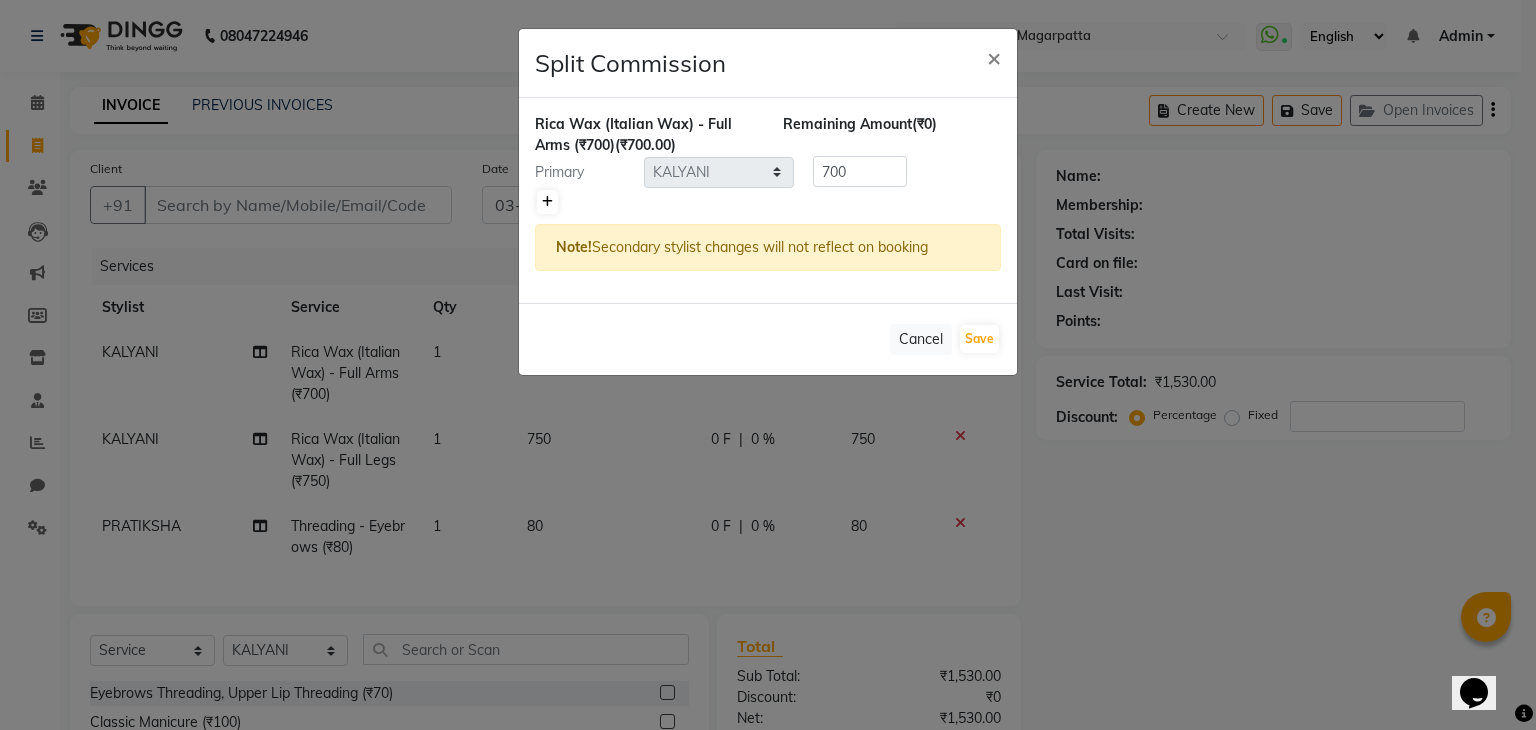 click 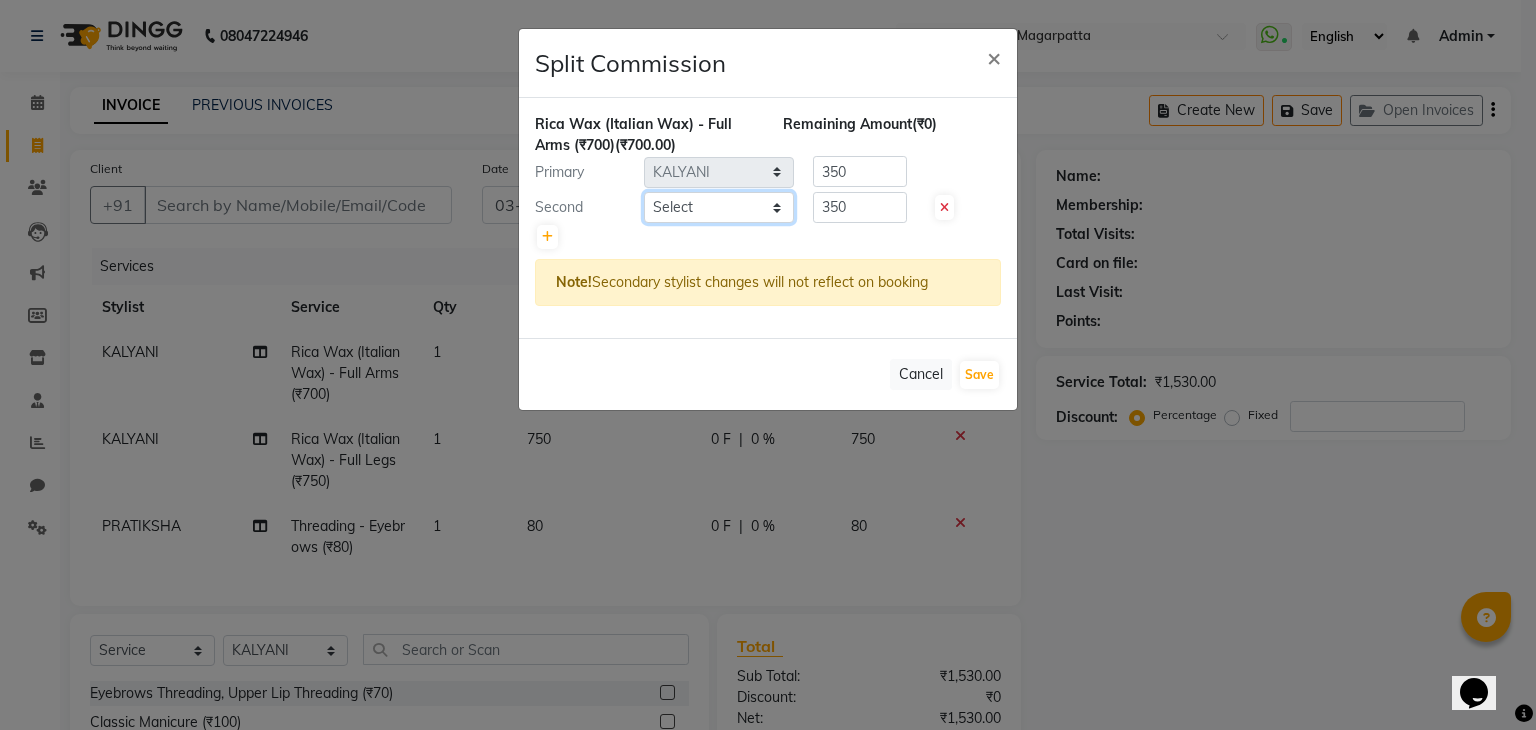 click on "Select [NAME]     [NAME]    [NAME]   Manager   [NAME] [NAME]     [NAME] [NAME]   [NAME]" 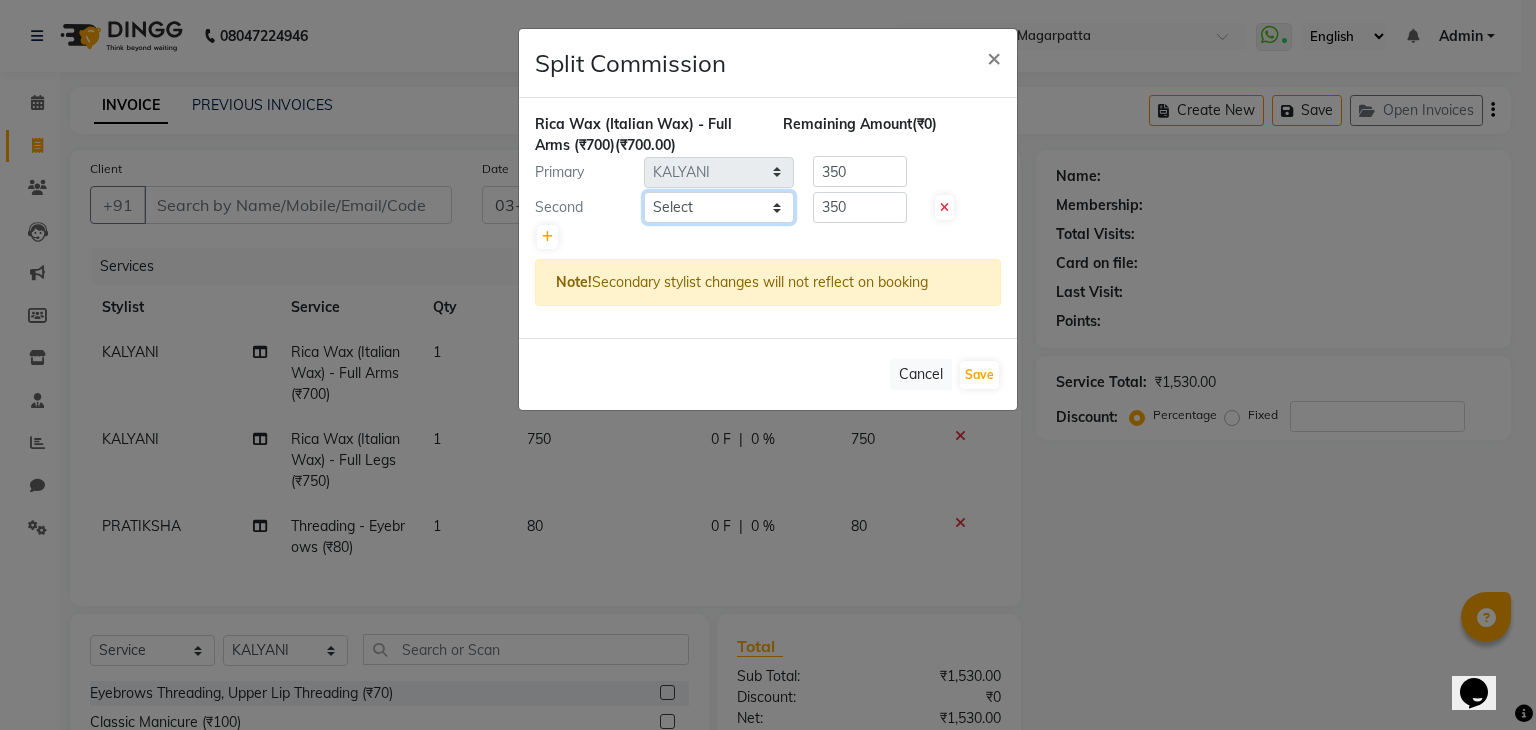 select on "88067" 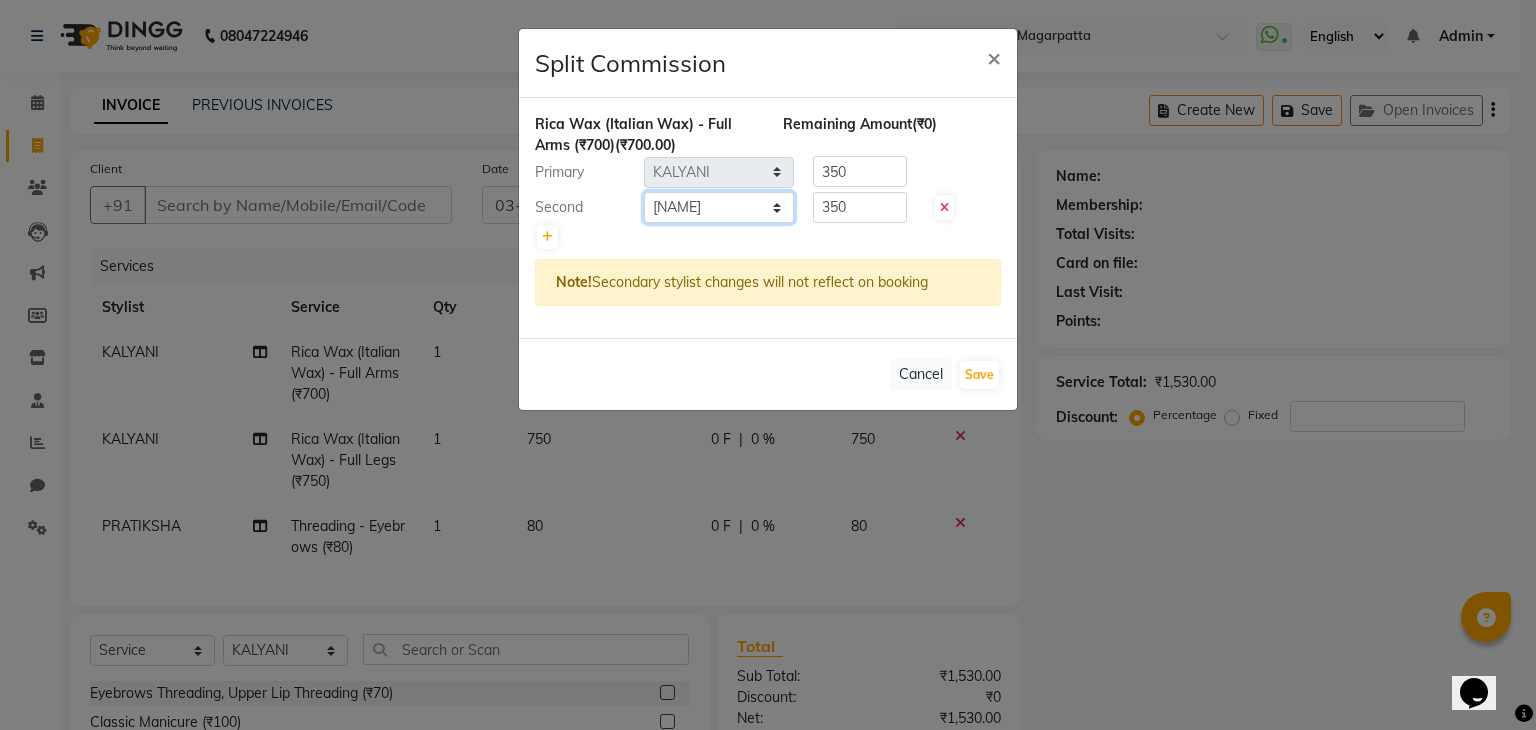 click on "Select [NAME]     [NAME]    [NAME]   Manager   [NAME] [NAME]     [NAME] [NAME]   [NAME]" 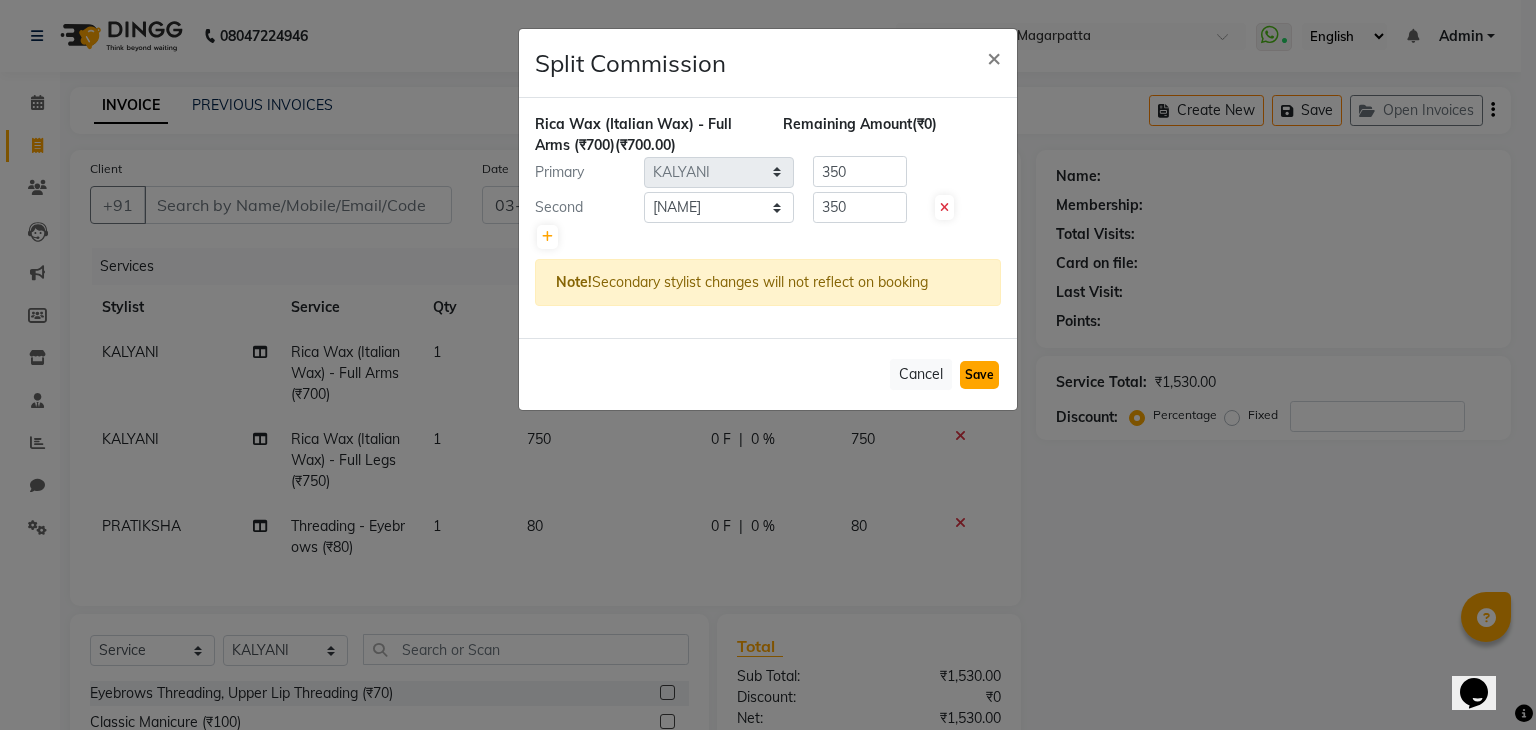 click on "Save" 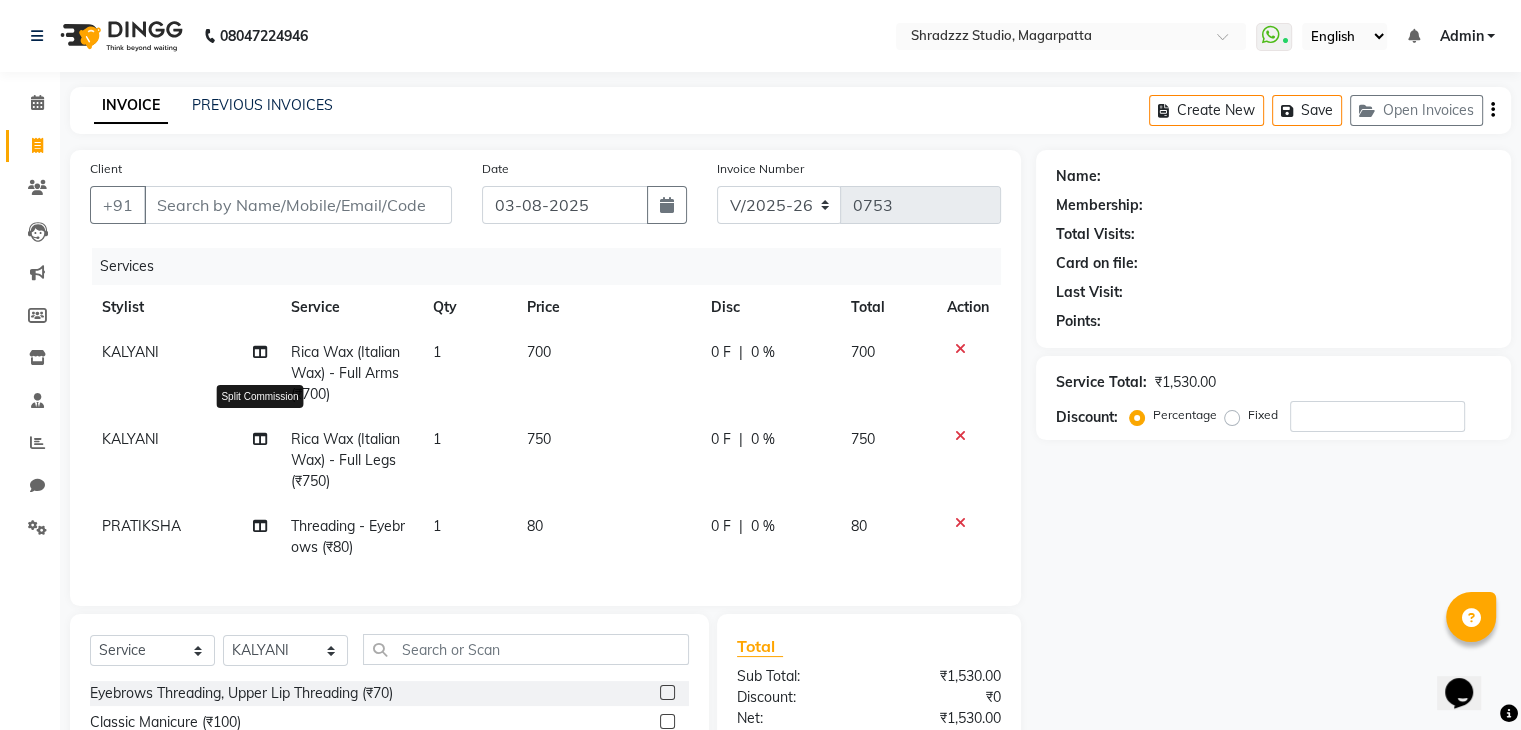 click 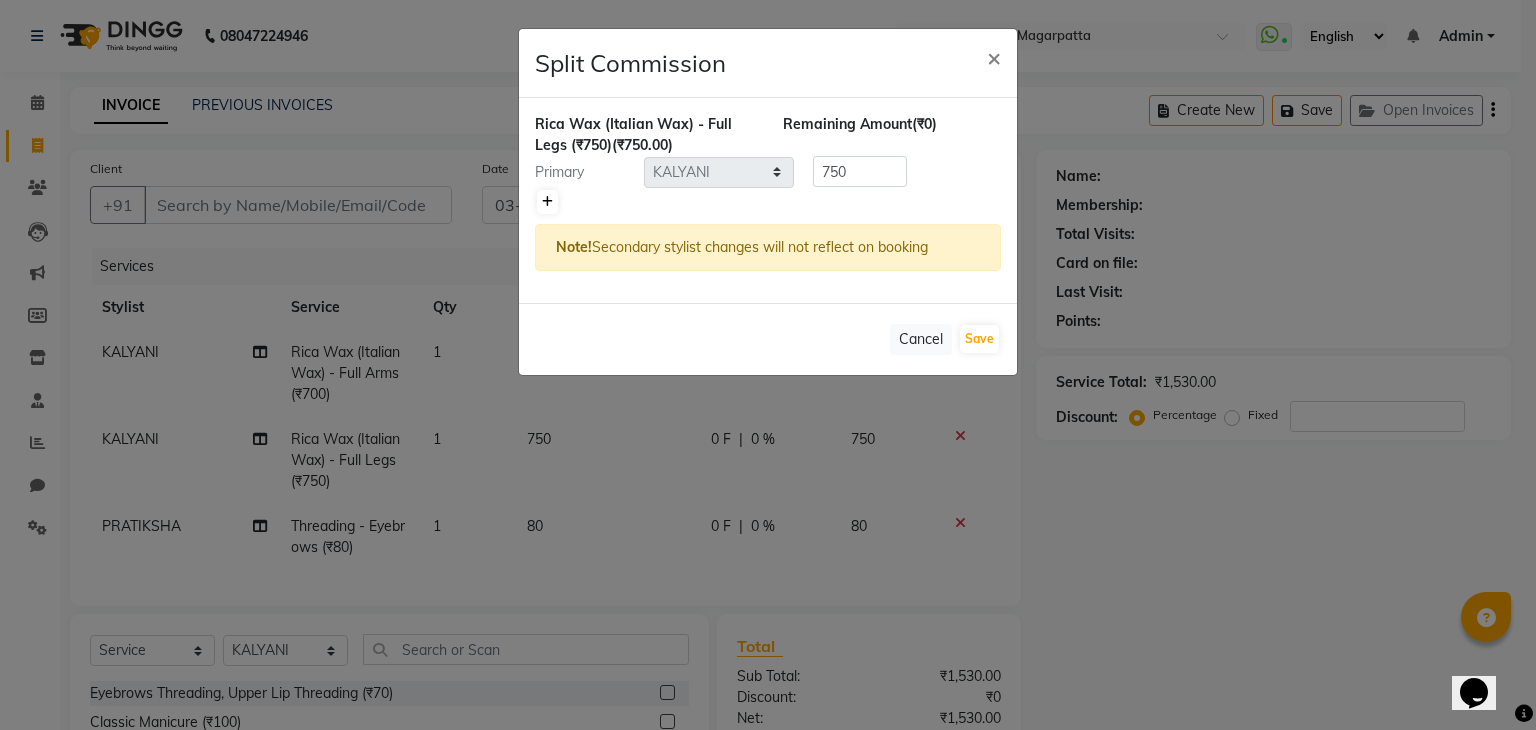 click 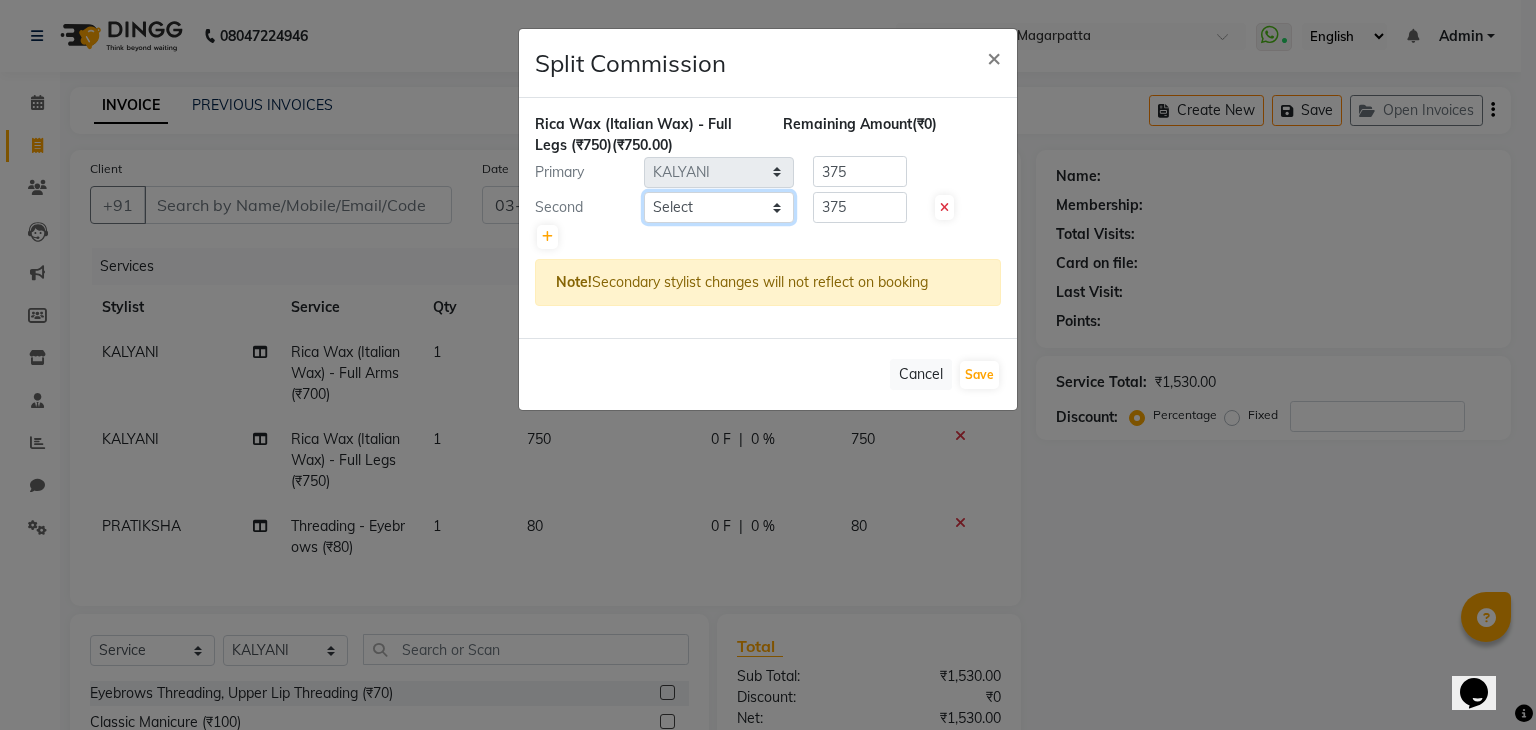 click on "Select [NAME]     [NAME]    [NAME]   Manager   [NAME] [NAME]     [NAME] [NAME]   [NAME]" 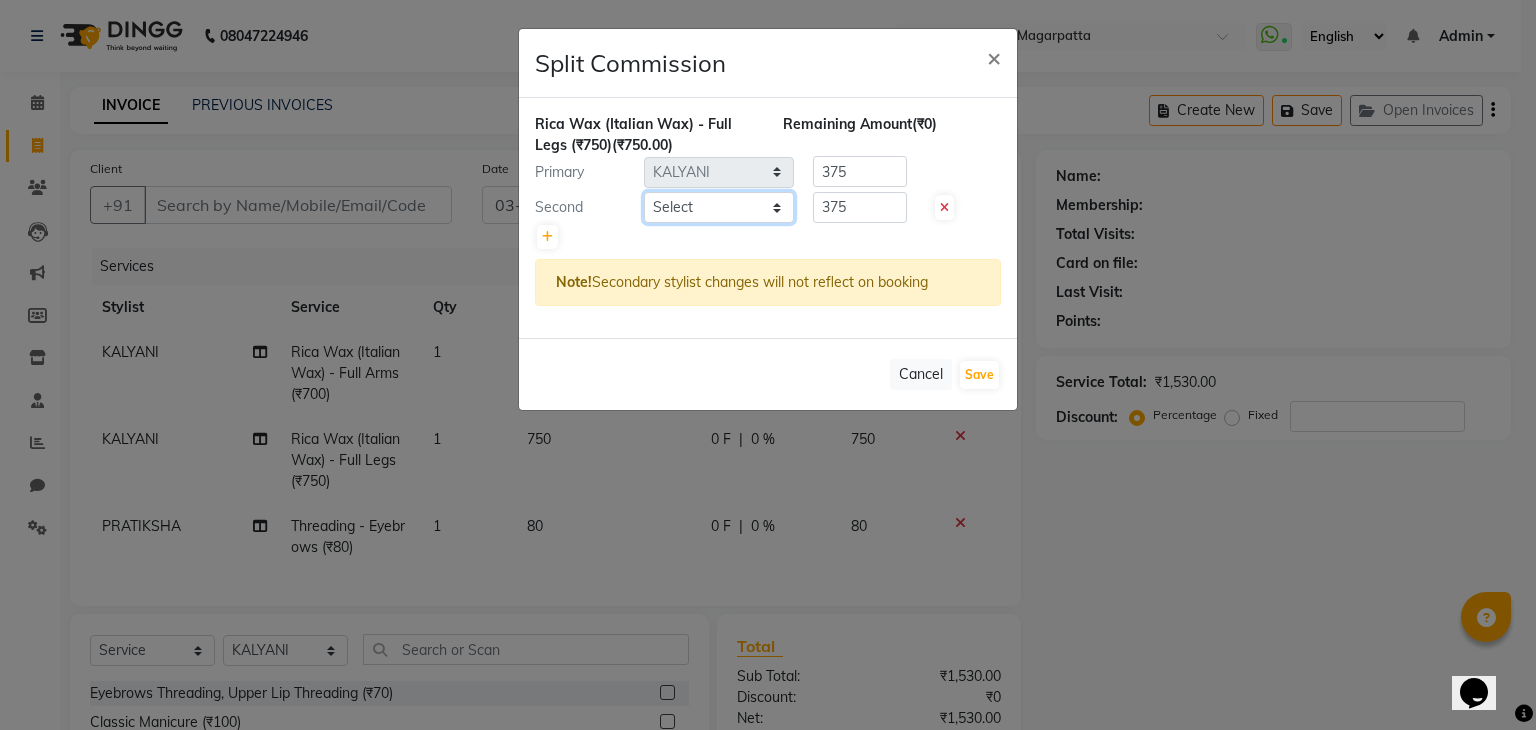 select on "88067" 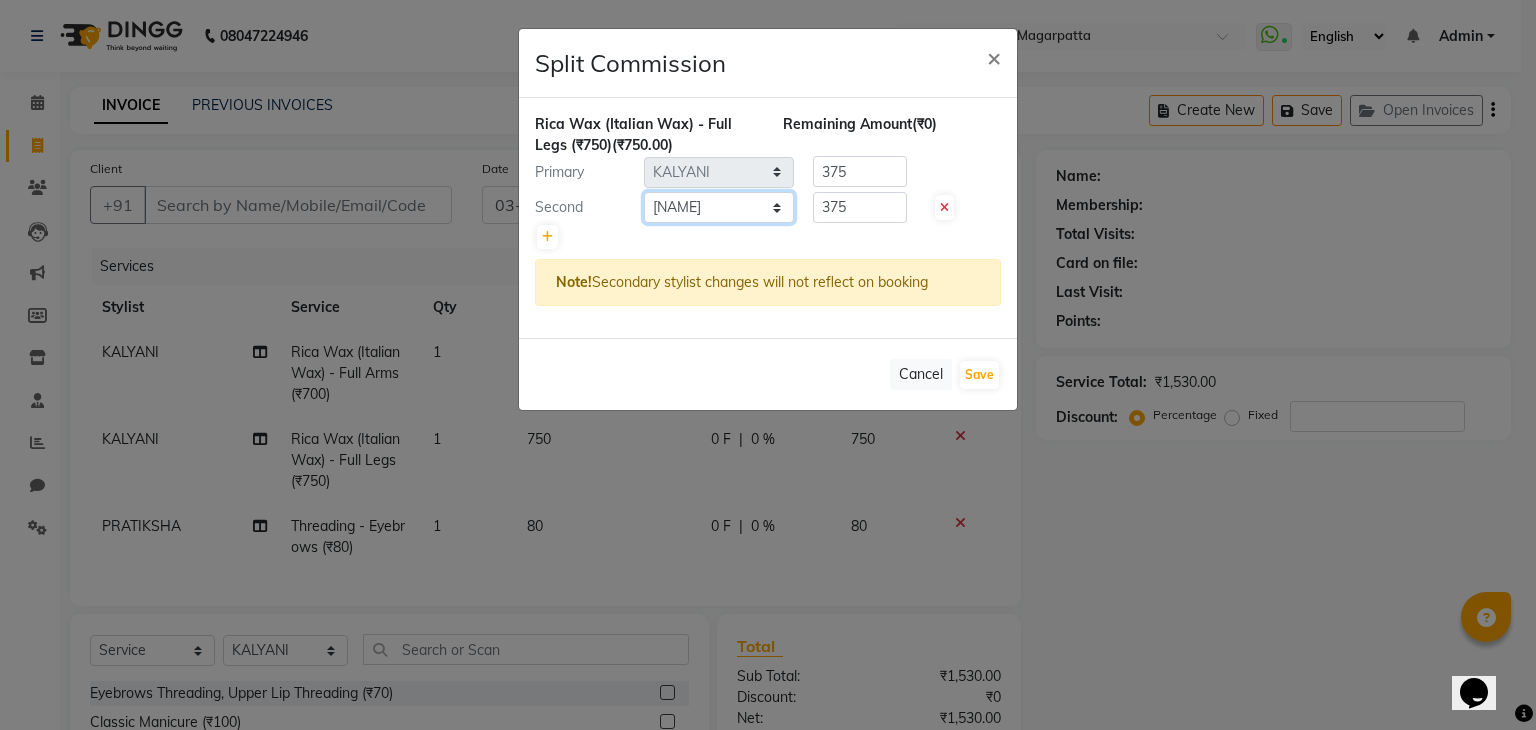 click on "Select [NAME]     [NAME]    [NAME]   Manager   [NAME] [NAME]     [NAME] [NAME]   [NAME]" 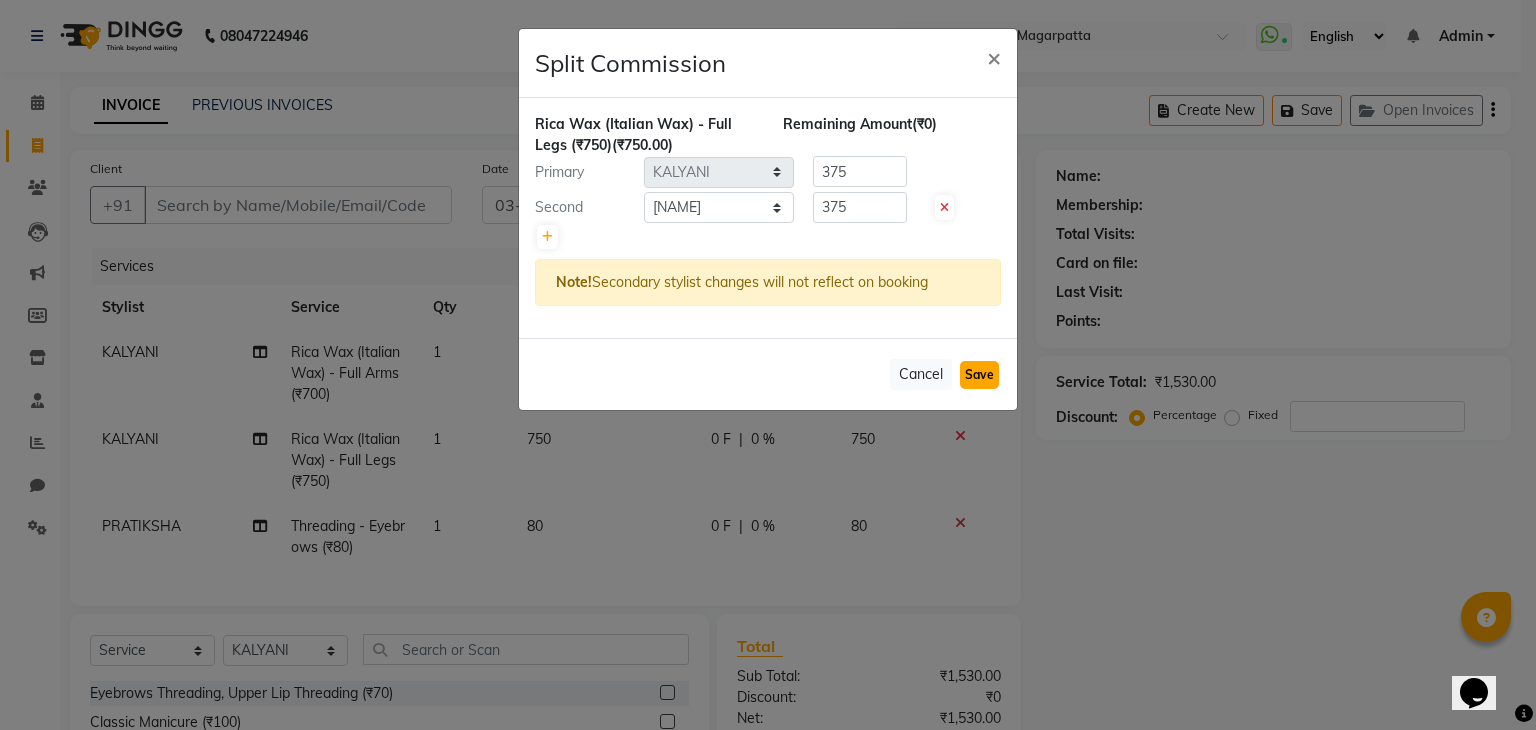 click on "Save" 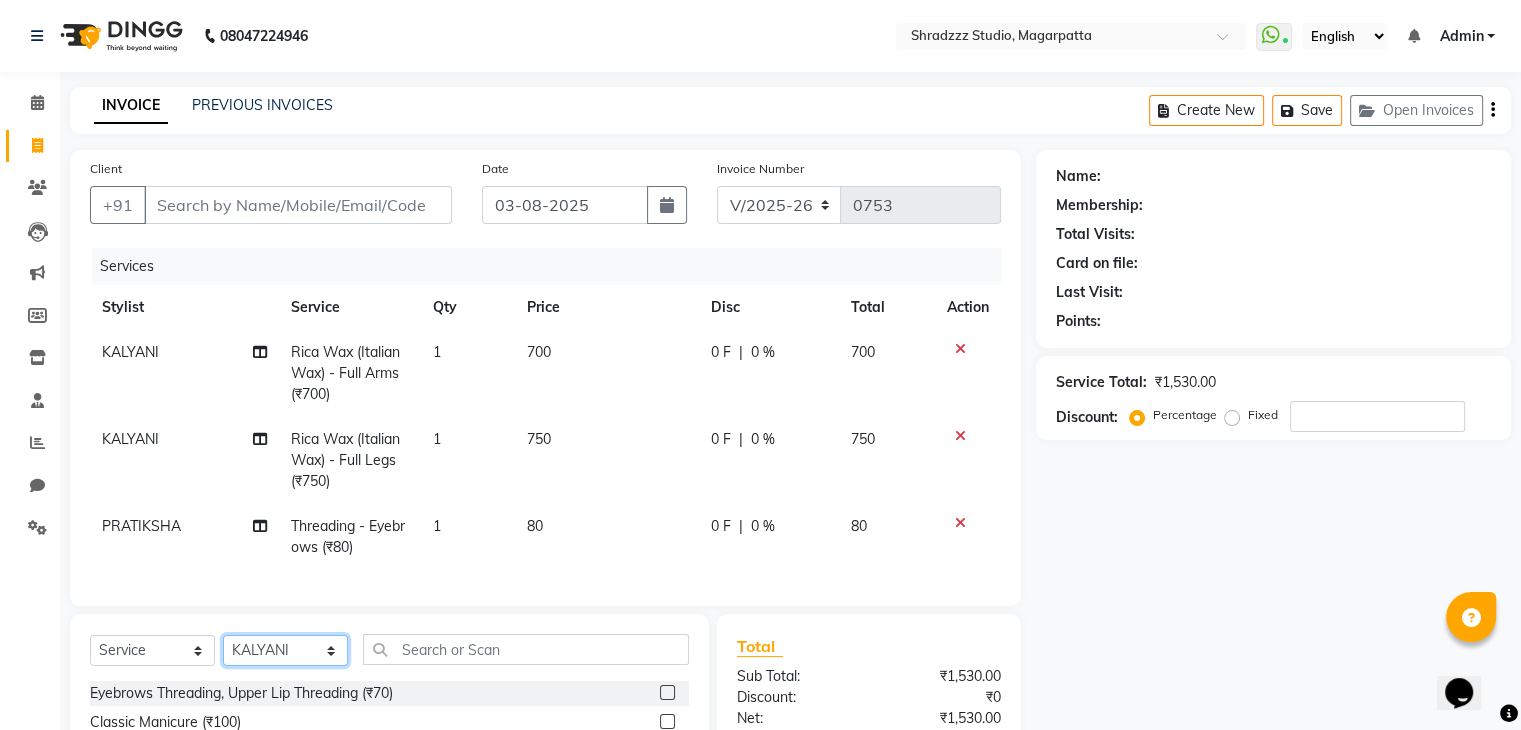 click on "Select Stylist [NAME]   [NAME]  [NAME] Manager [NAME] [NAME]   [NAME] [NAME] [NAME]" 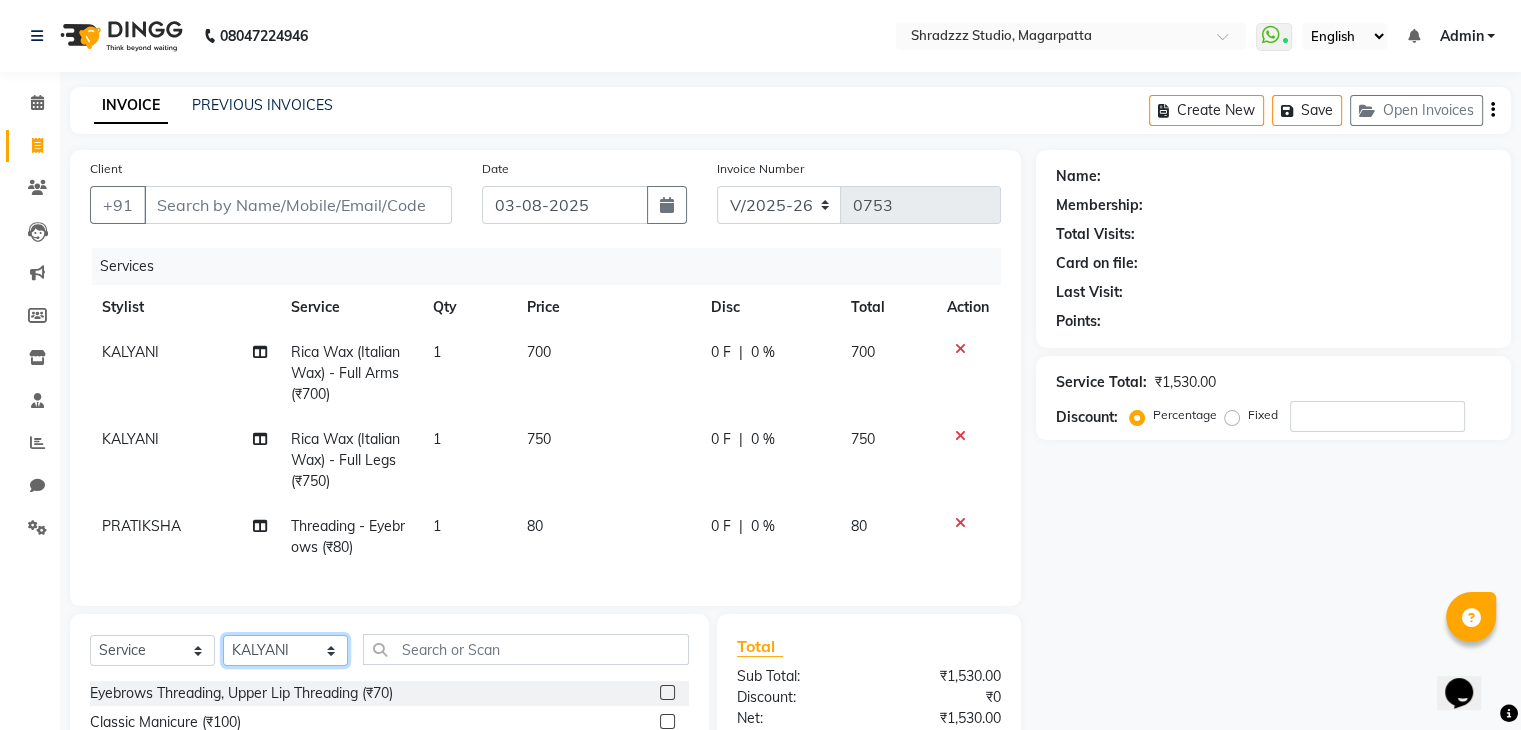 select on "87762" 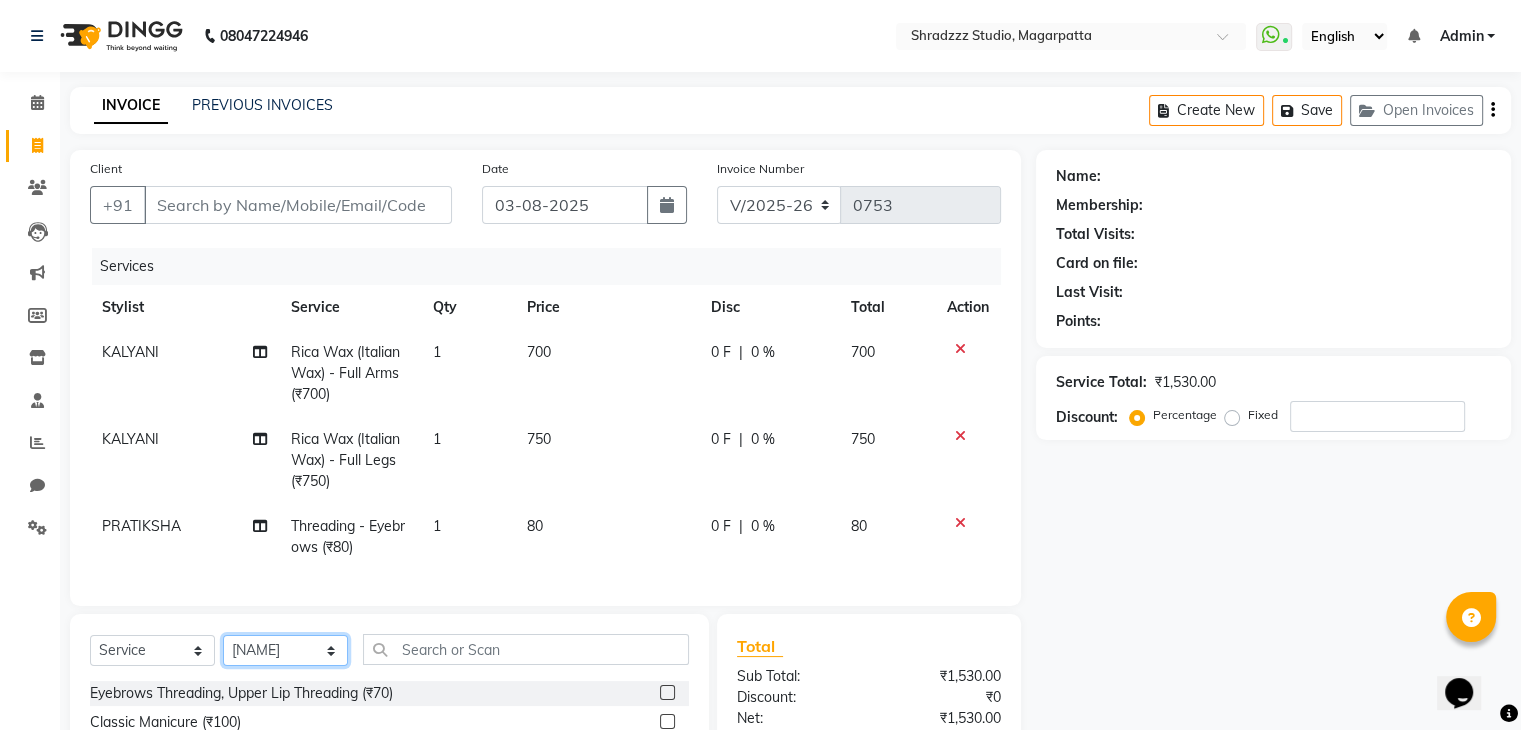click on "Select Stylist [NAME]   [NAME]  [NAME] Manager [NAME] [NAME]   [NAME] [NAME] [NAME]" 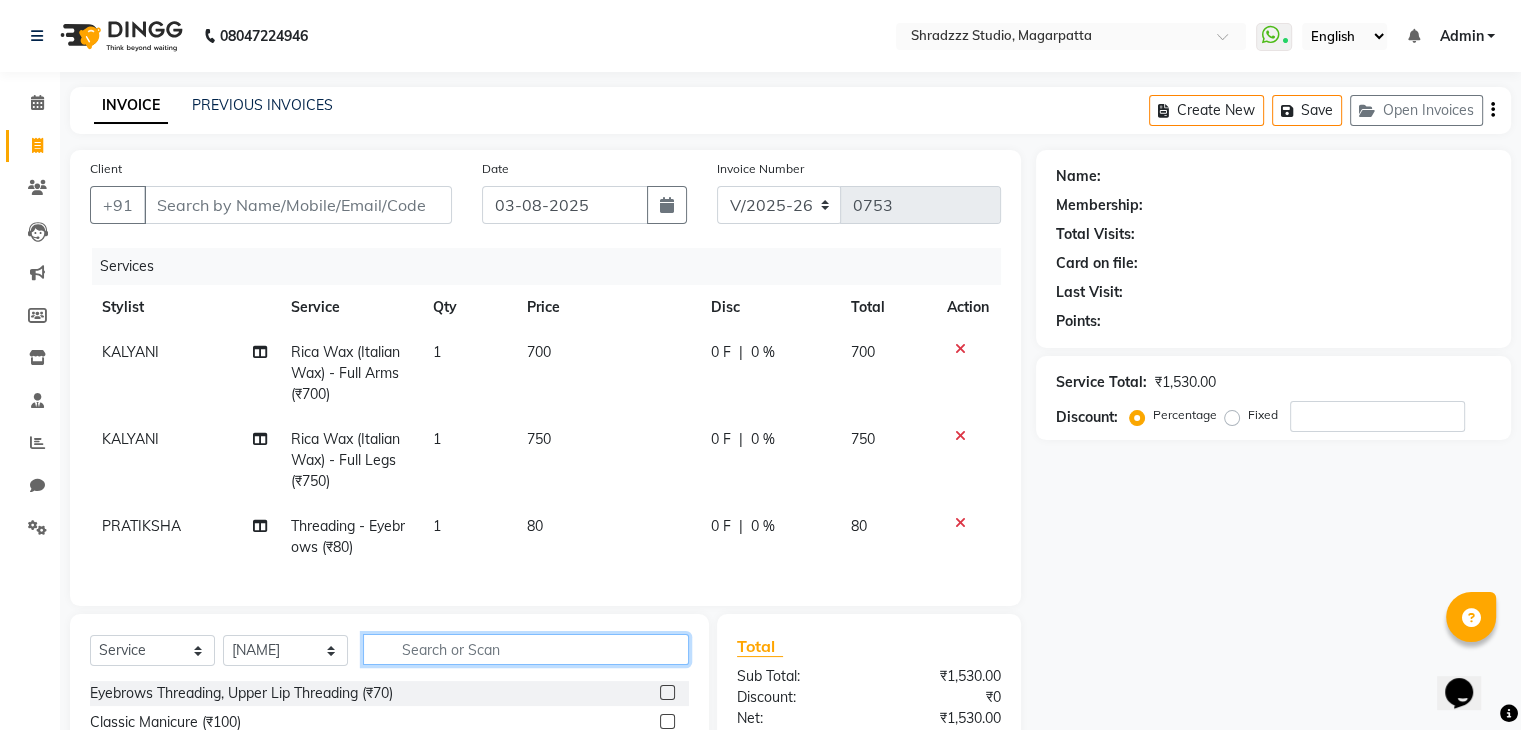 click 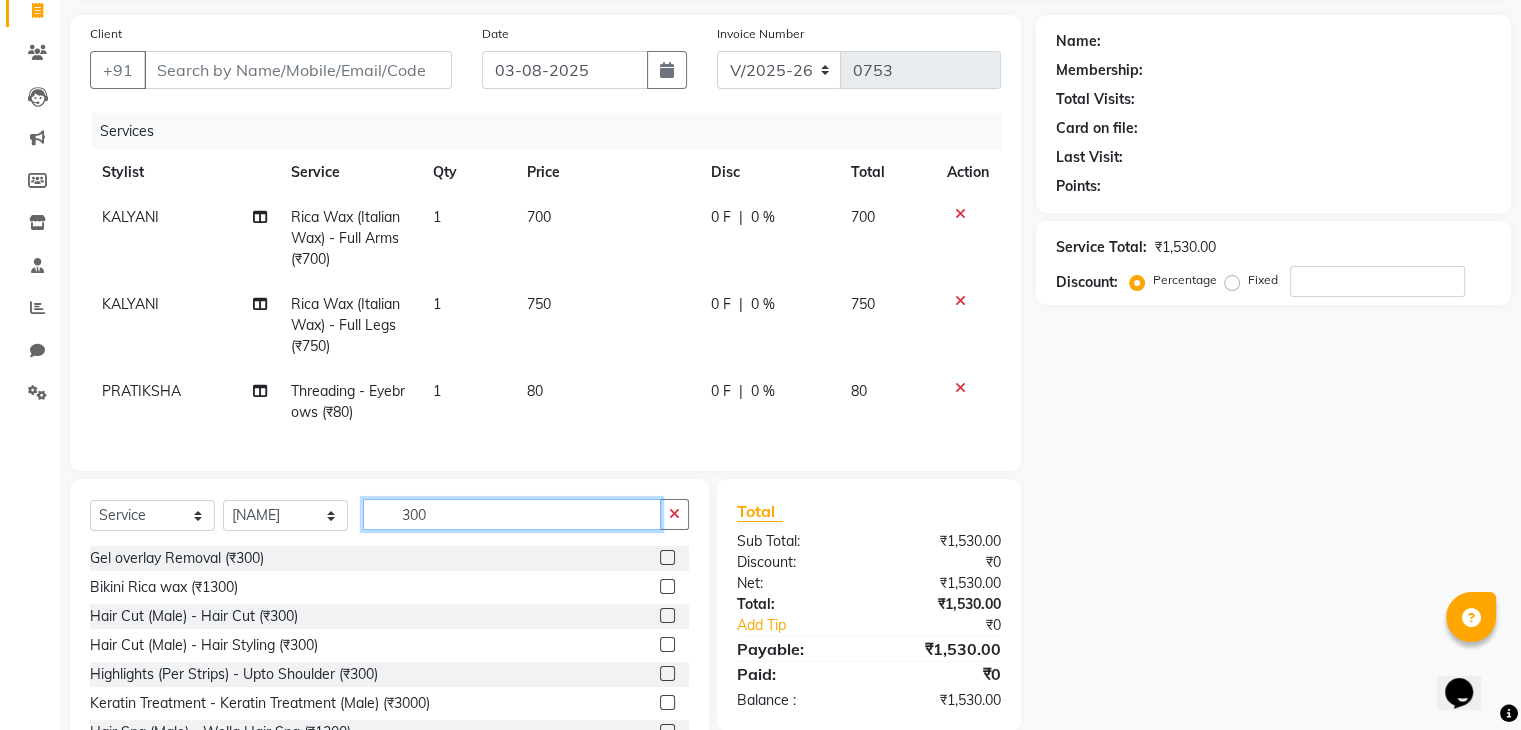 scroll, scrollTop: 190, scrollLeft: 0, axis: vertical 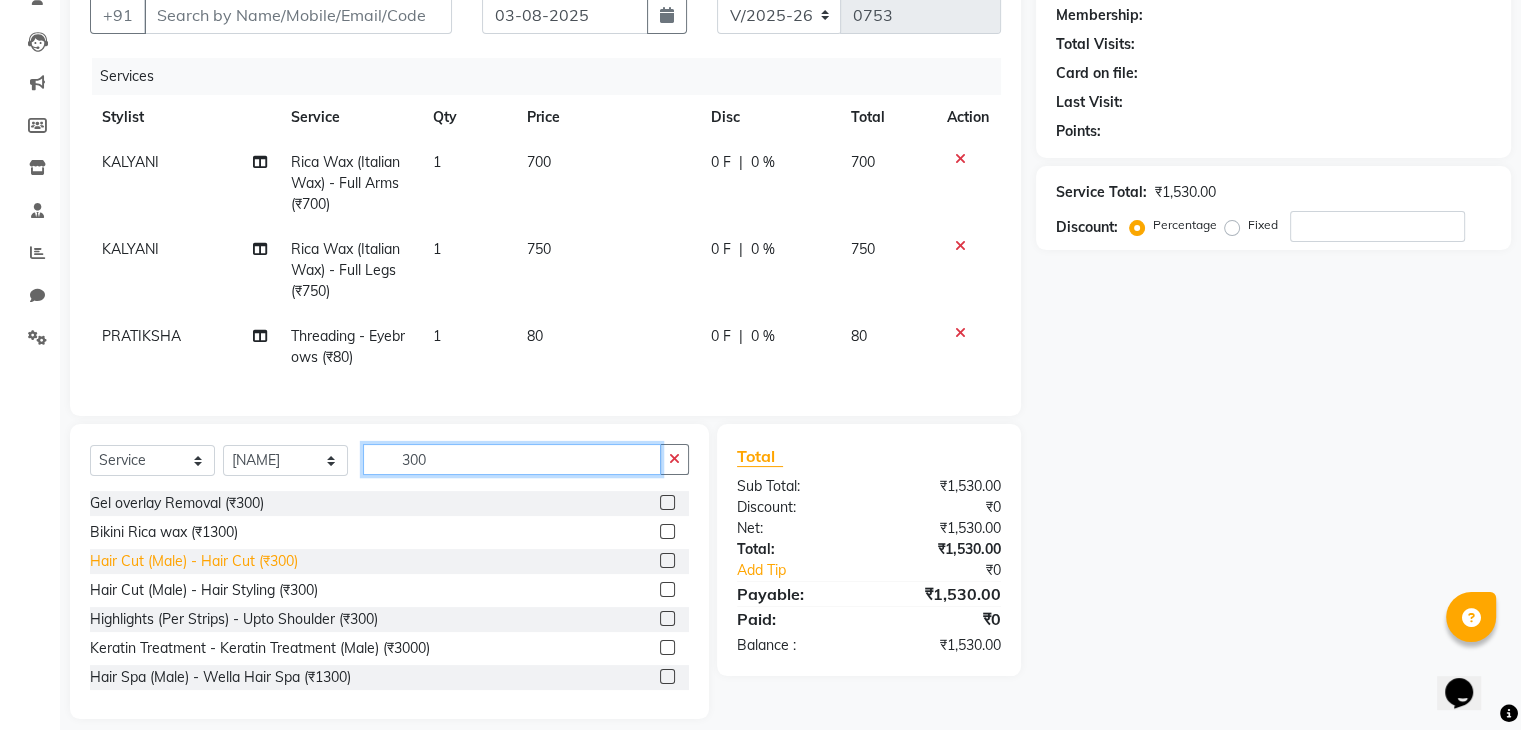 type on "300" 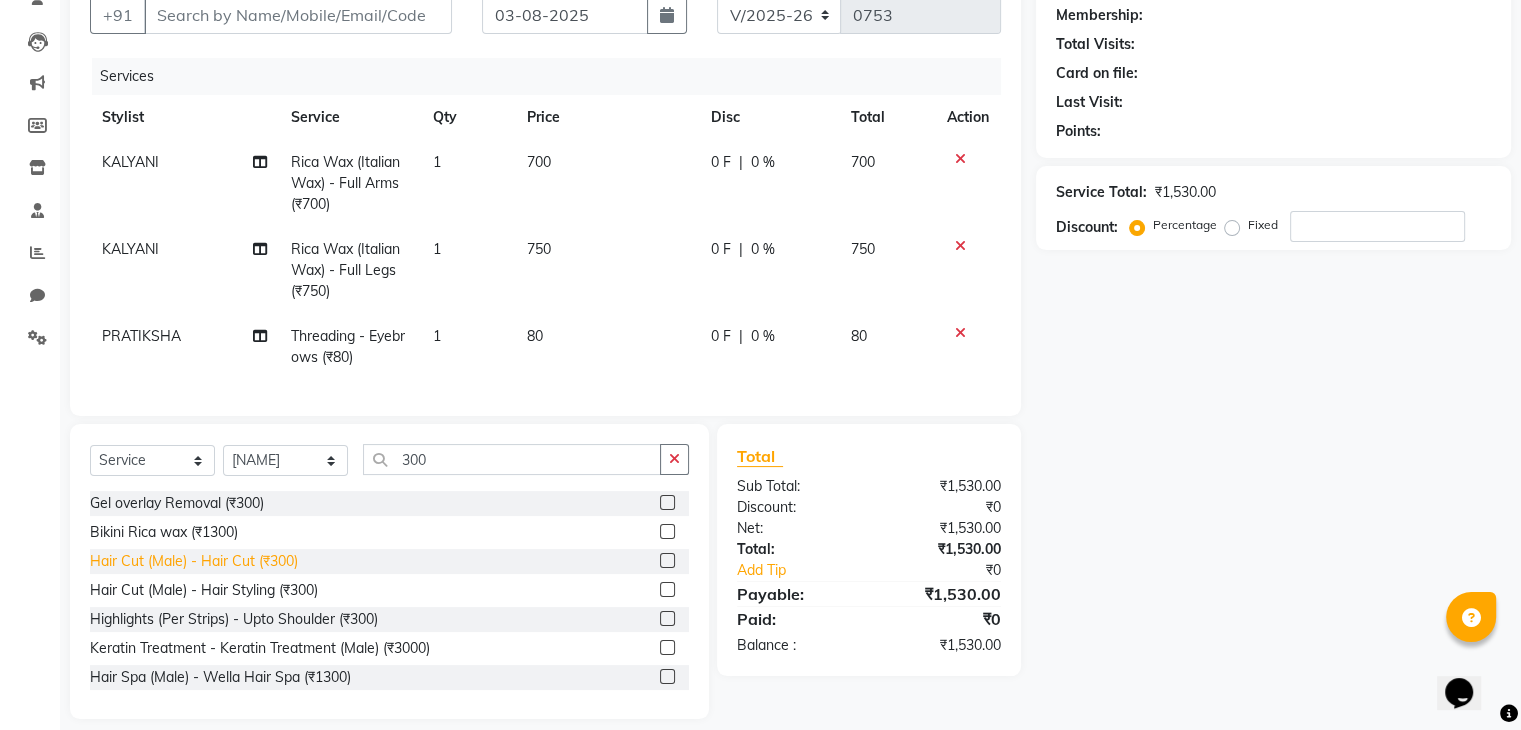 click on "Hair Cut (Male) - Hair Cut (₹300)" 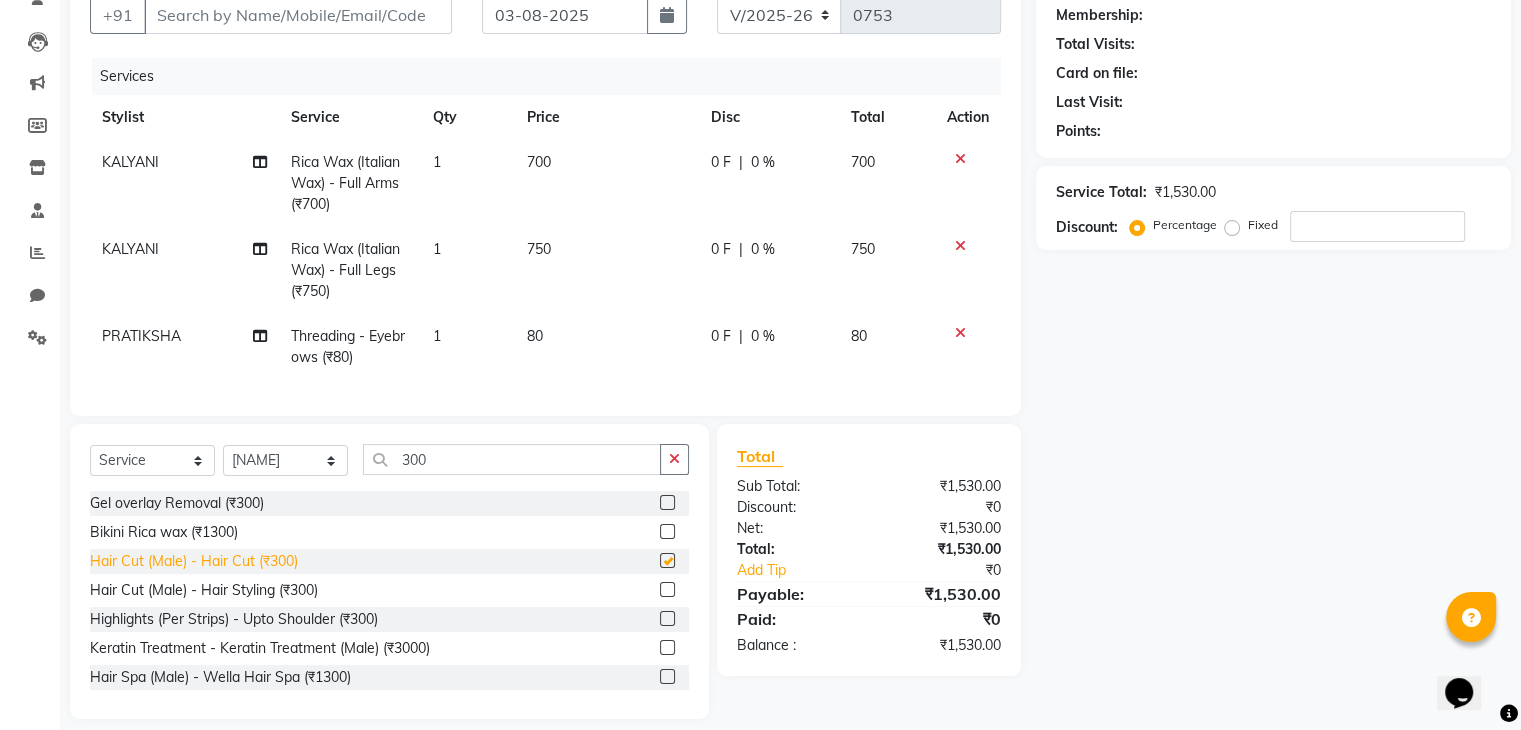 checkbox on "false" 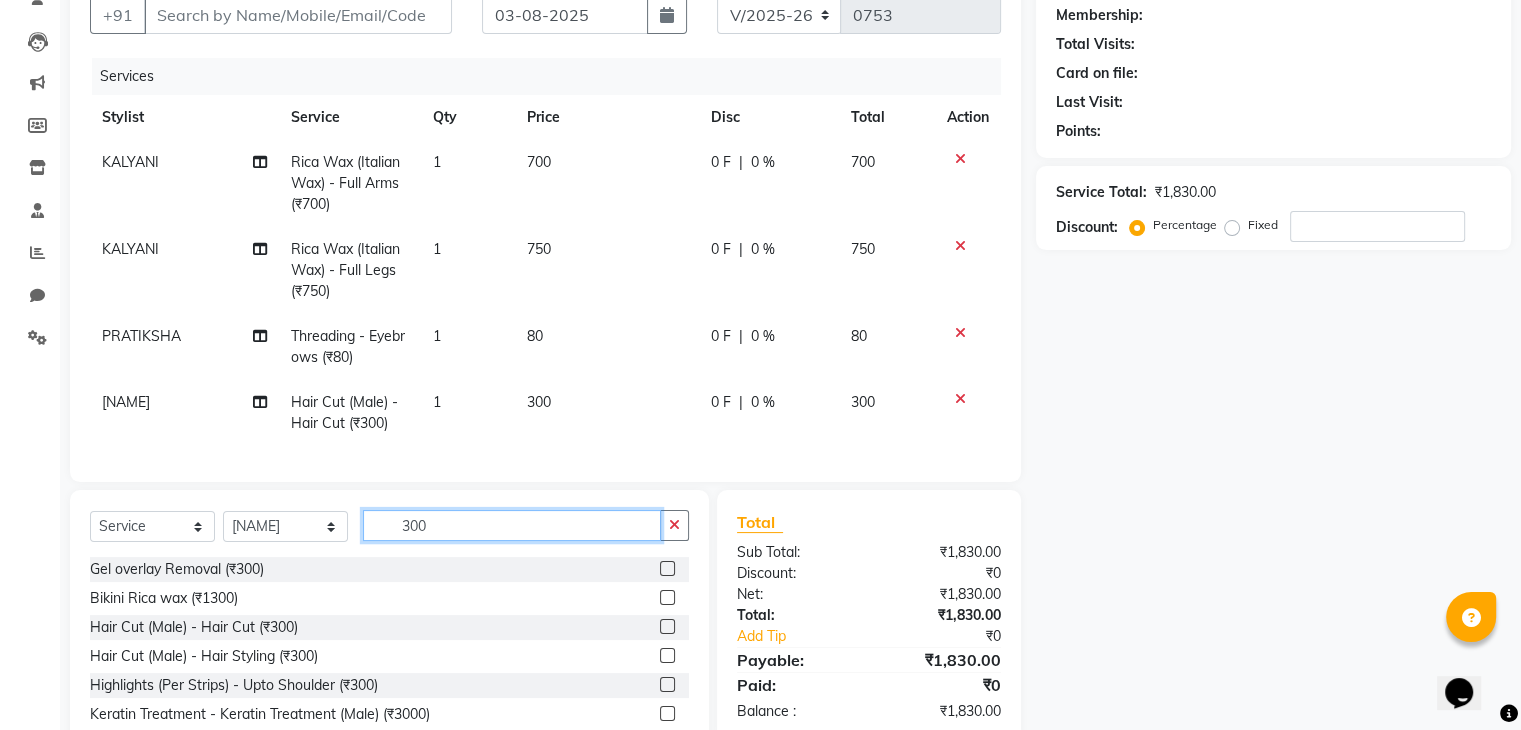click on "300" 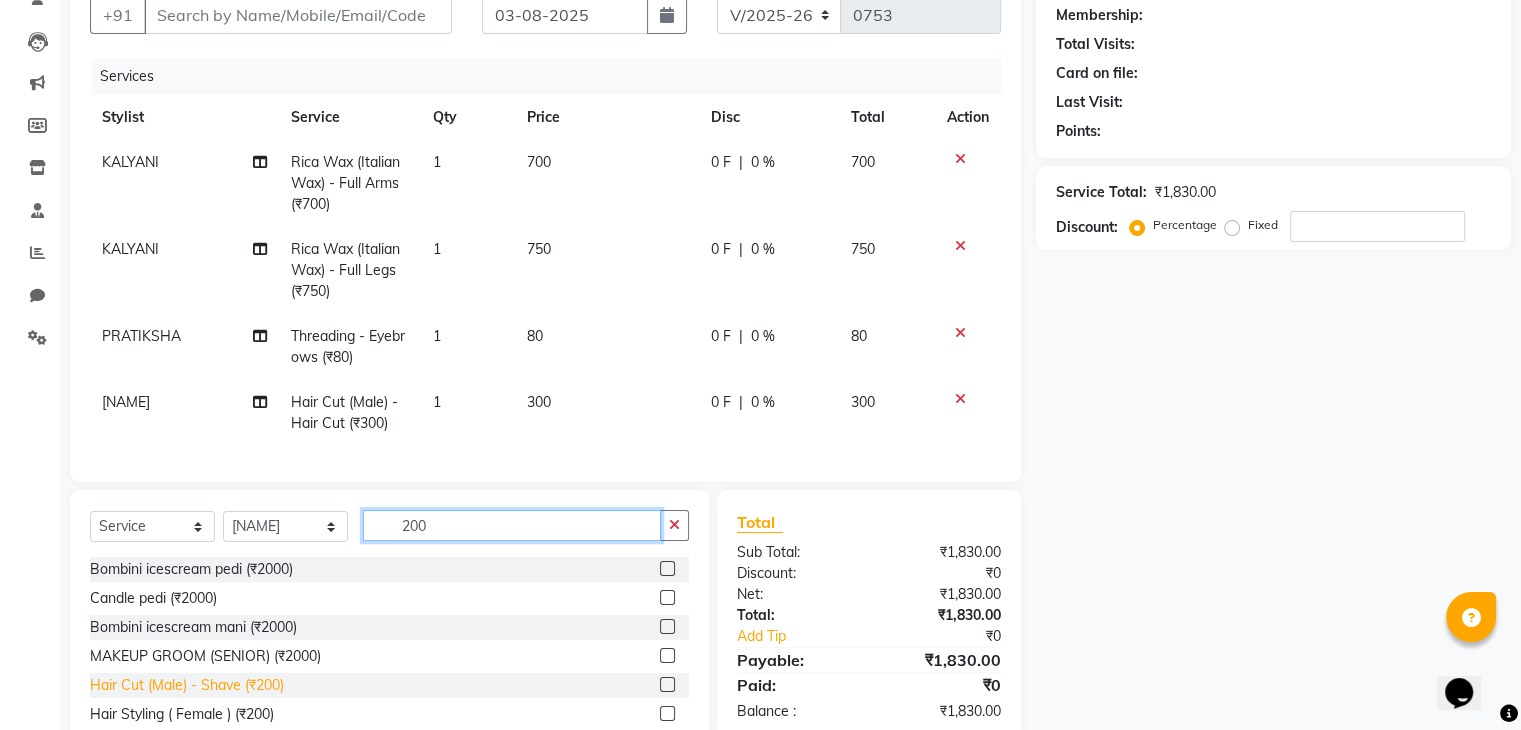 type on "200" 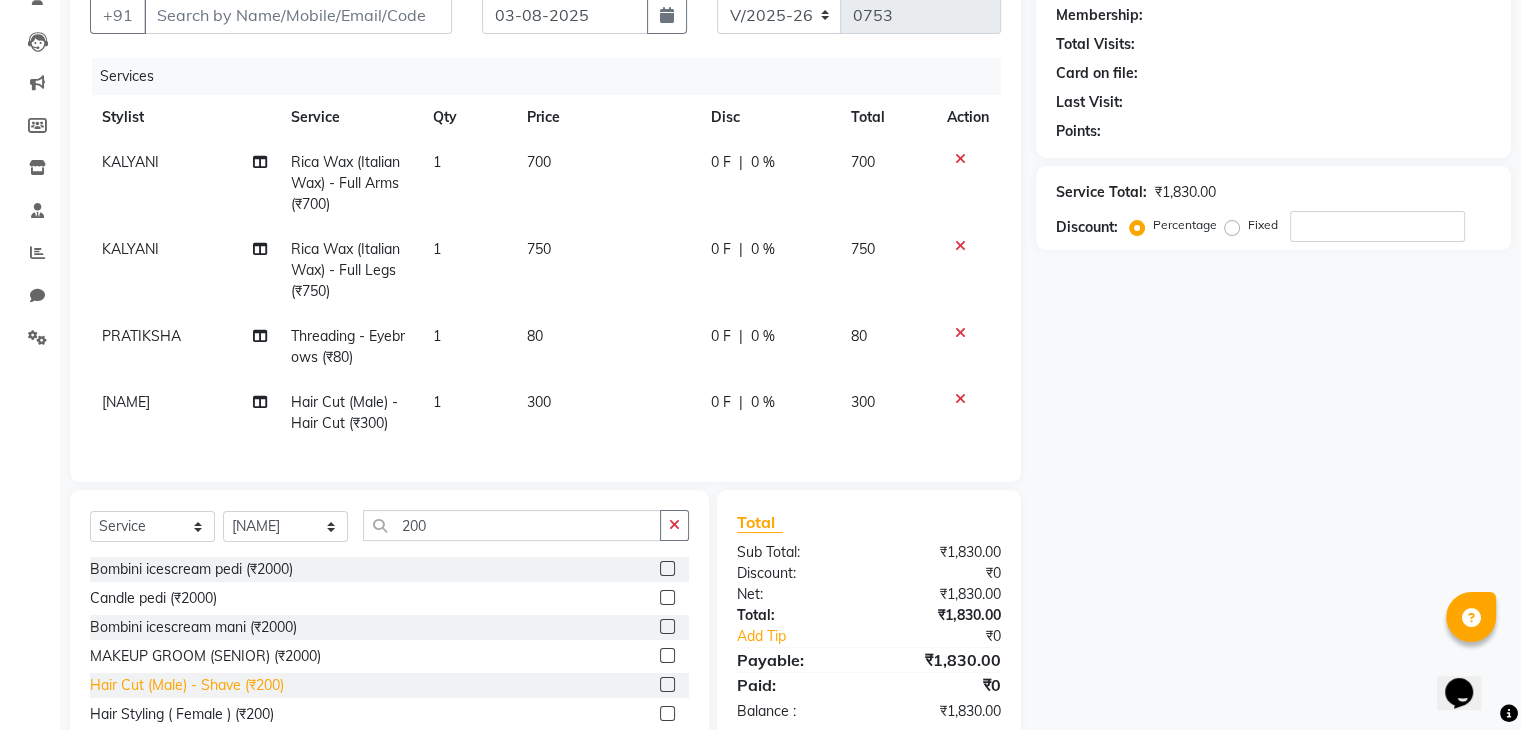 click on "Hair Cut (Male) - Shave (₹200)" 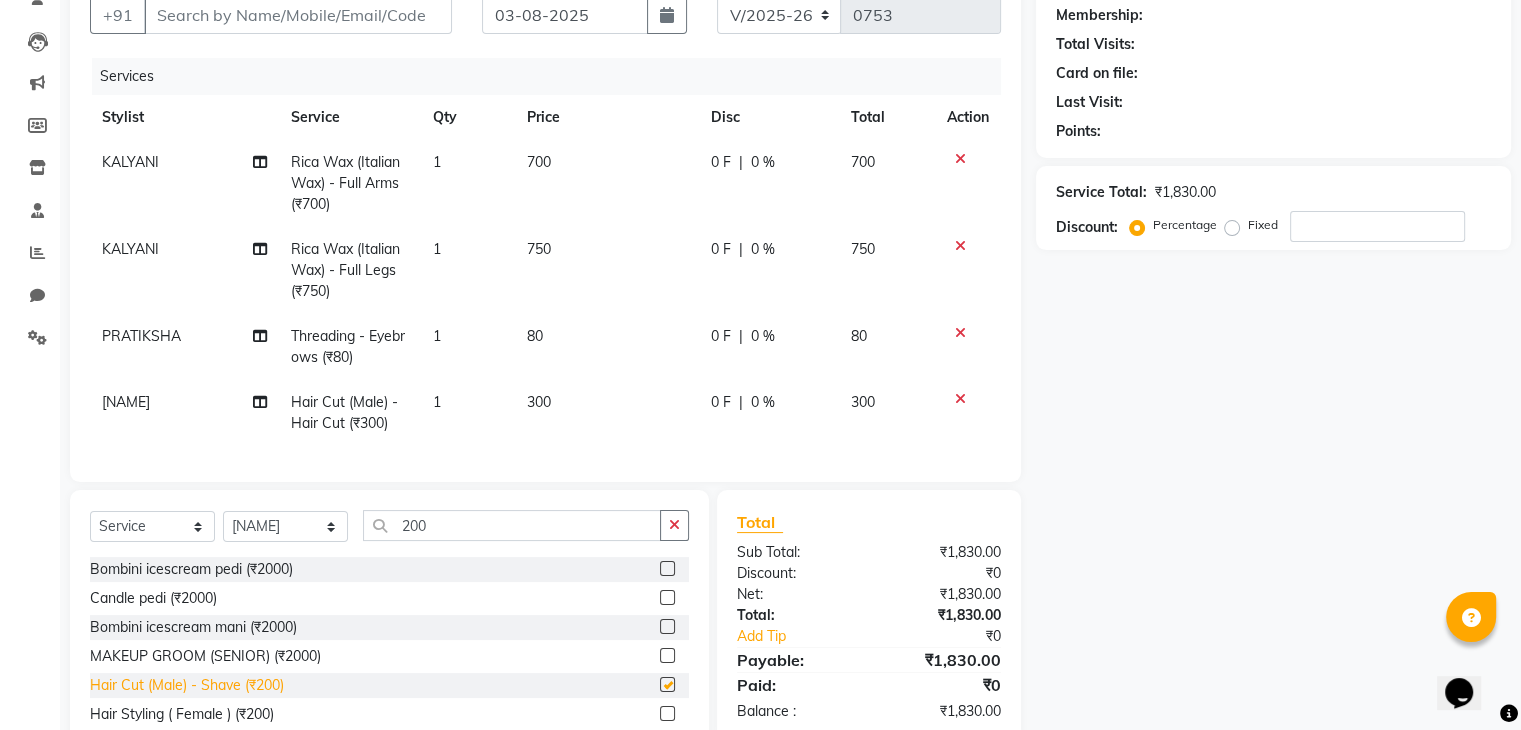 checkbox on "false" 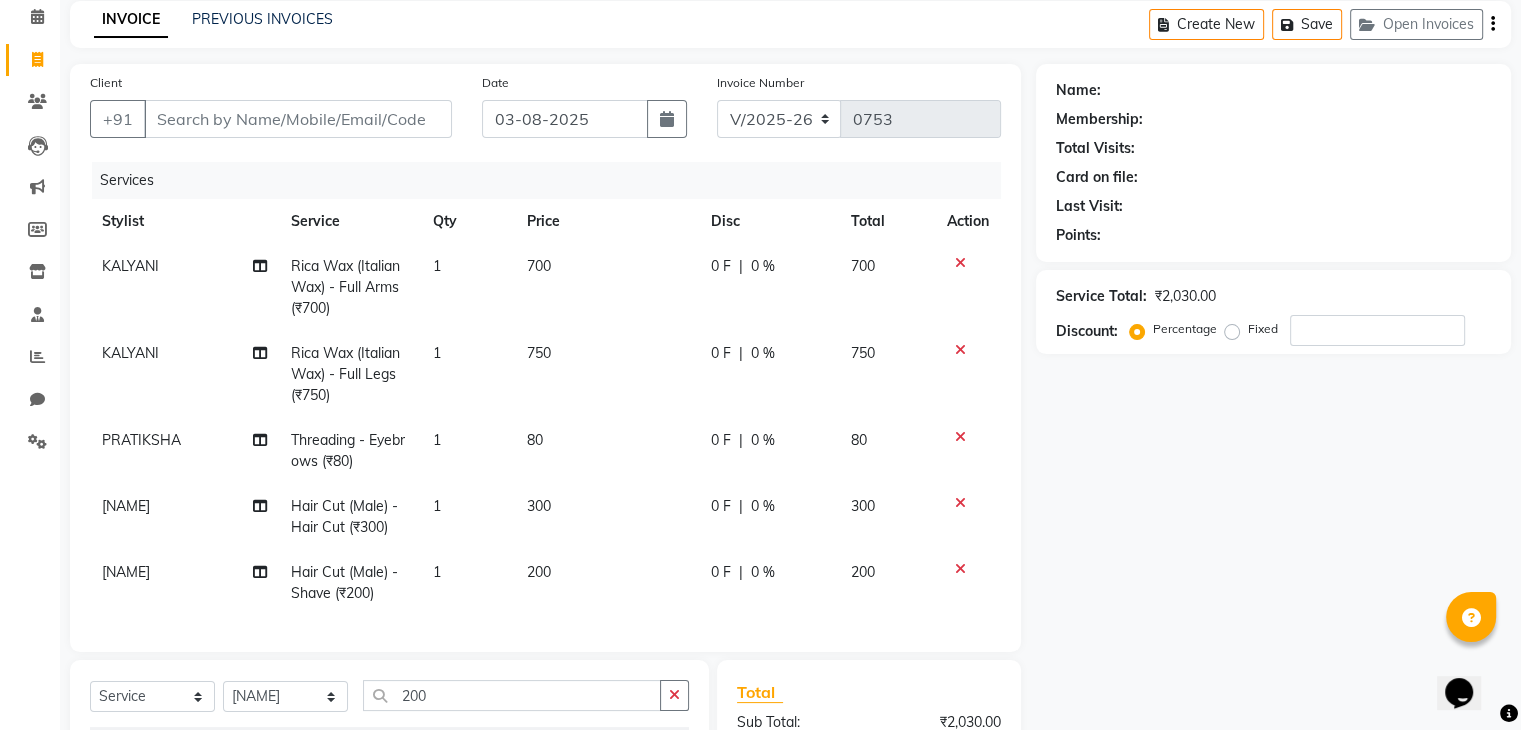 scroll, scrollTop: 86, scrollLeft: 0, axis: vertical 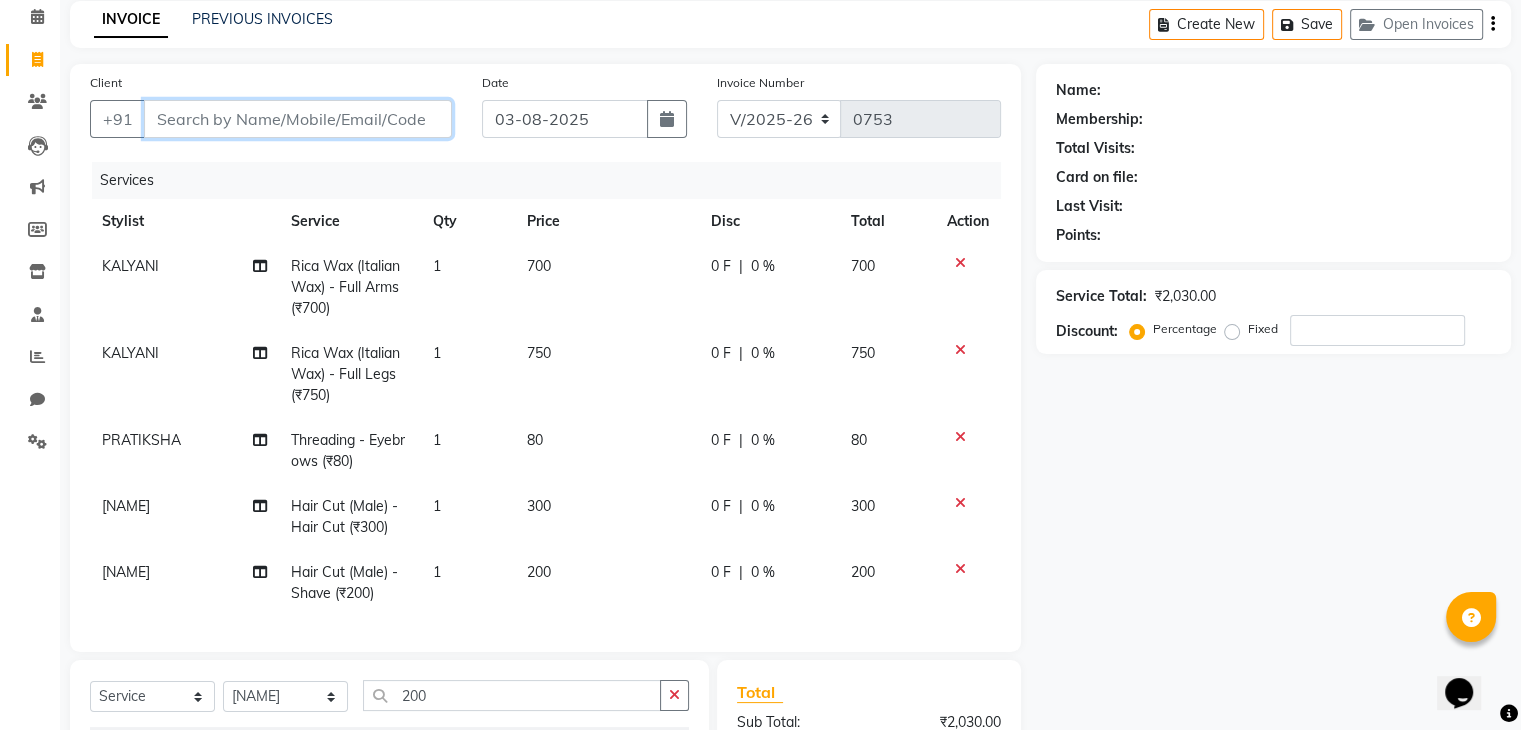 click on "Client" at bounding box center (298, 119) 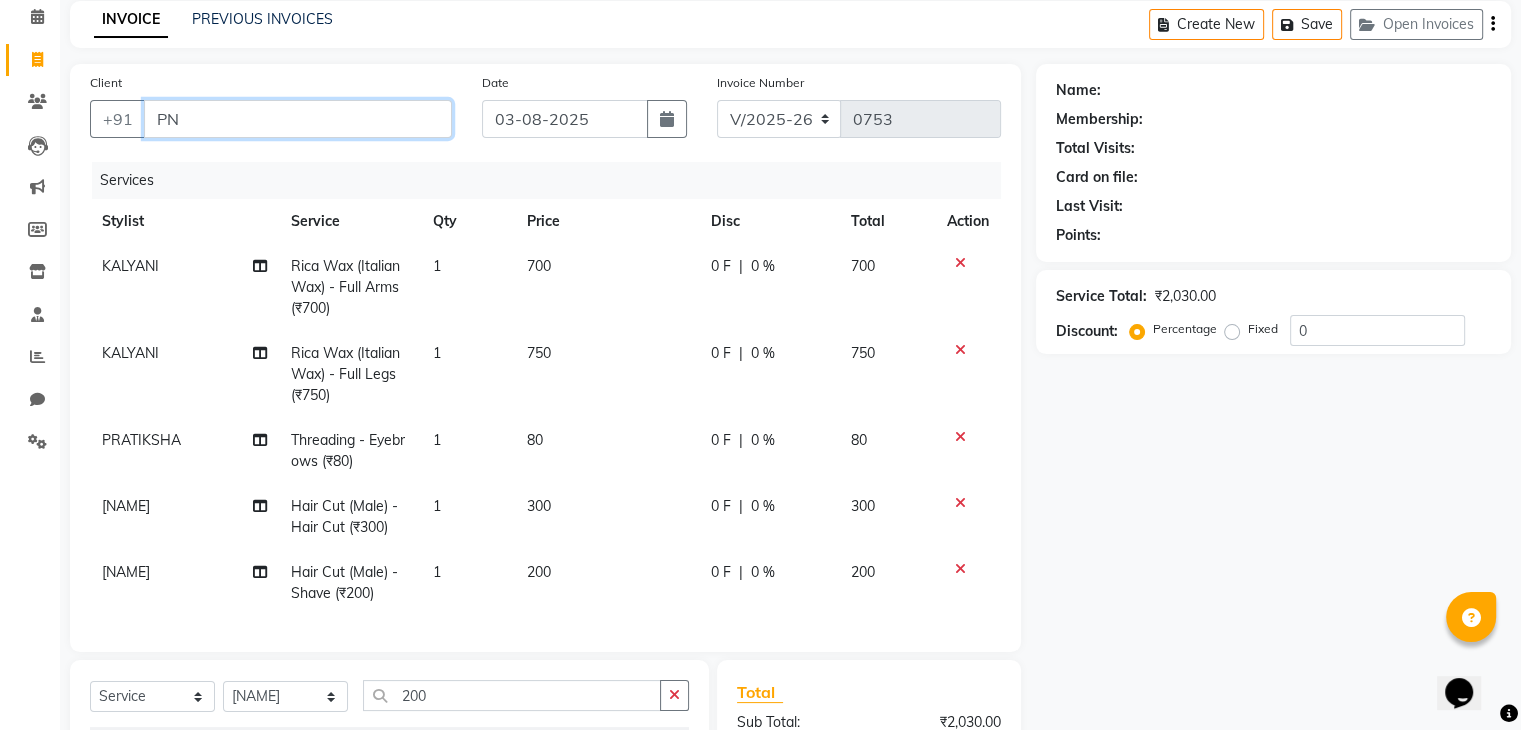 click on "PN" at bounding box center (298, 119) 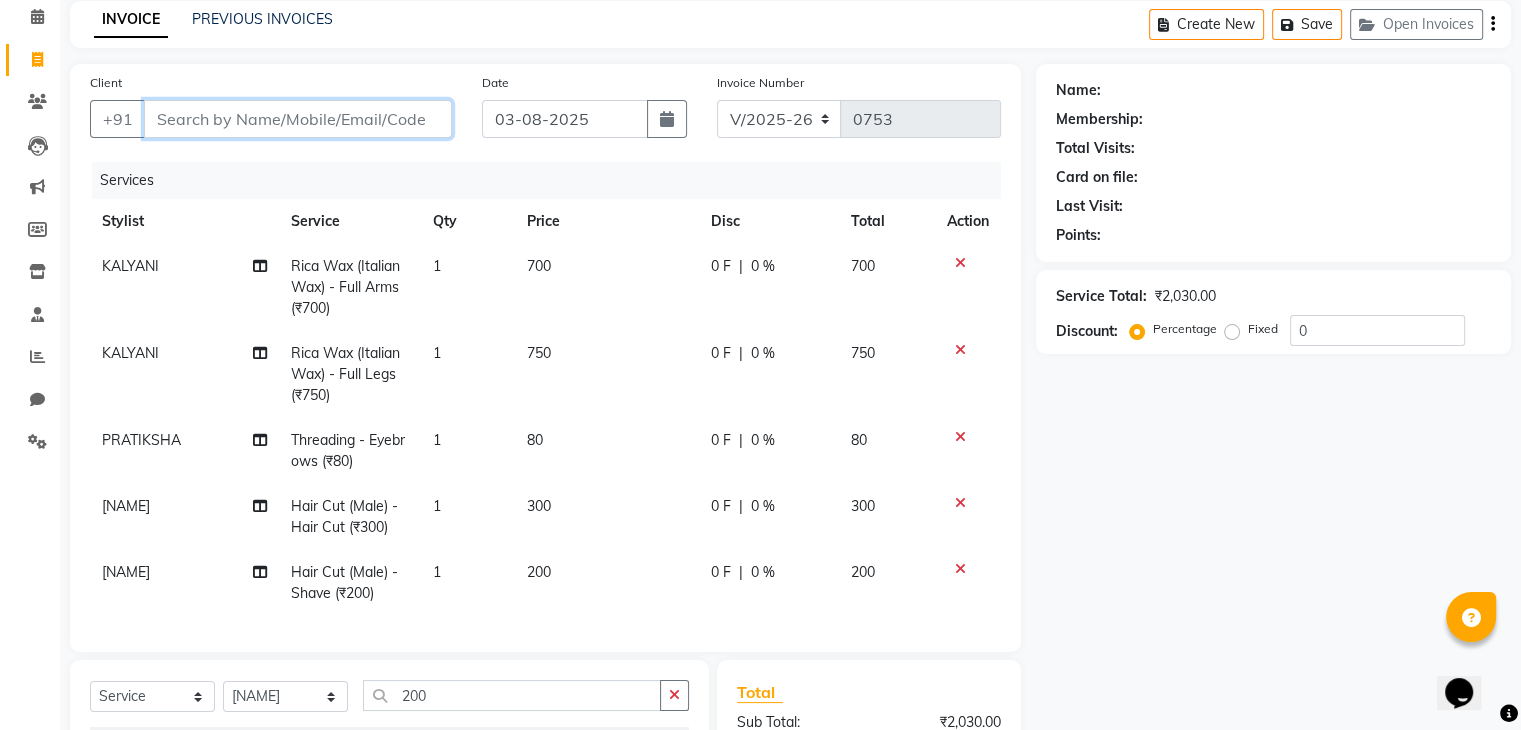 type on "C" 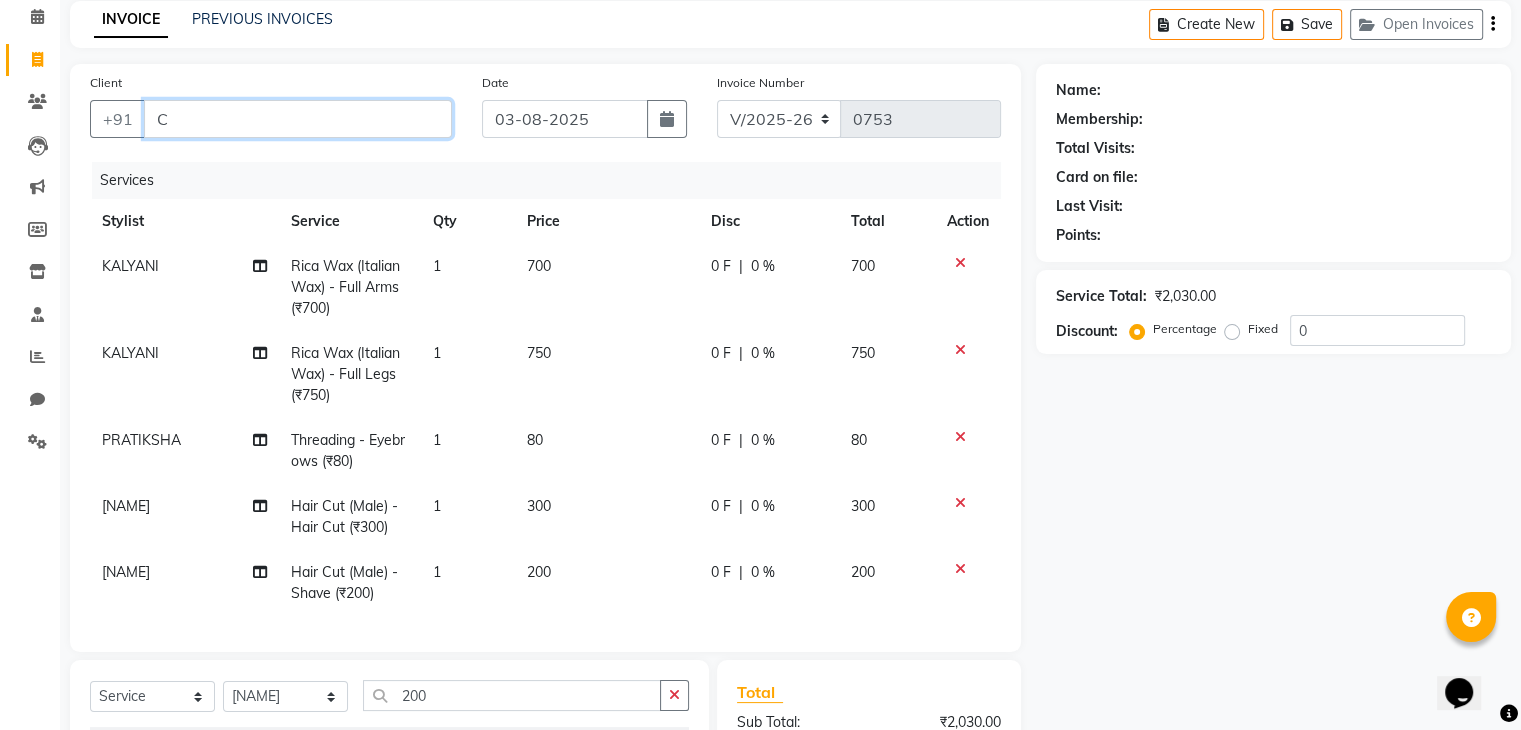 type 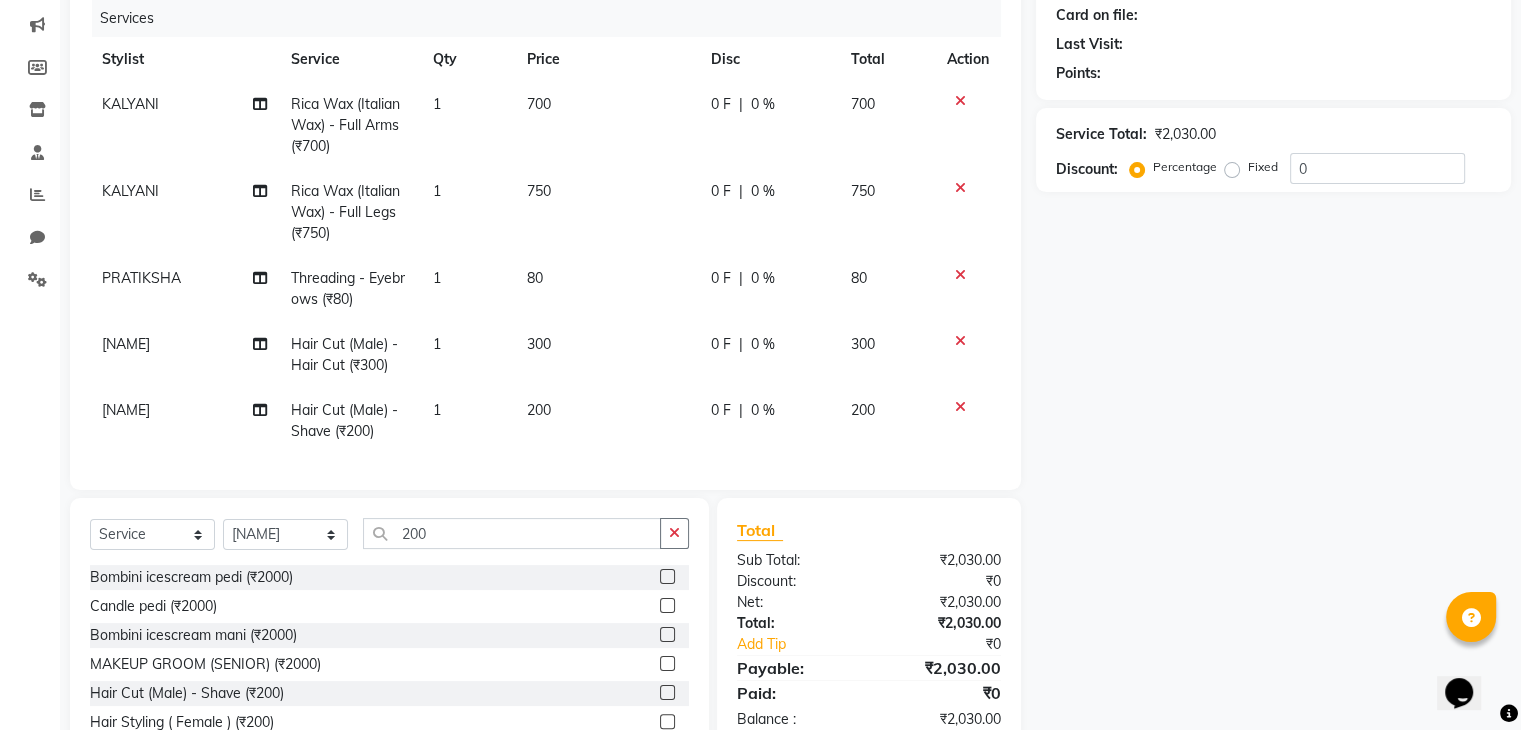 scroll, scrollTop: 276, scrollLeft: 0, axis: vertical 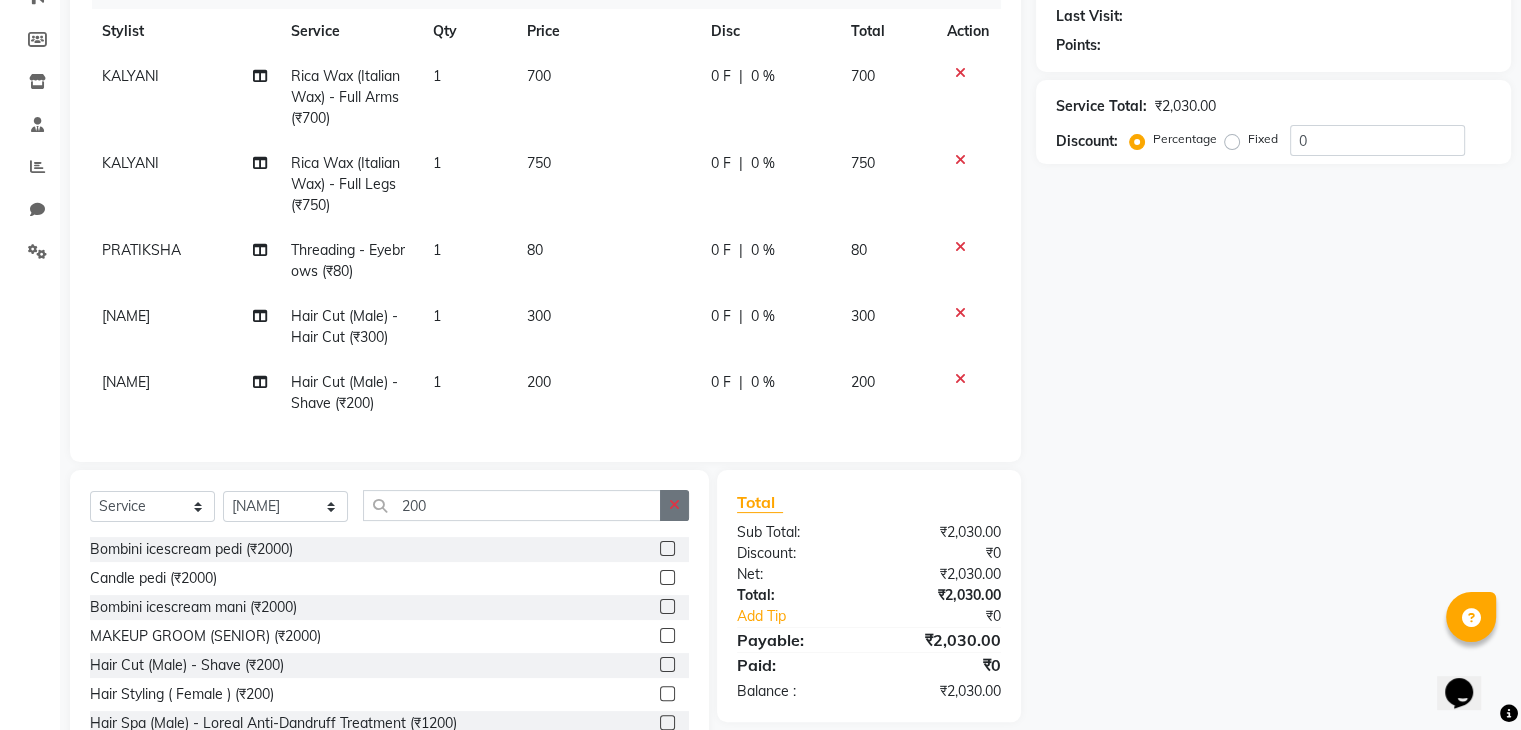 click 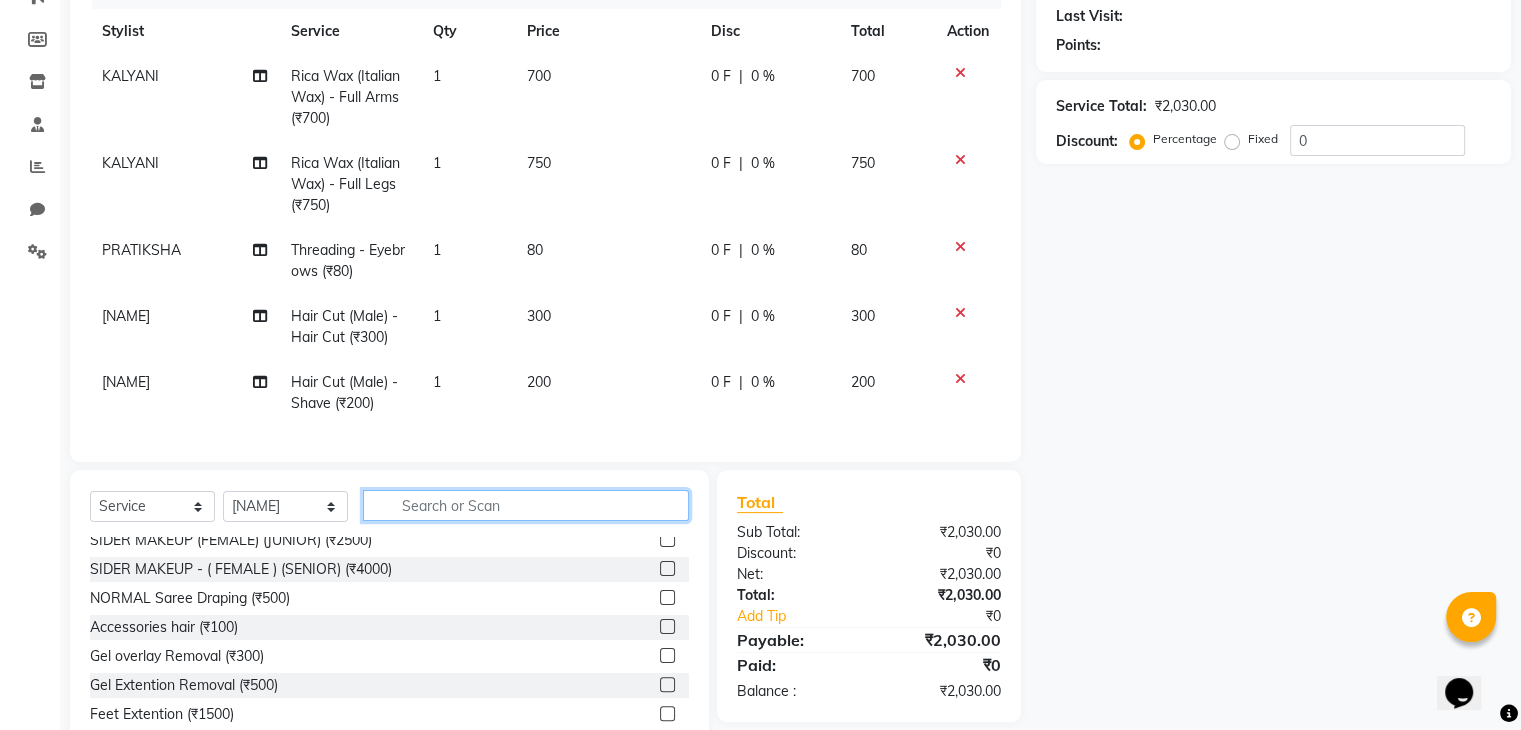 scroll, scrollTop: 0, scrollLeft: 0, axis: both 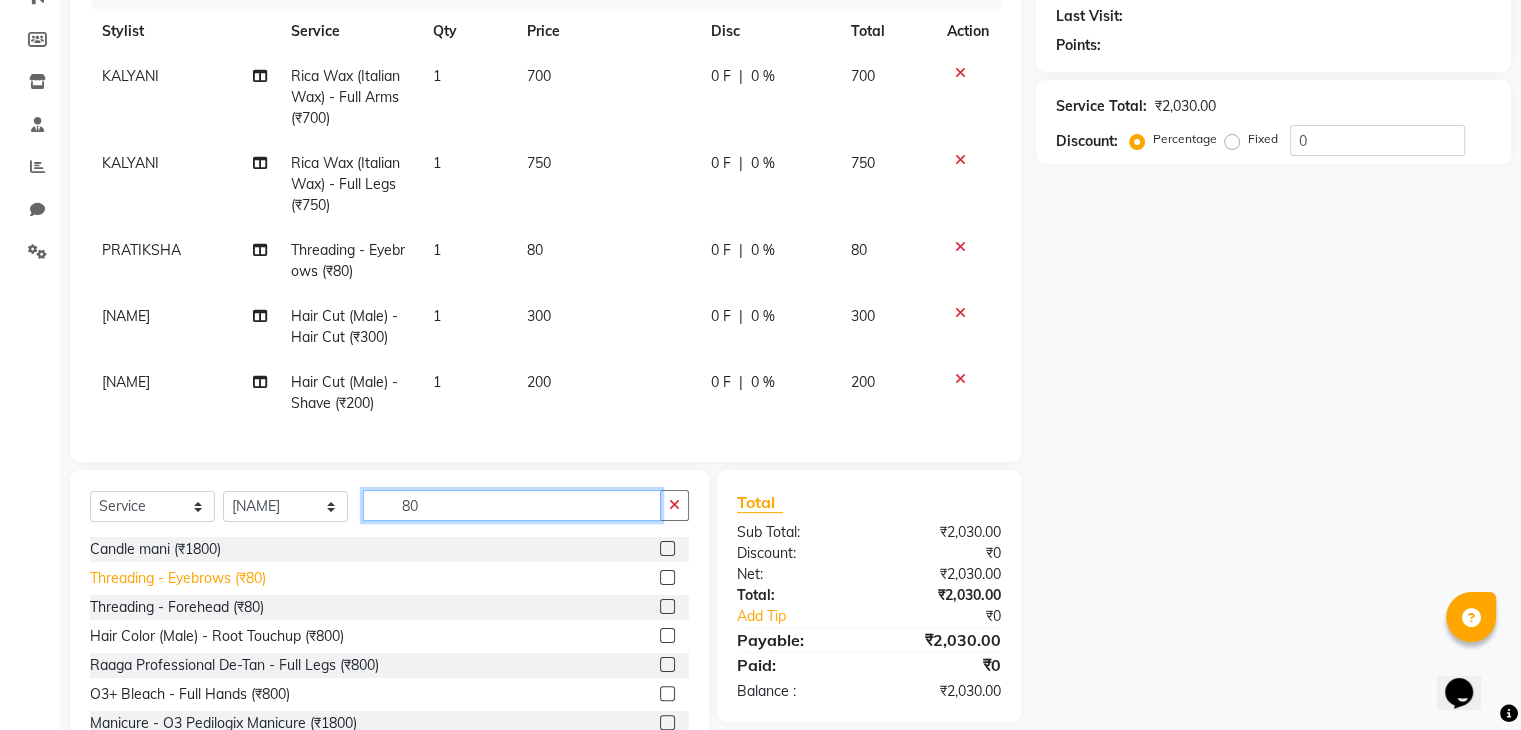 type on "80" 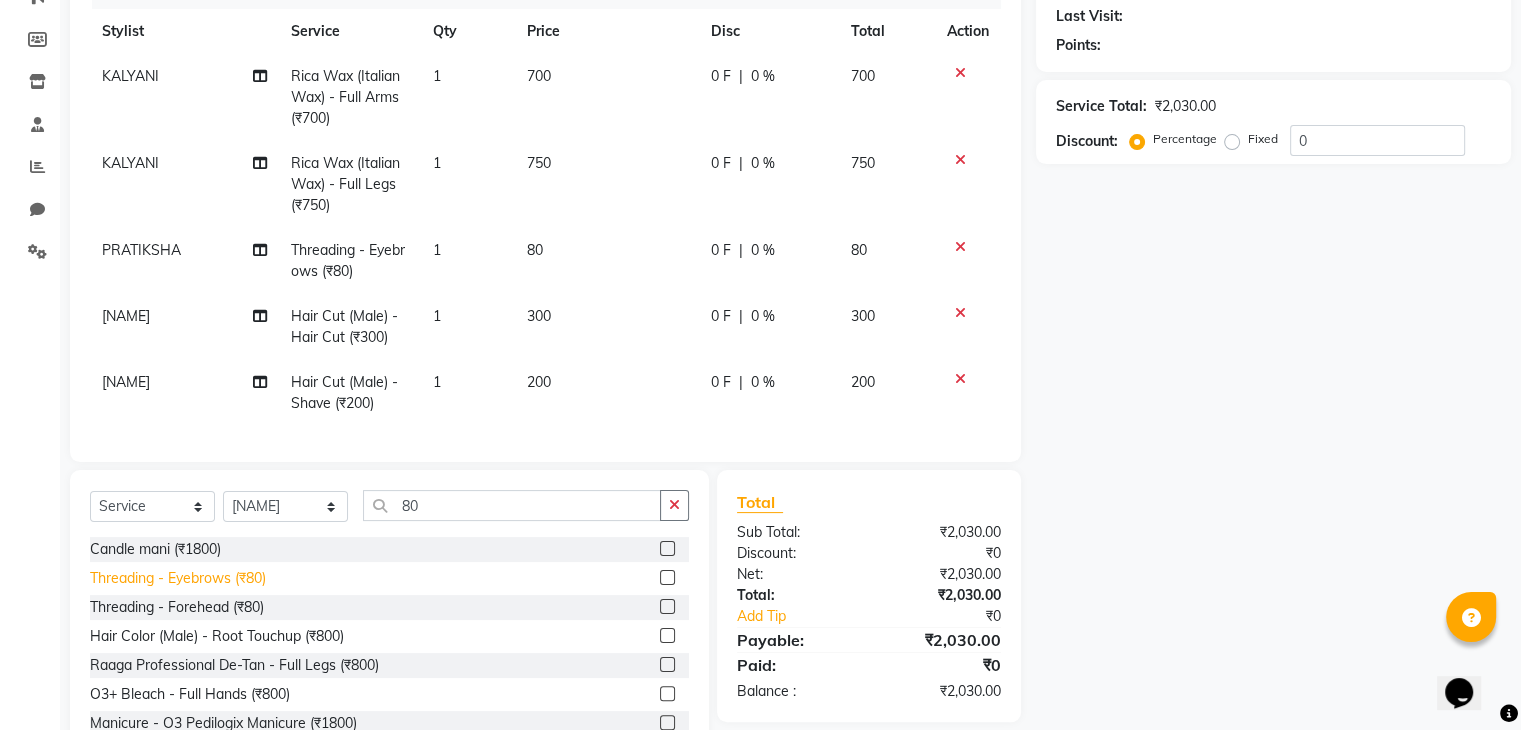 click on "Threading - Eyebrows (₹80)" 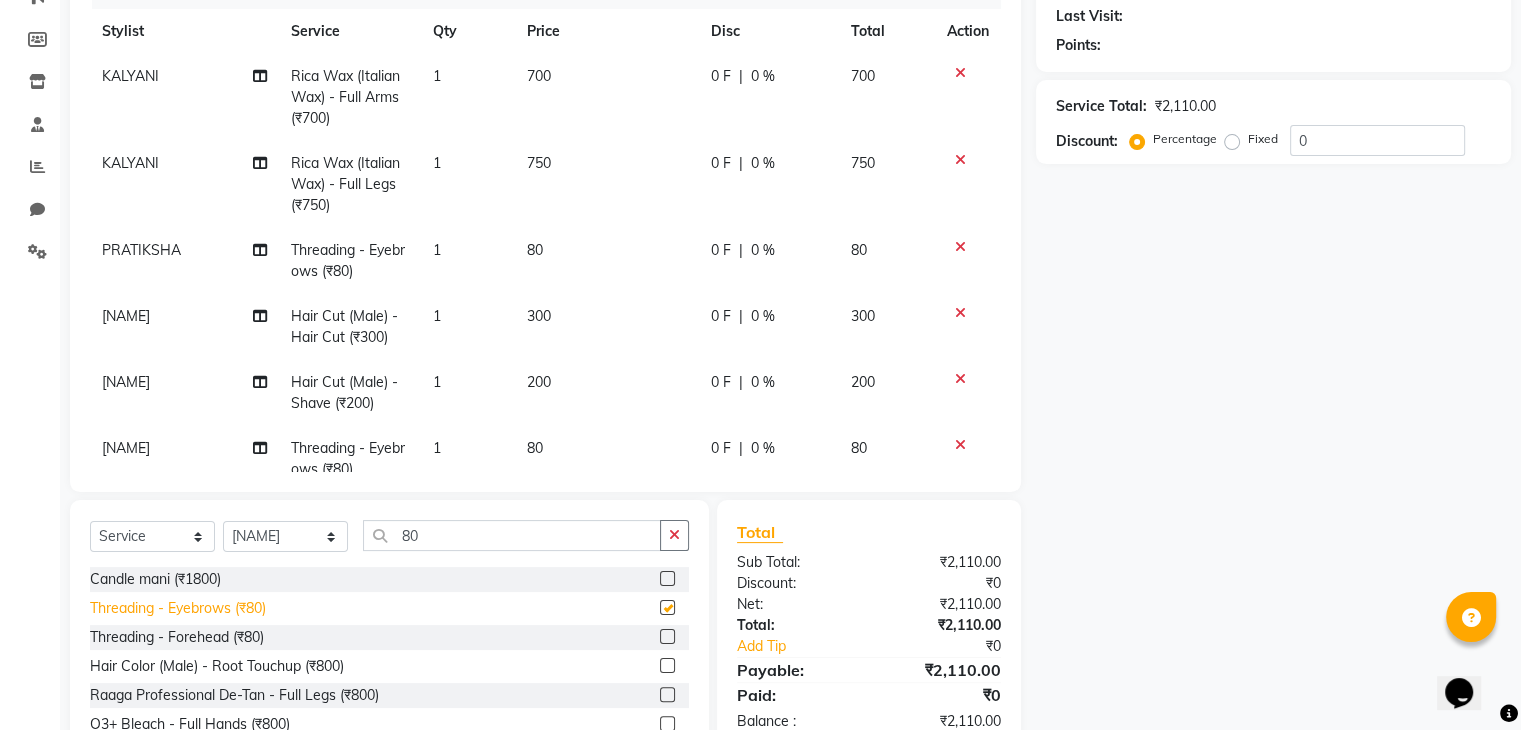 checkbox on "false" 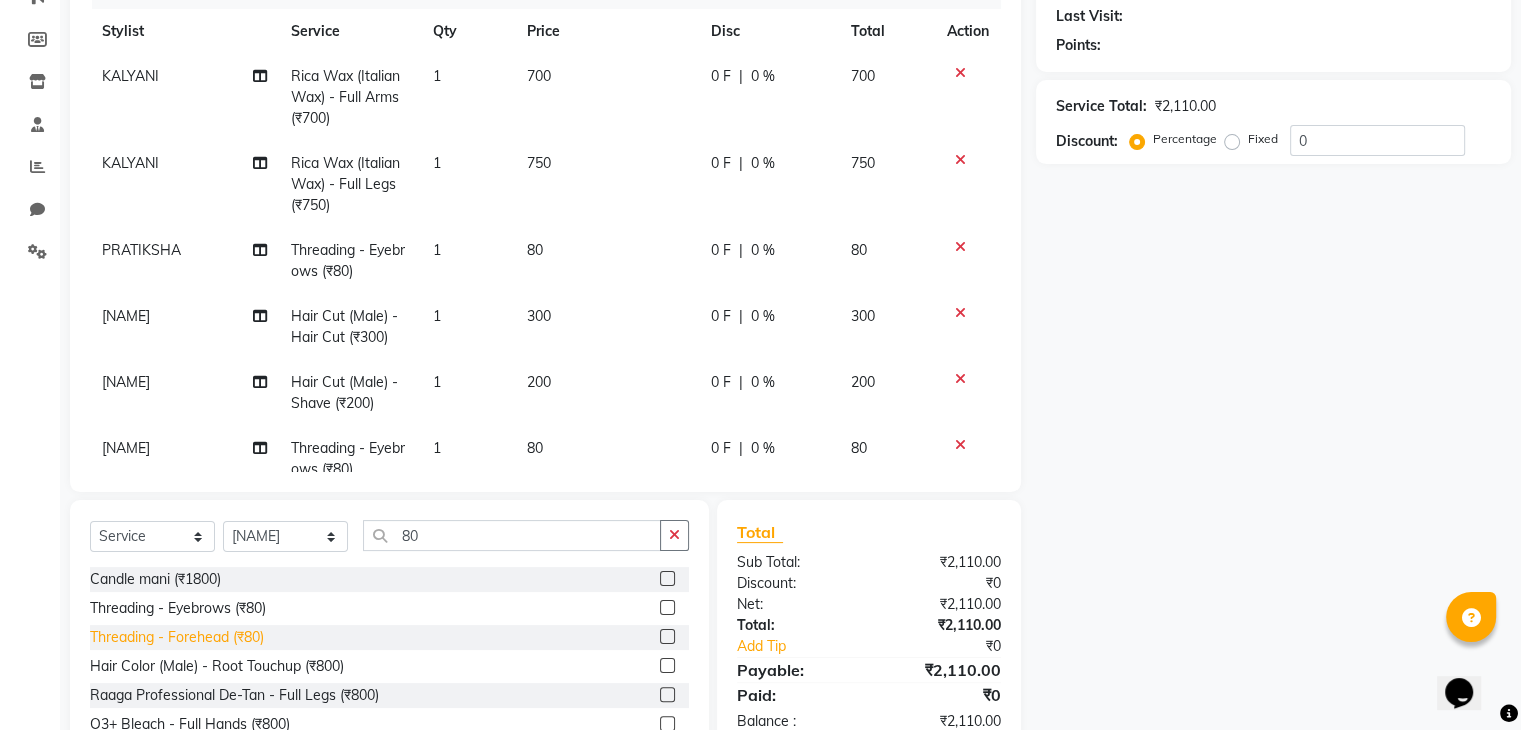 click on "Threading - Forehead (₹80)" 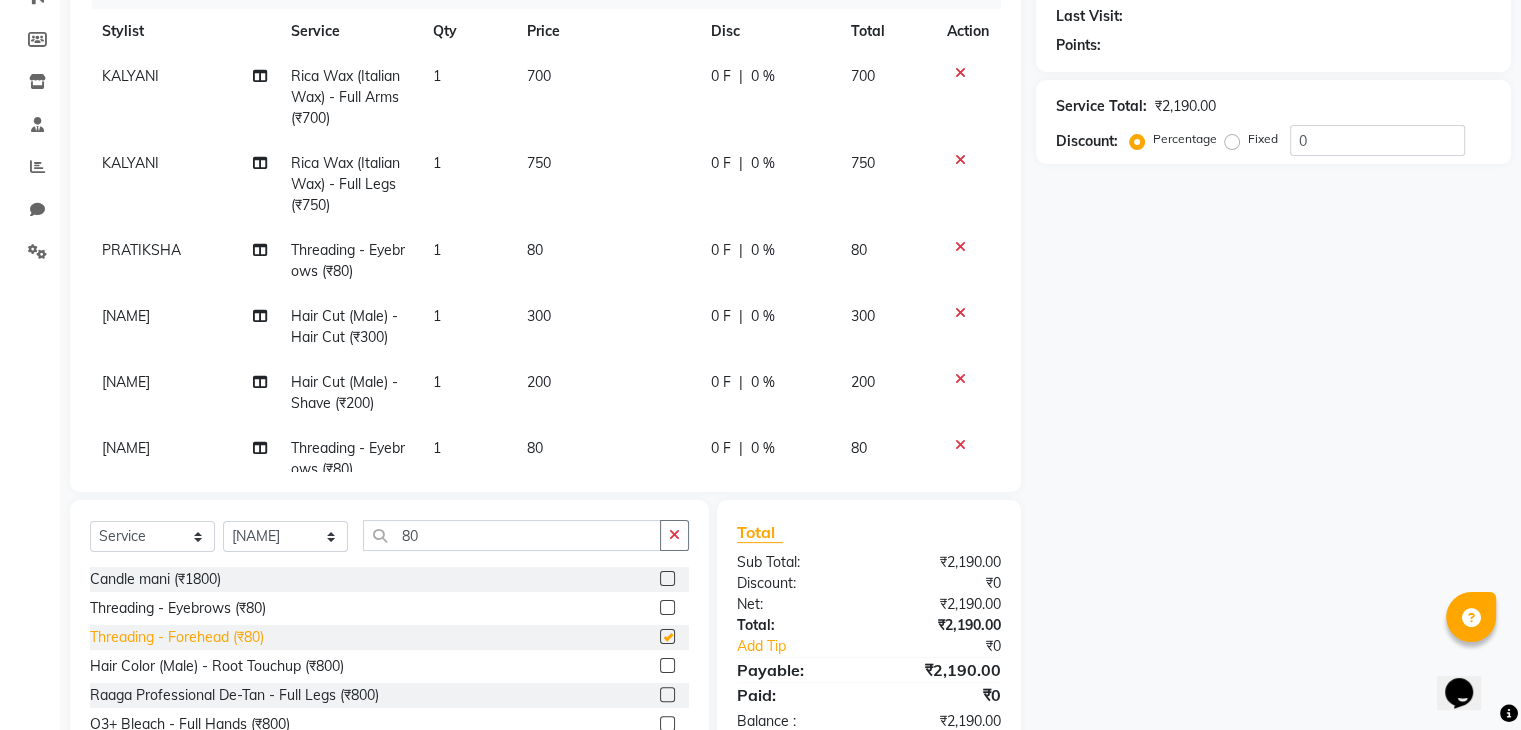 checkbox on "false" 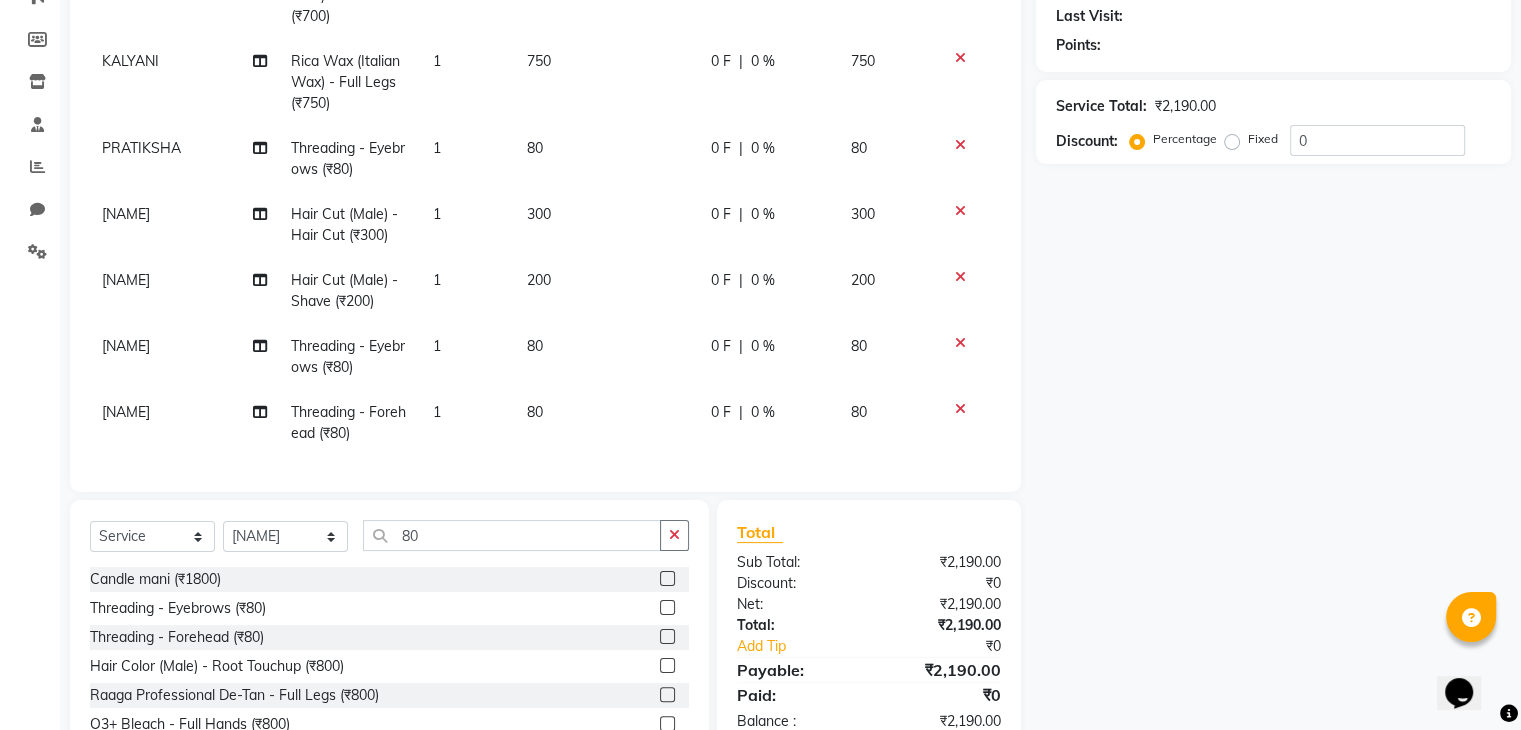 scroll, scrollTop: 0, scrollLeft: 0, axis: both 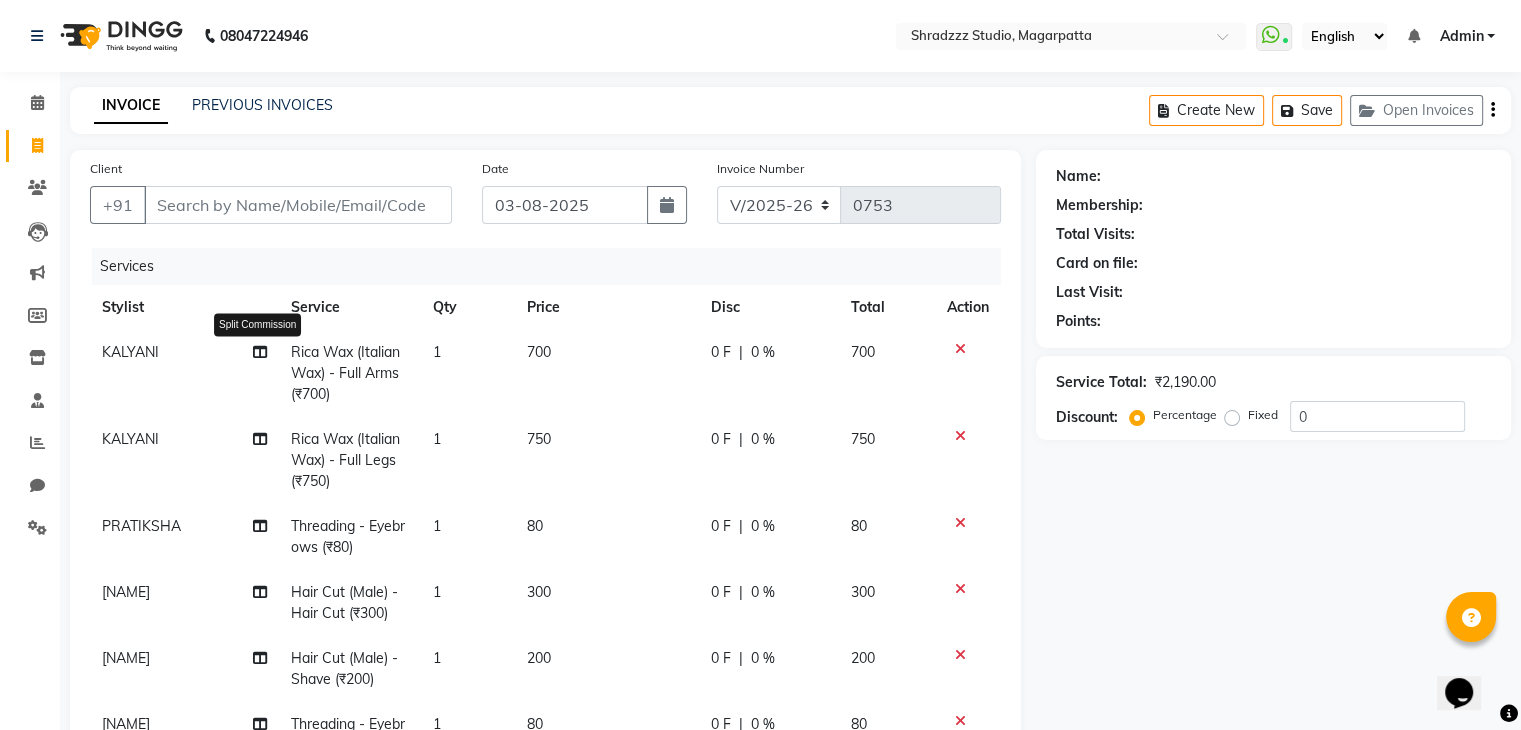 click 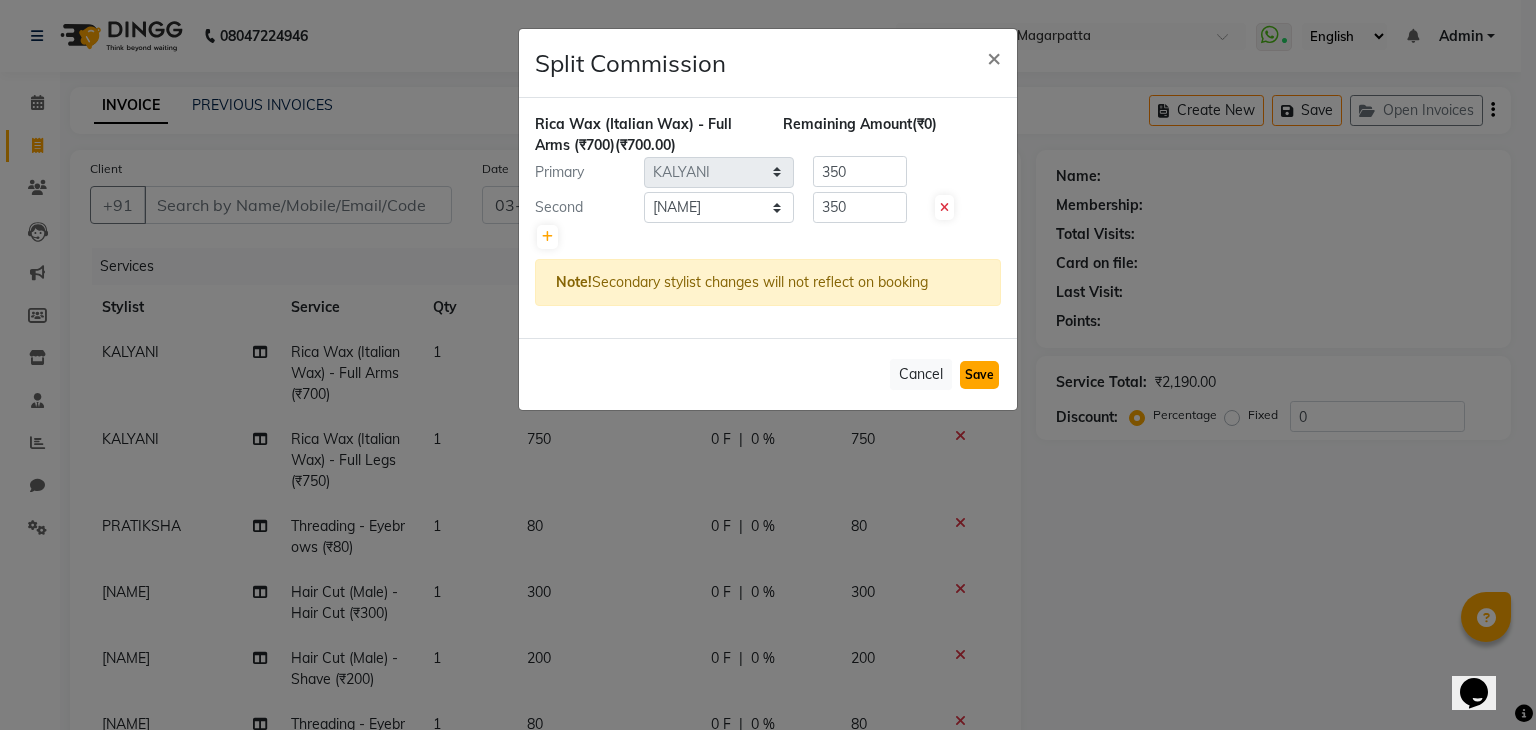 click on "Save" 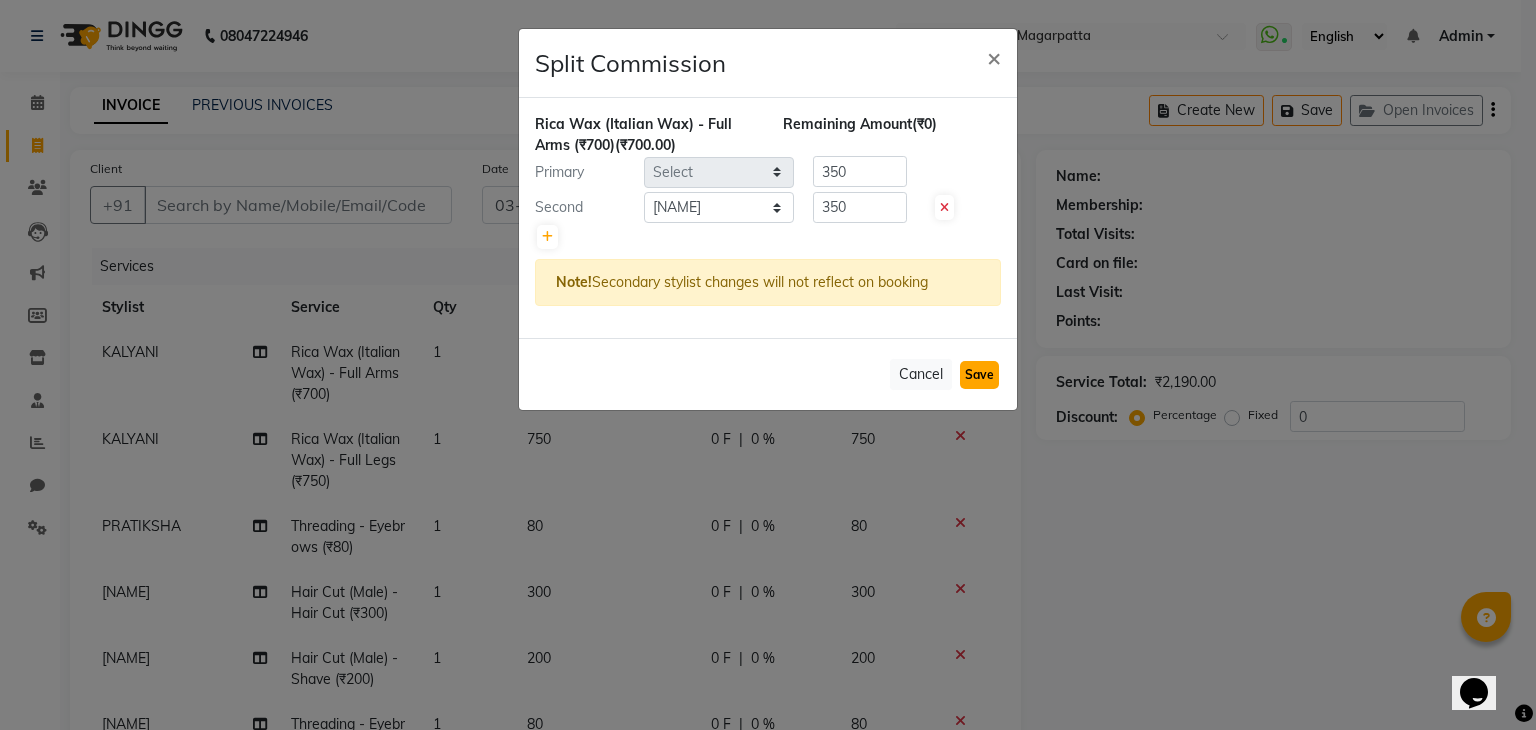 type 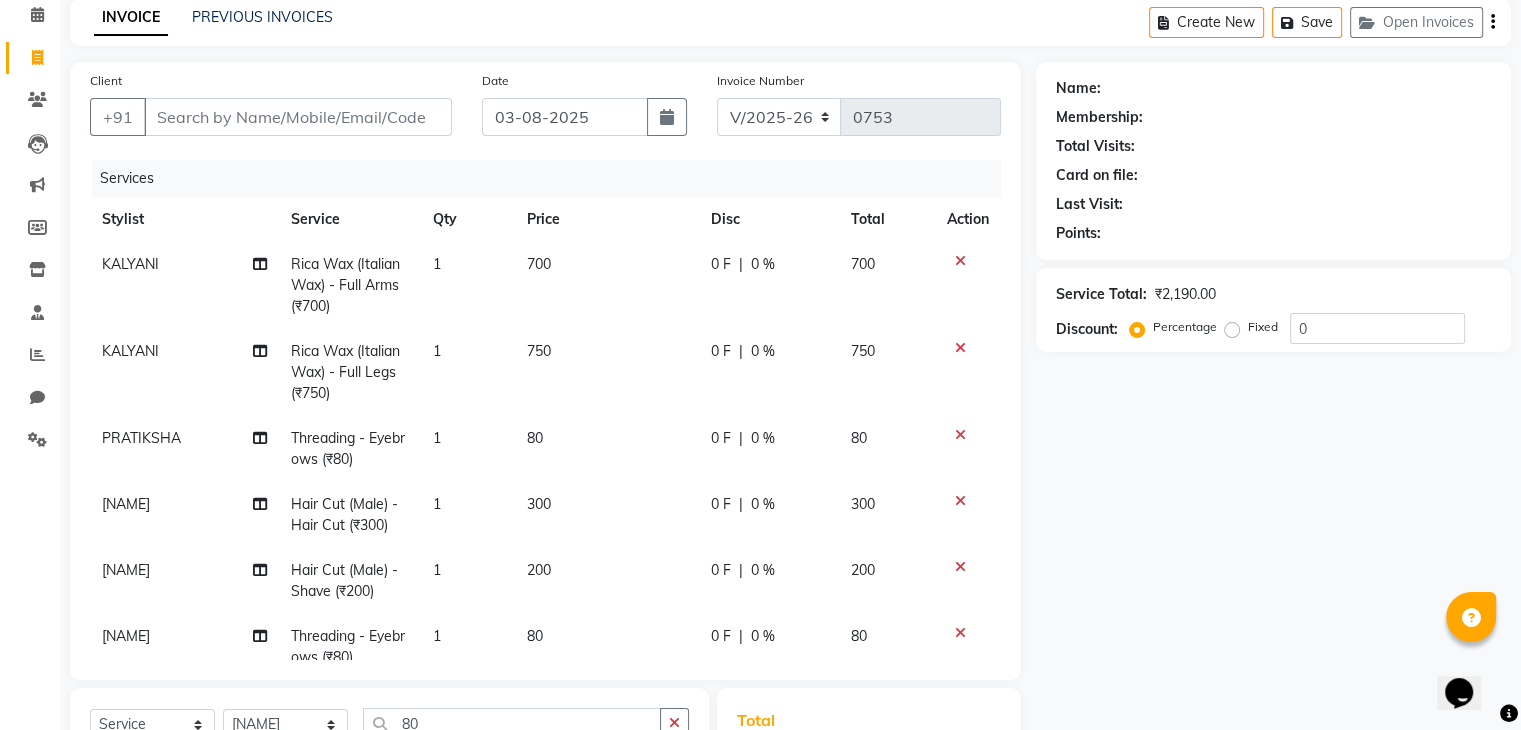 scroll, scrollTop: 96, scrollLeft: 0, axis: vertical 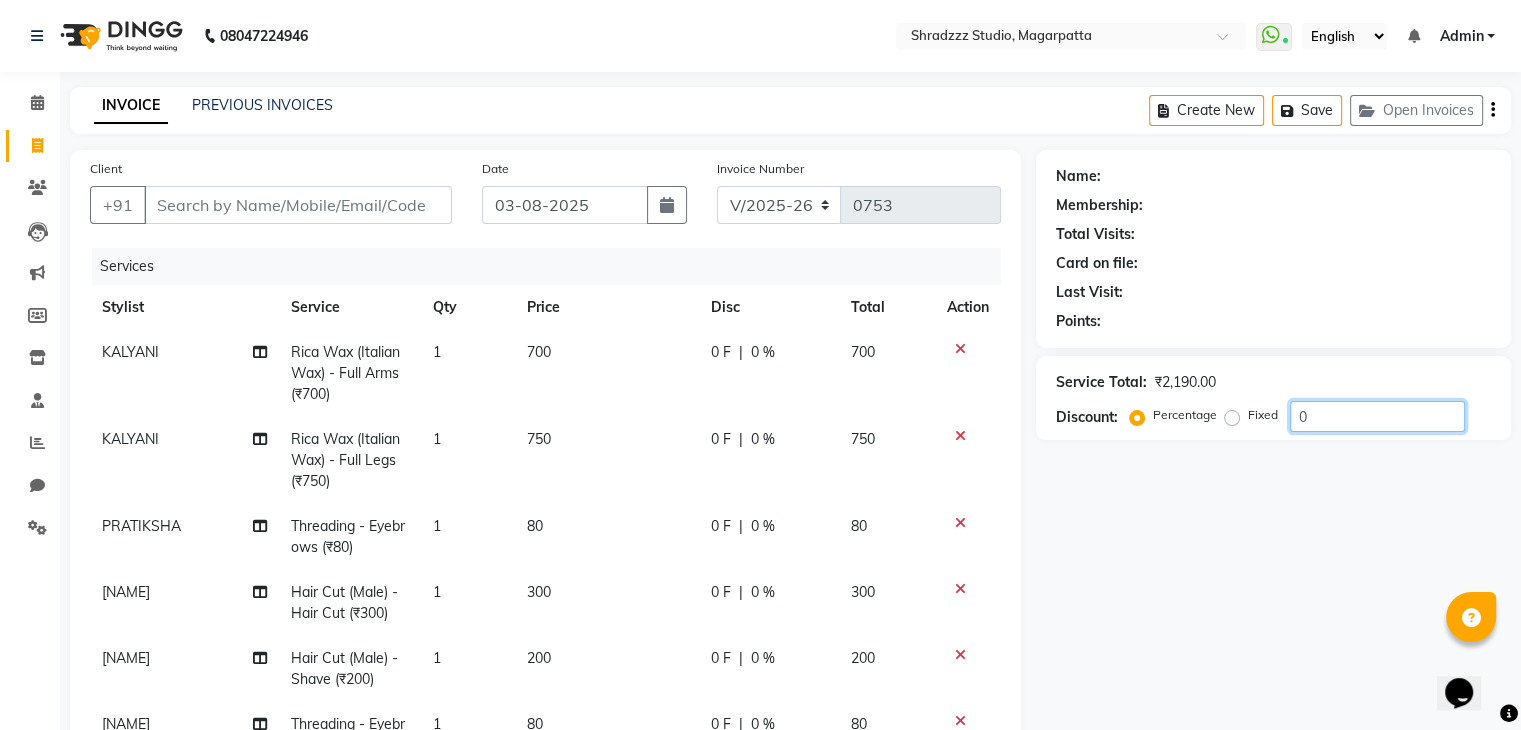 click on "0" 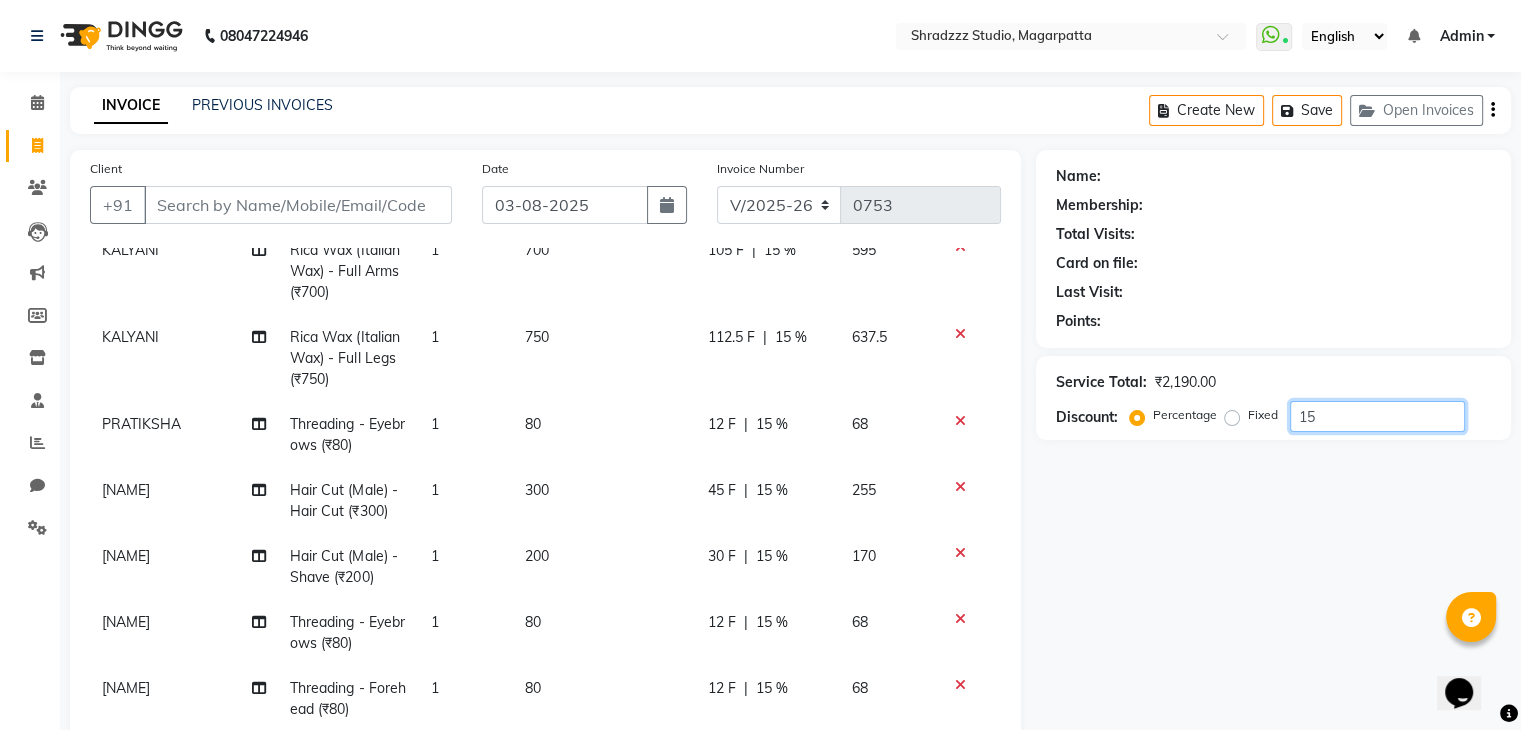 scroll, scrollTop: 117, scrollLeft: 0, axis: vertical 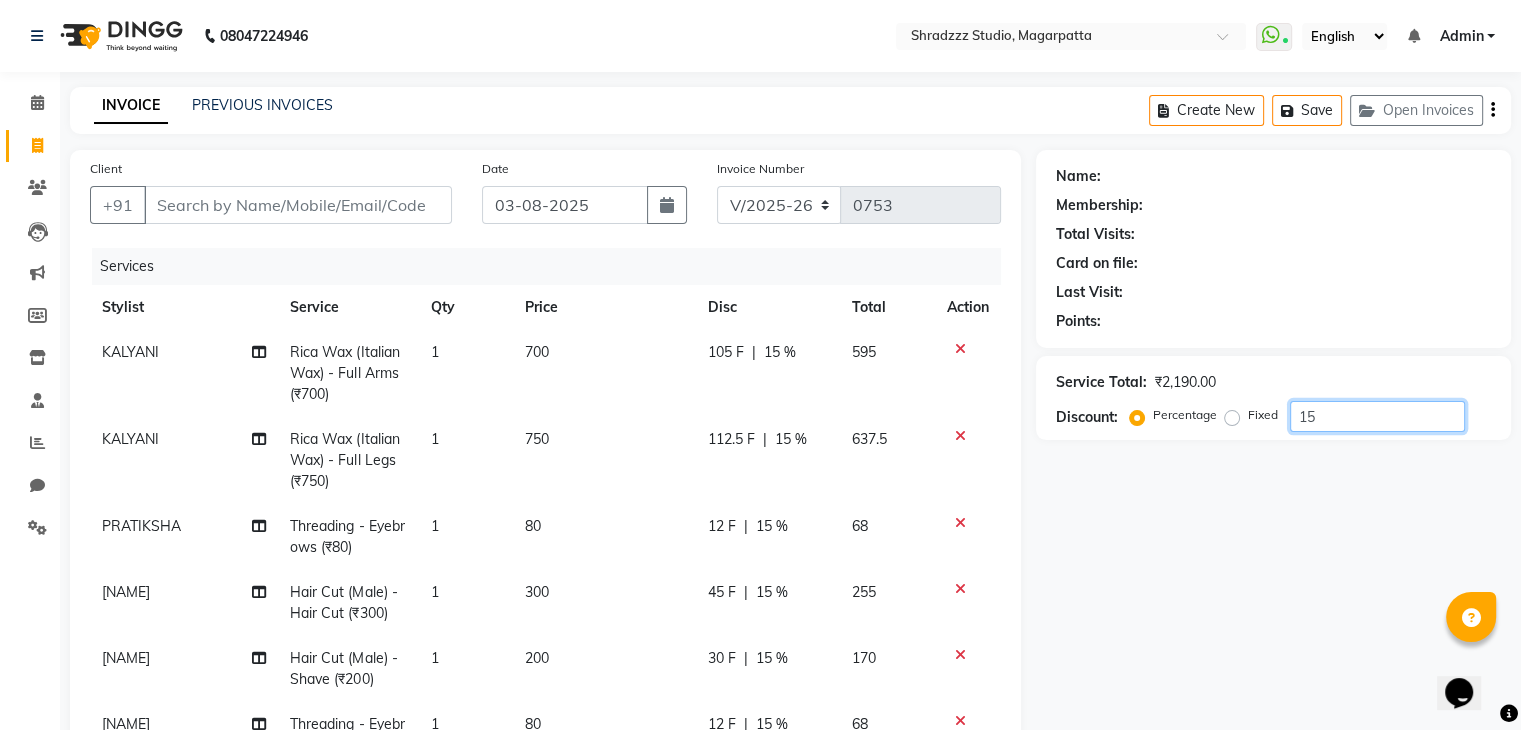 type on "15" 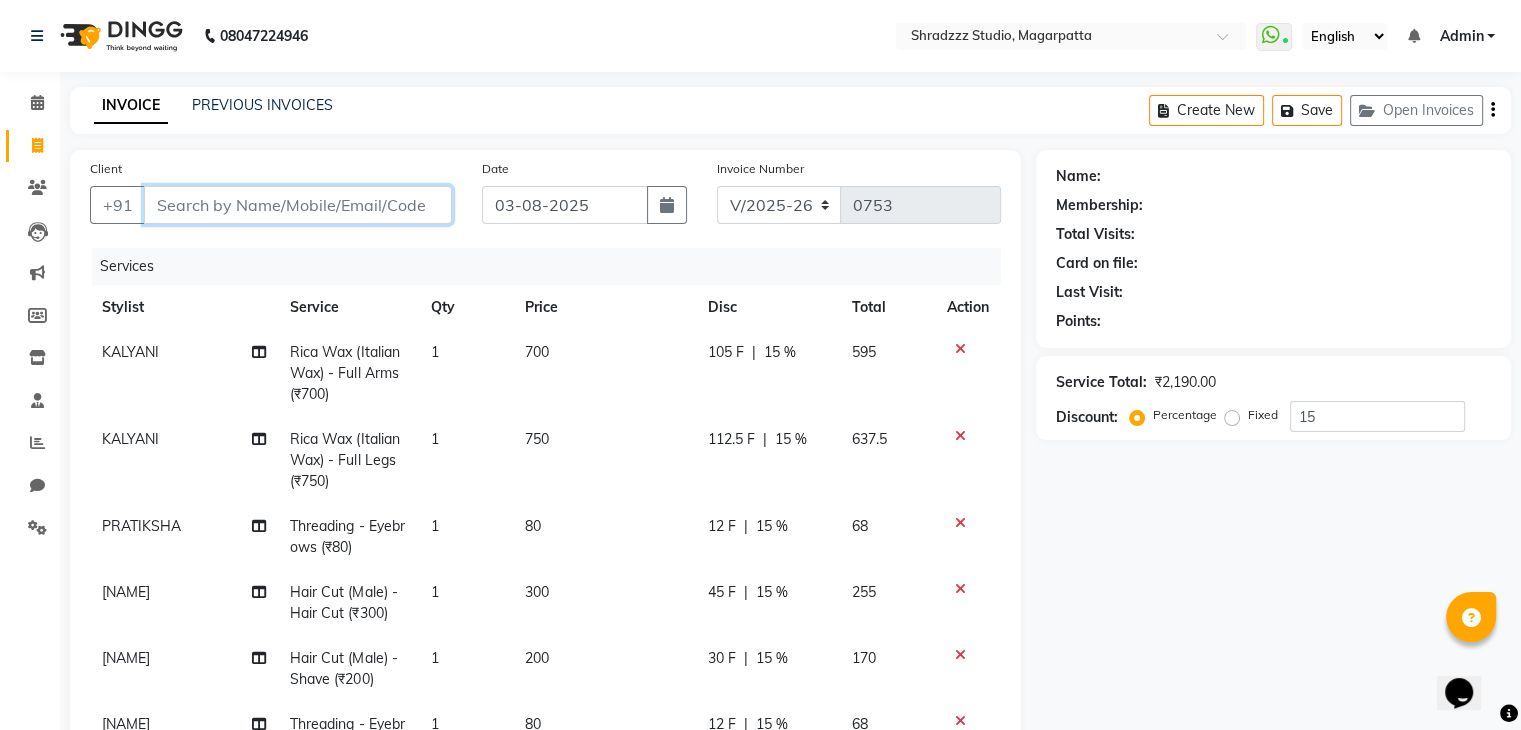click on "Client" at bounding box center [298, 205] 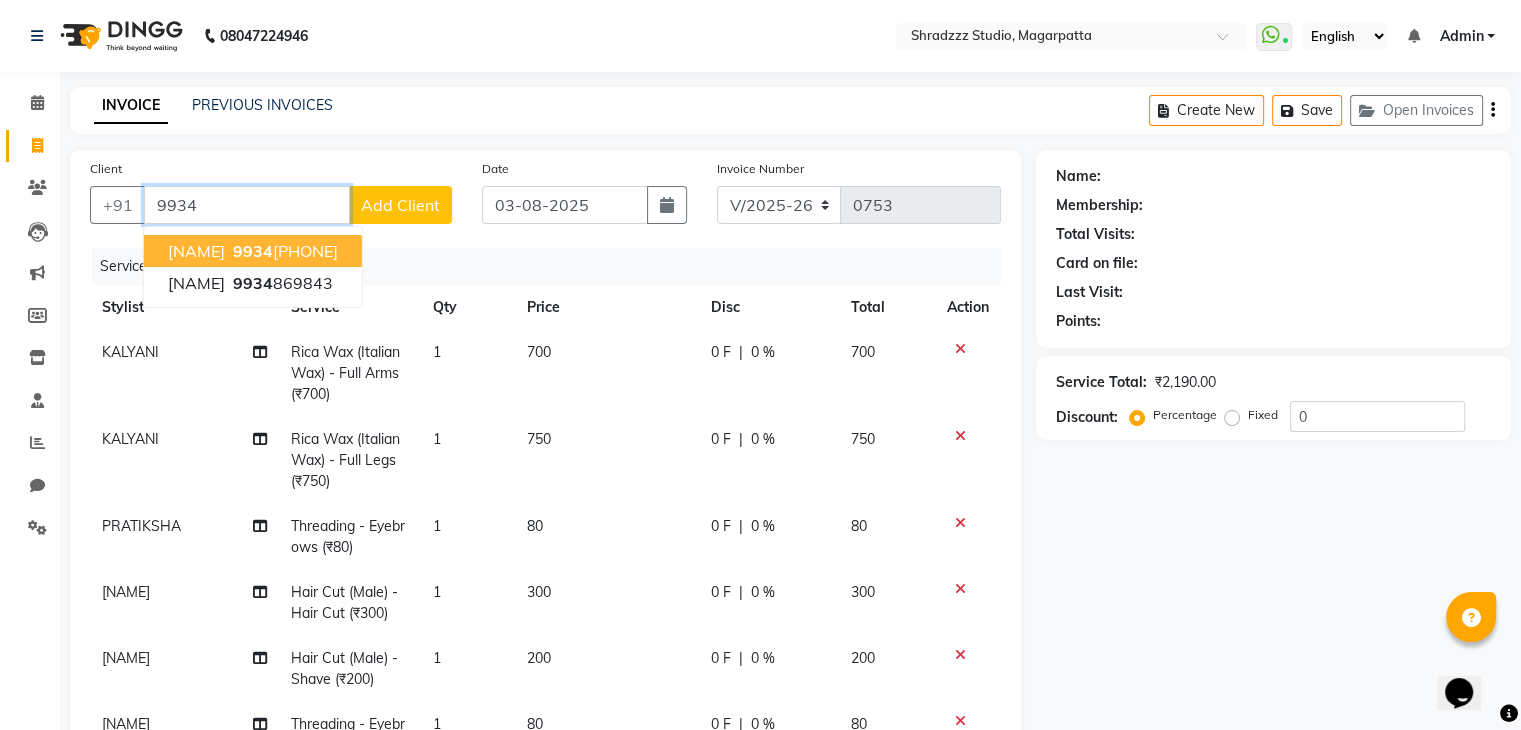 click on "9934" at bounding box center (253, 251) 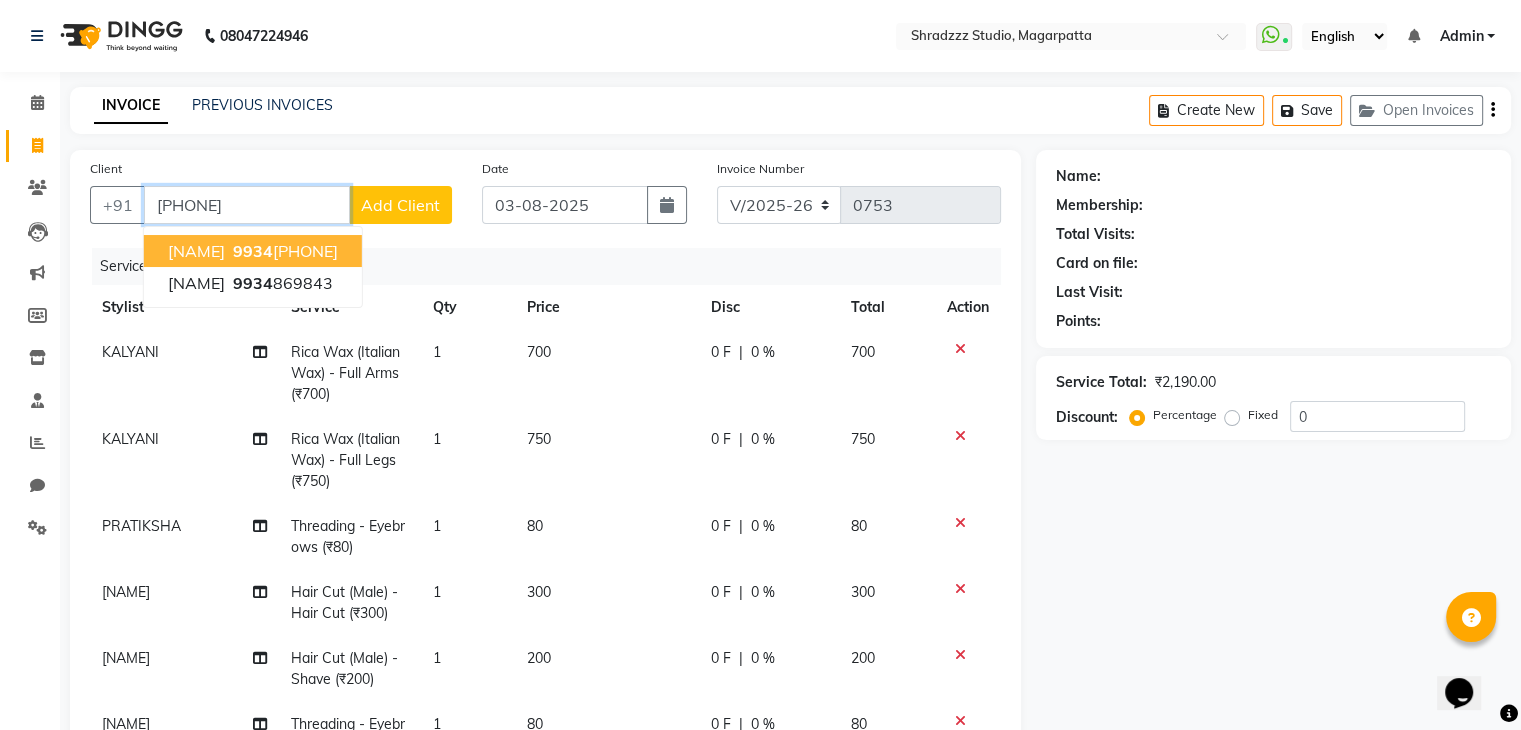 type on "[PHONE]" 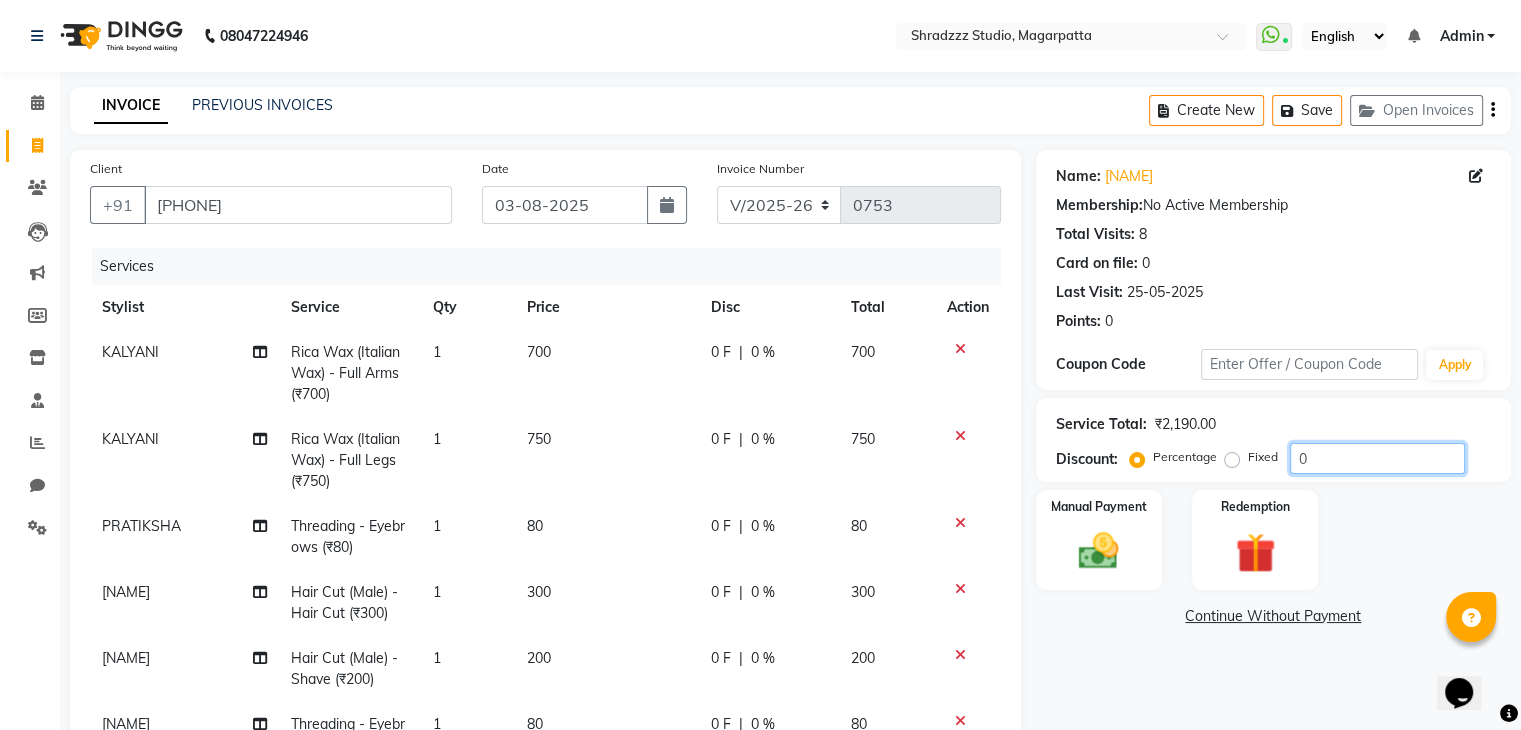 click on "0" 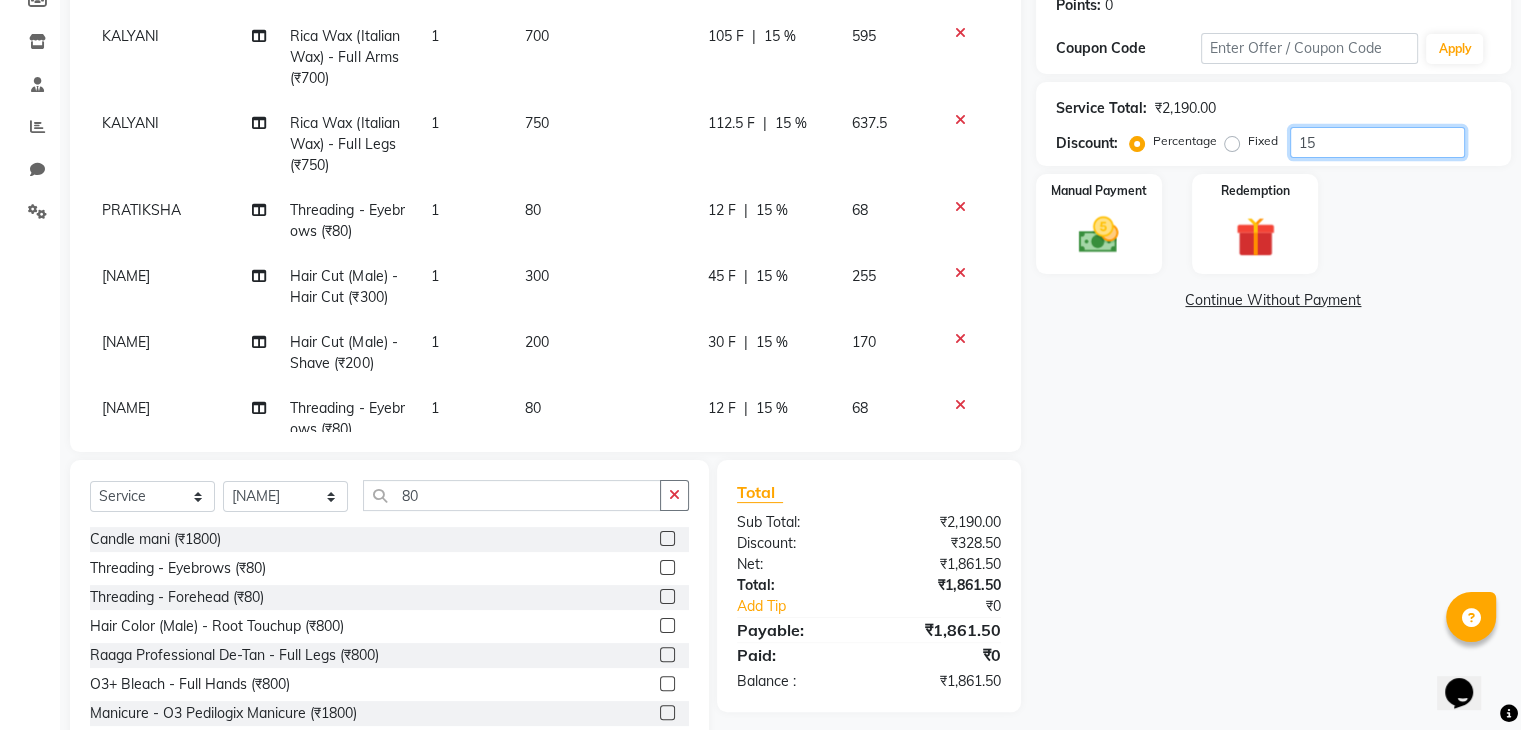 scroll, scrollTop: 320, scrollLeft: 0, axis: vertical 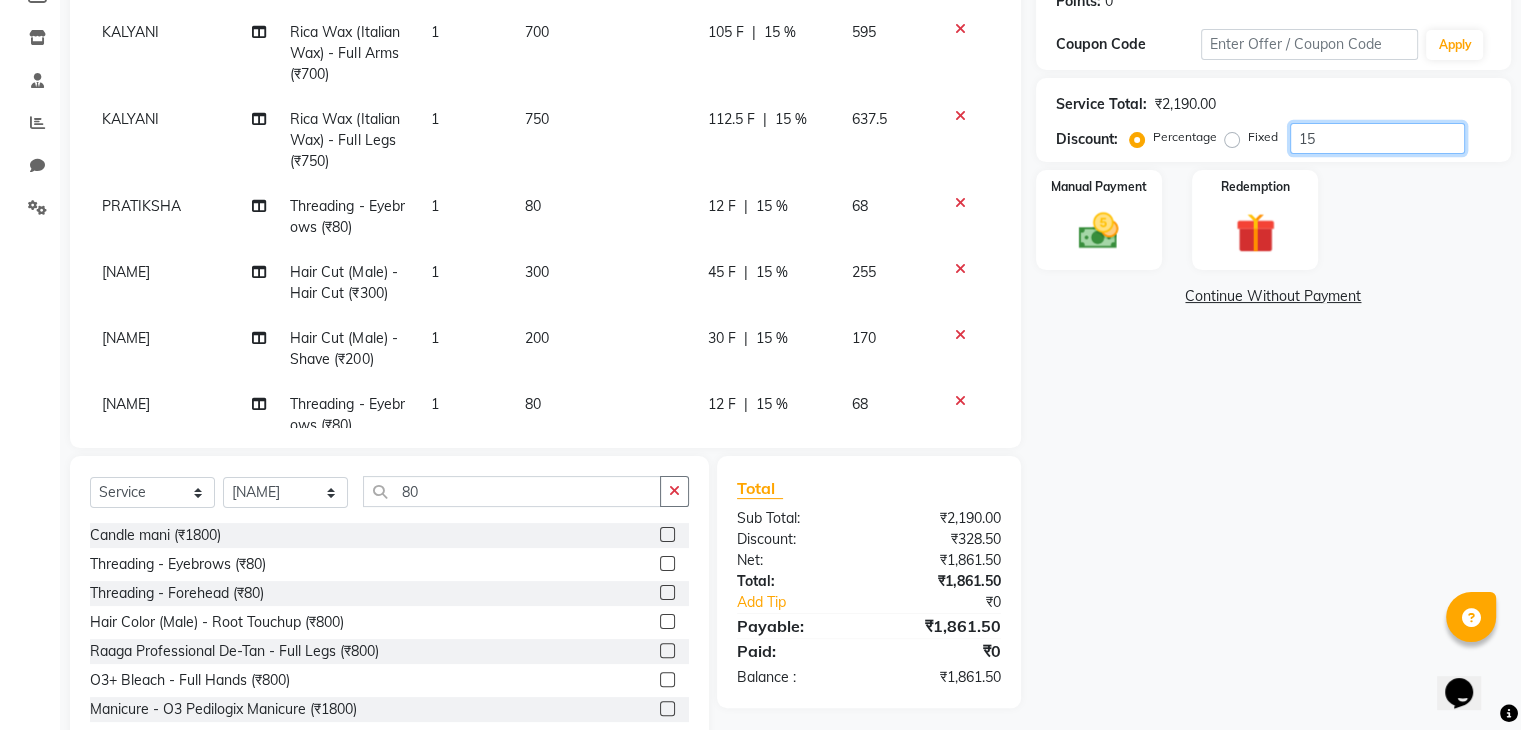 type on "15" 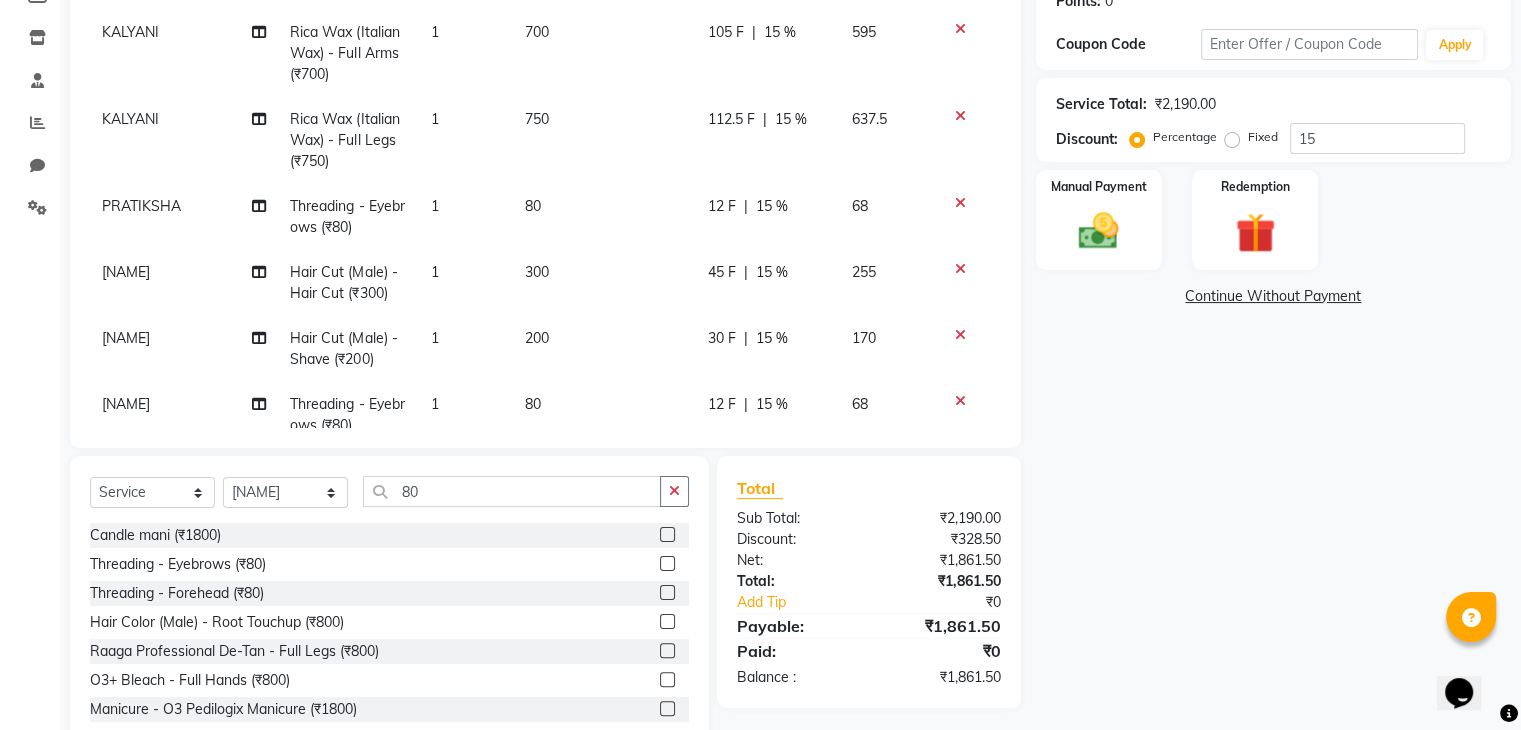 click on "112.5 F" 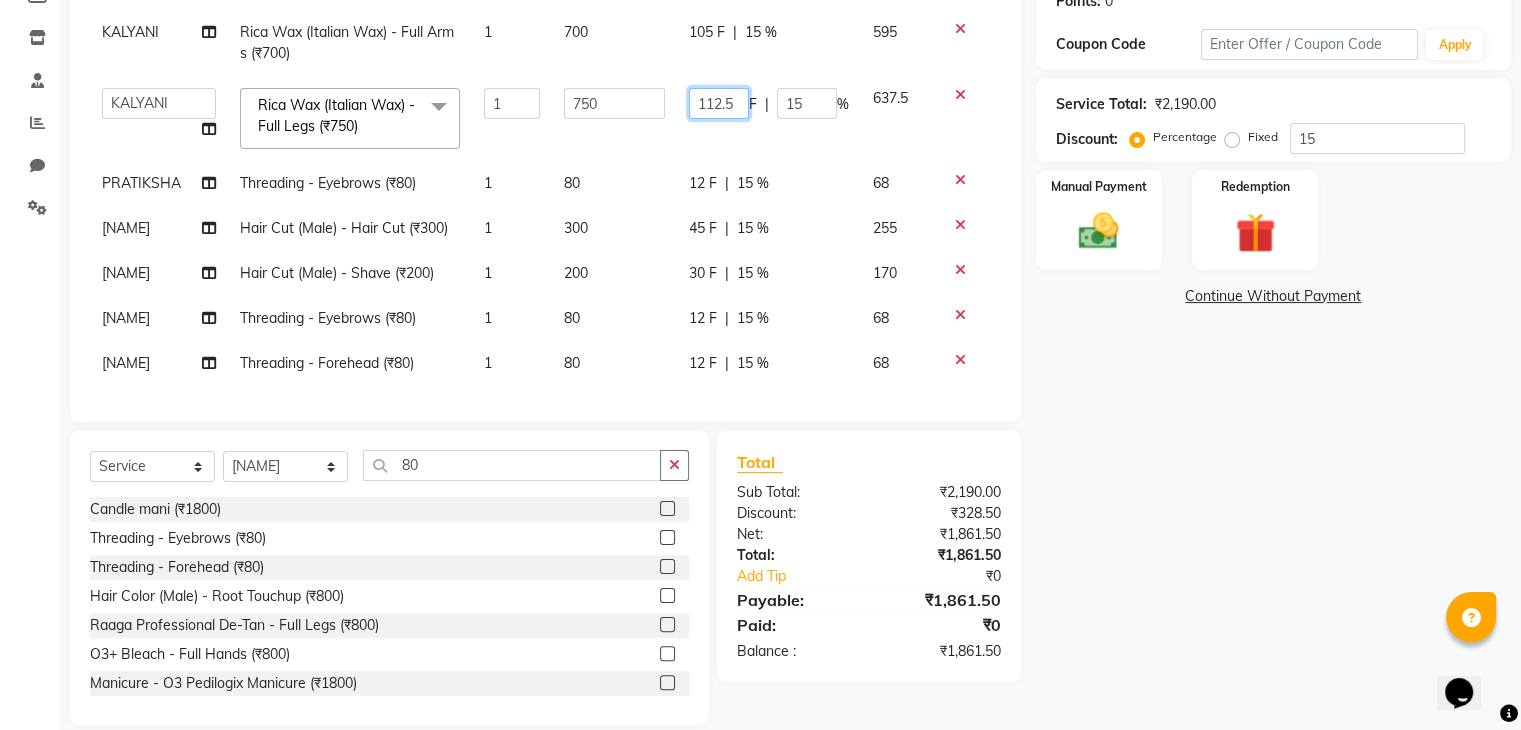 click on "112.5" 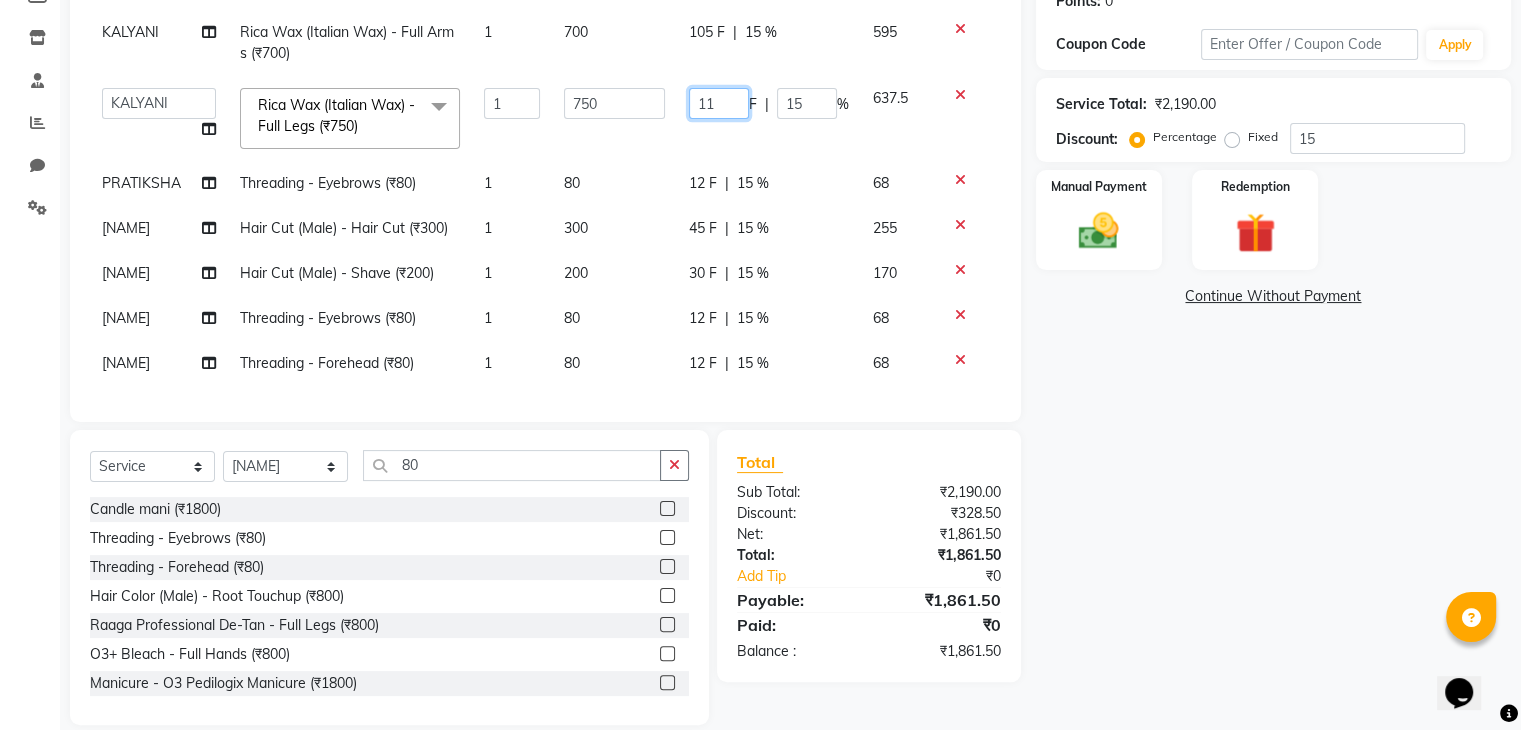type on "113" 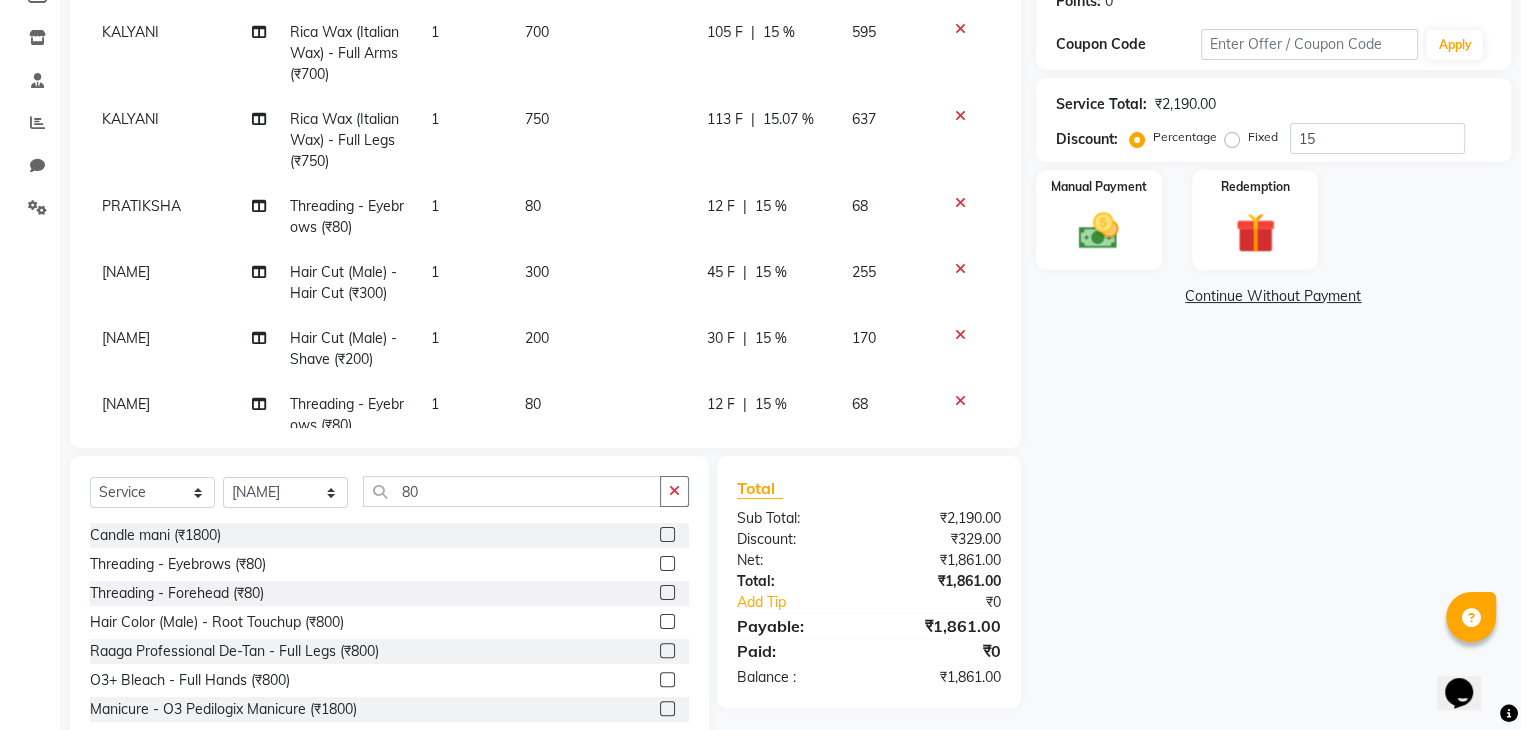click on "Name: [NAME]  Membership:  No Active Membership  Total Visits:  8 Card on file:  0 Last Visit:   25-05-2025 Points:   0  Coupon Code Apply Service Total:  ₹2,190.00  Discount:  Percentage   Fixed  15 Manual Payment Redemption  Continue Without Payment" 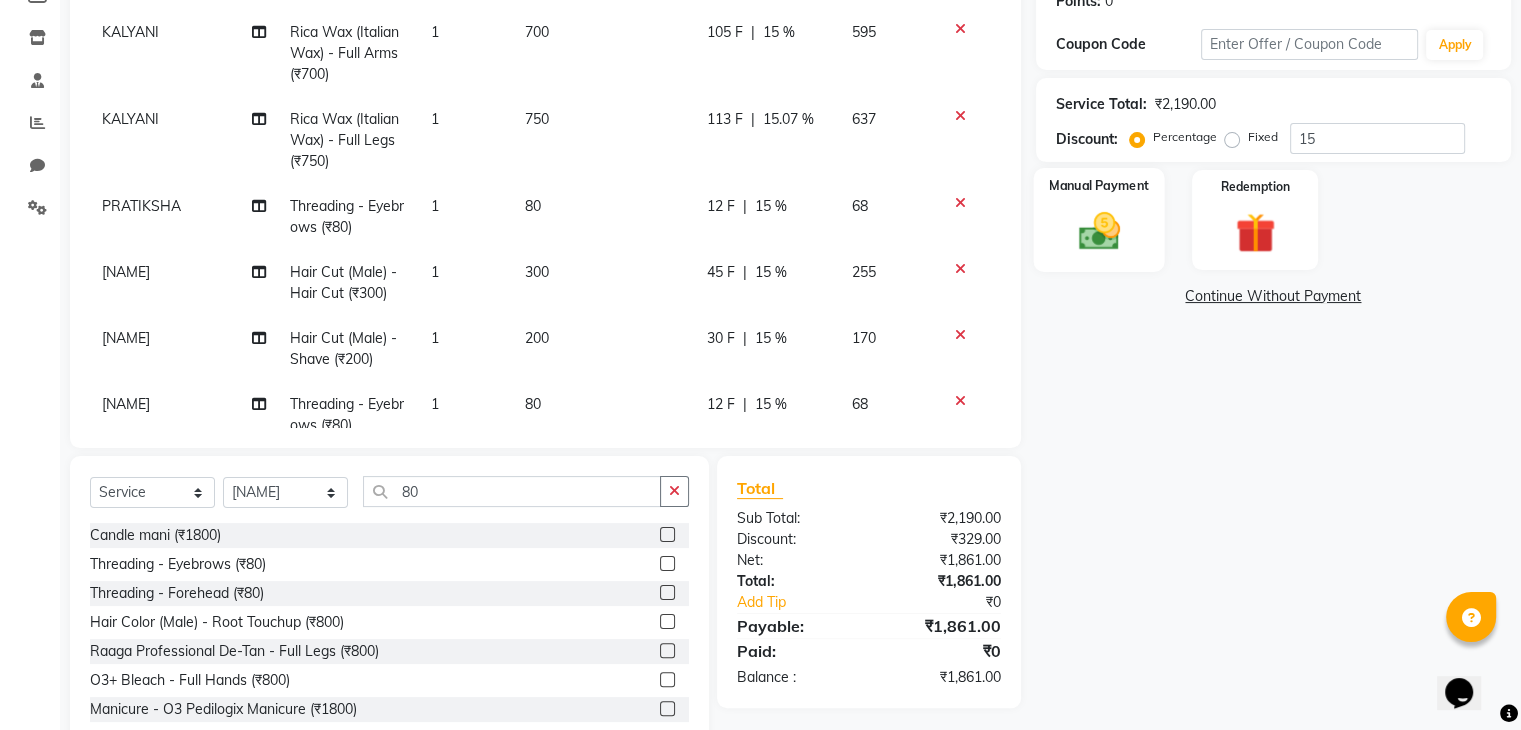 click 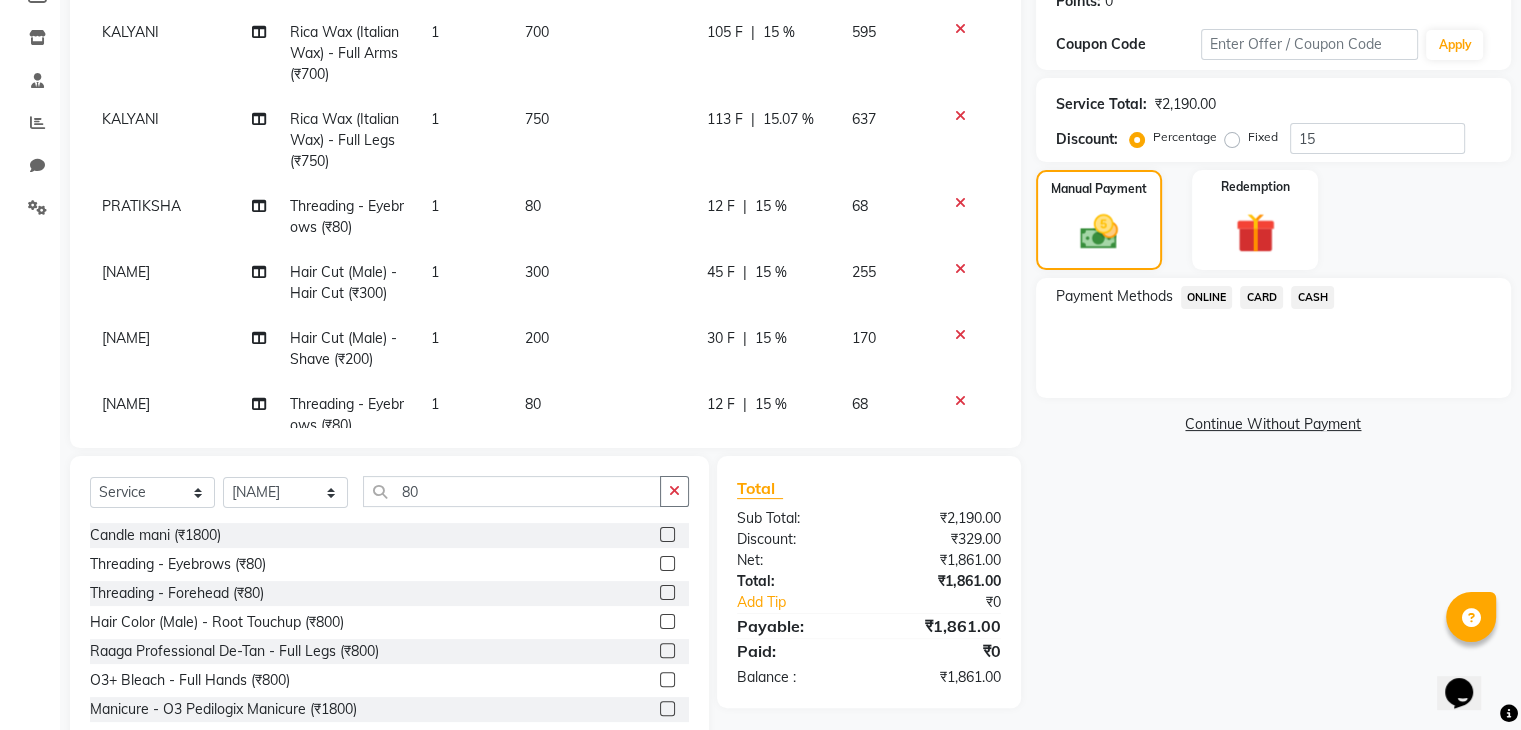 click on "ONLINE" 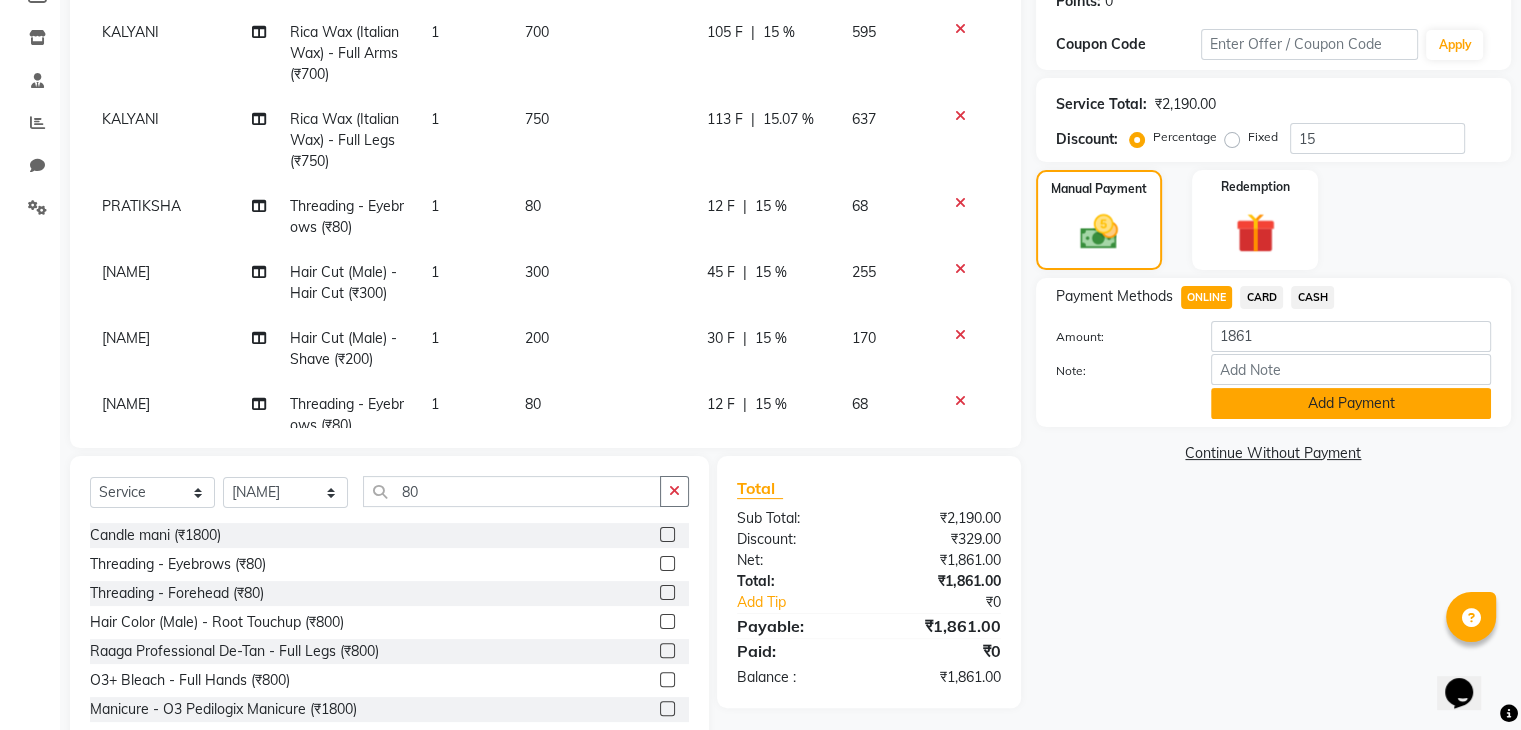 click on "Add Payment" 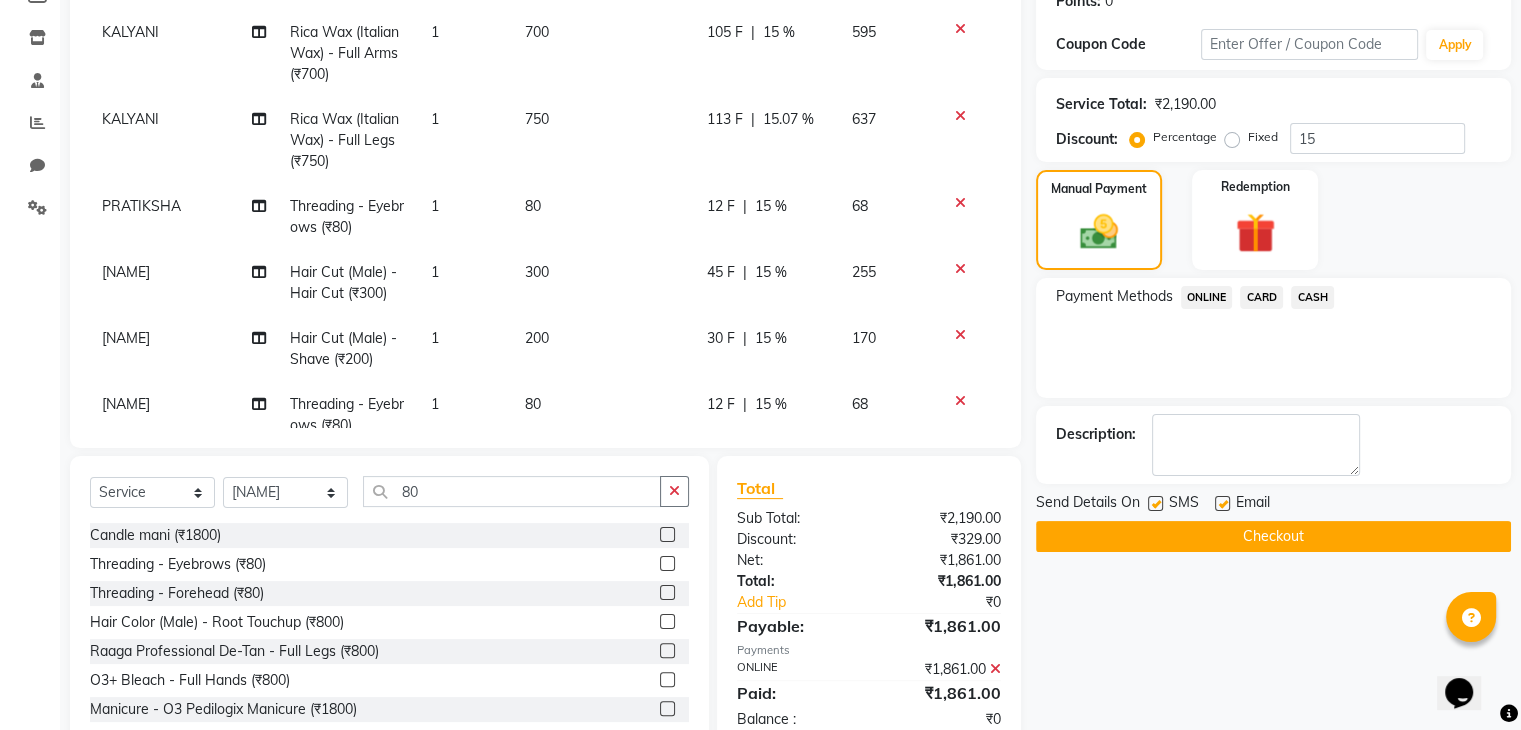 scroll, scrollTop: 372, scrollLeft: 0, axis: vertical 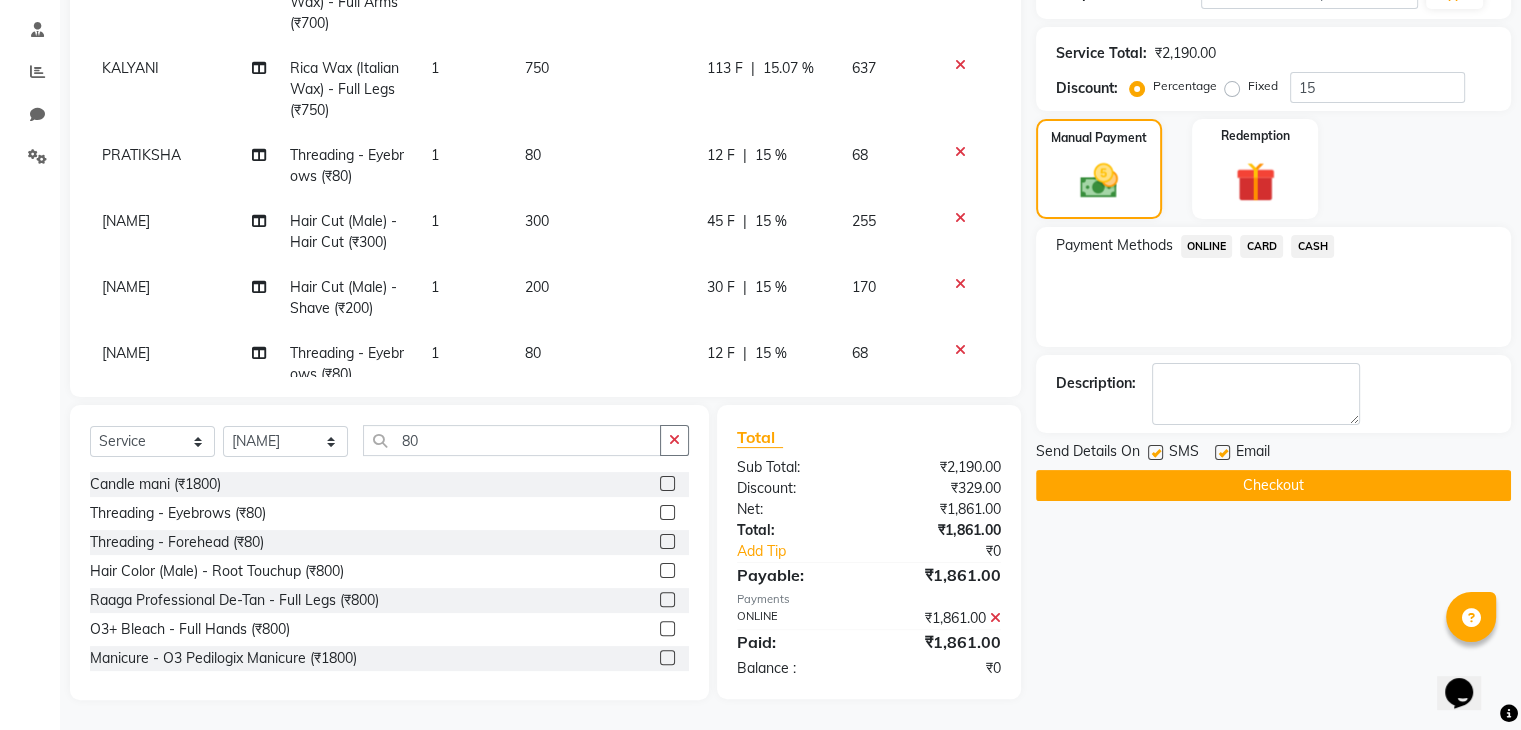click on "Checkout" 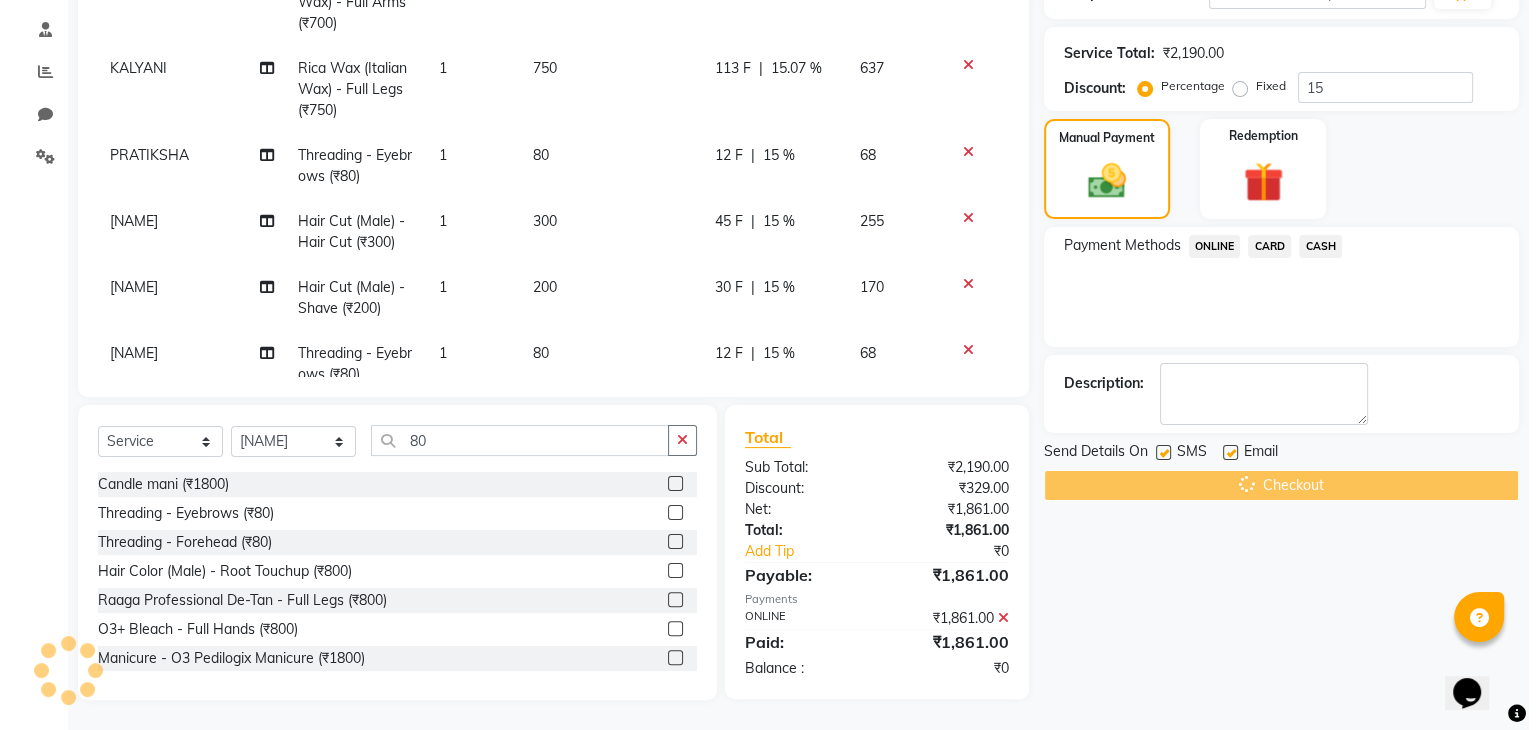 scroll, scrollTop: 0, scrollLeft: 0, axis: both 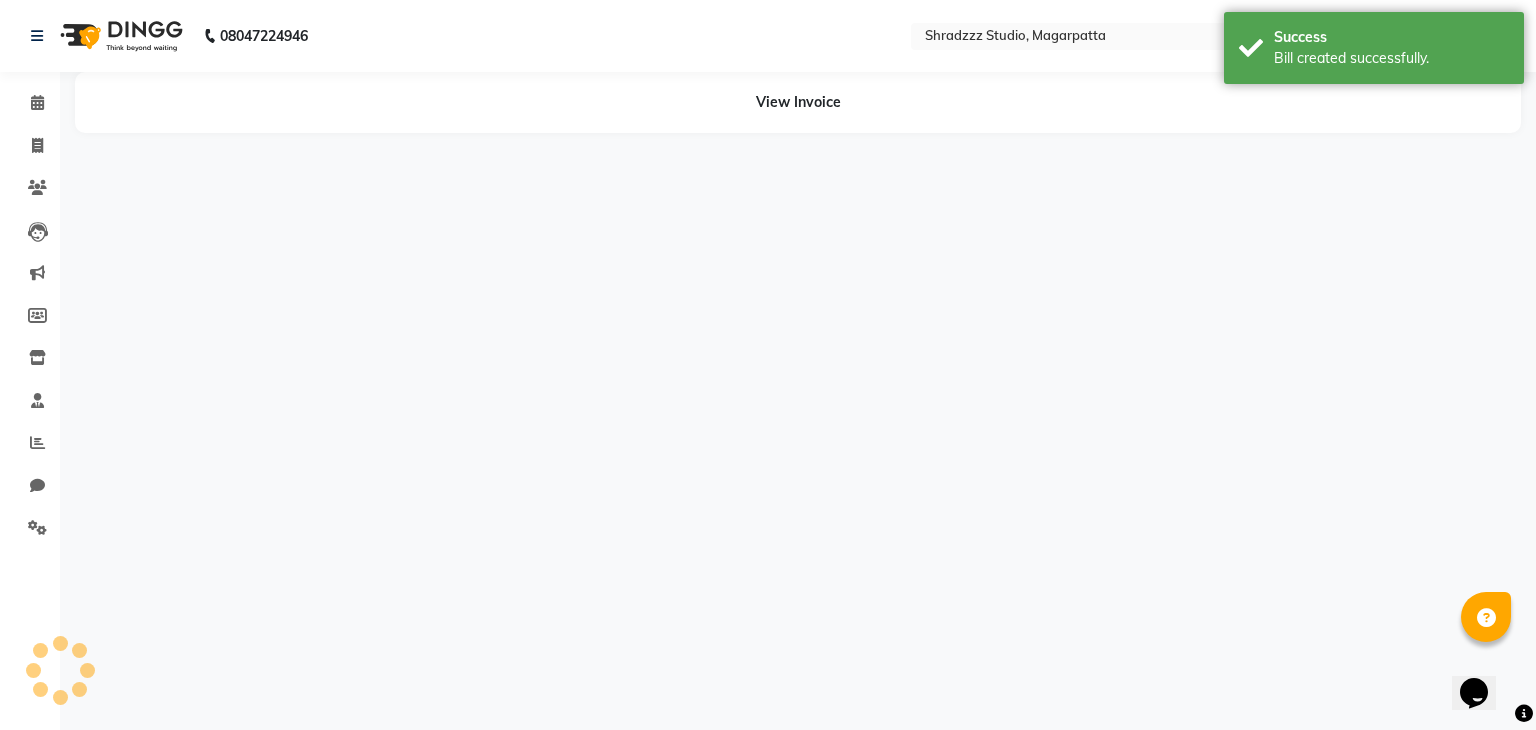 select on "64833" 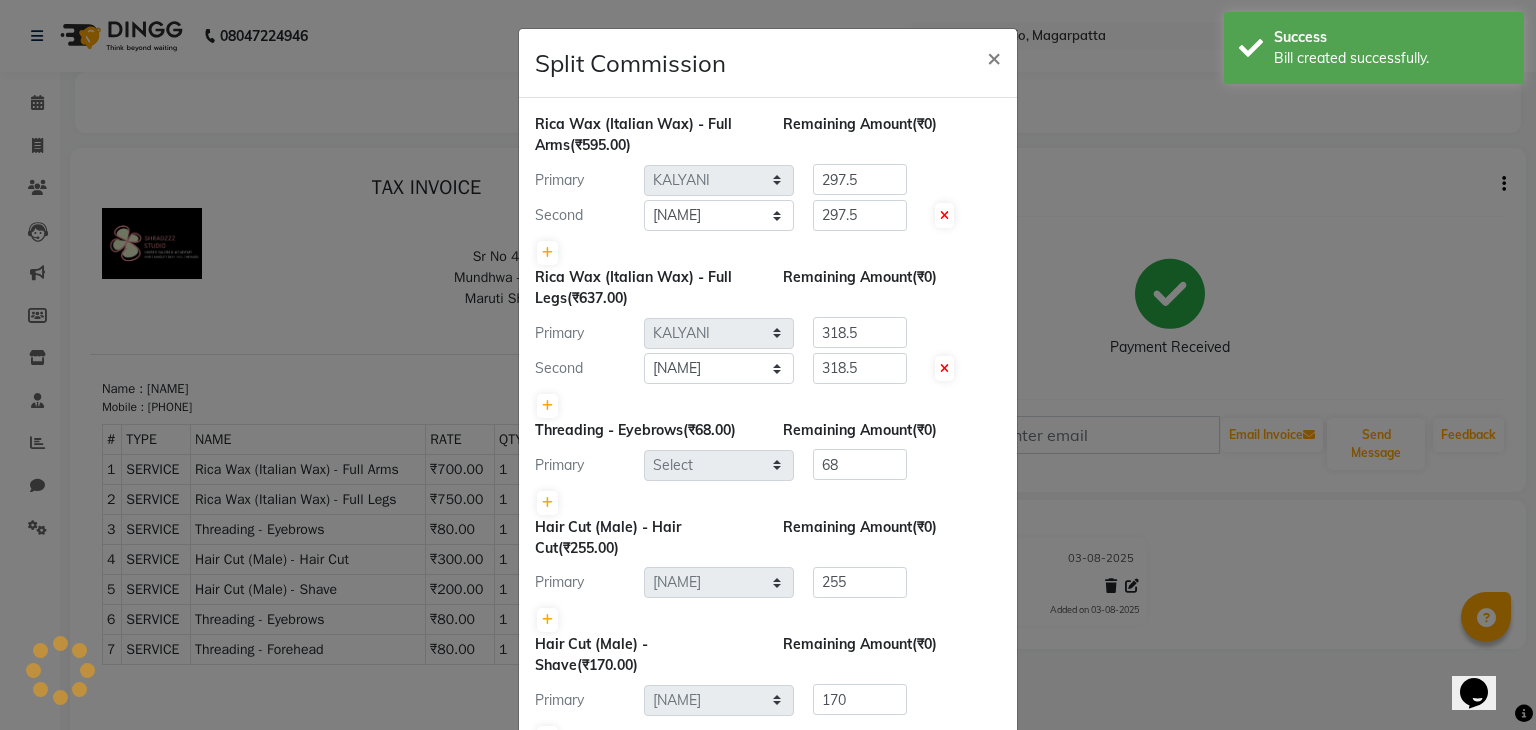 scroll, scrollTop: 0, scrollLeft: 0, axis: both 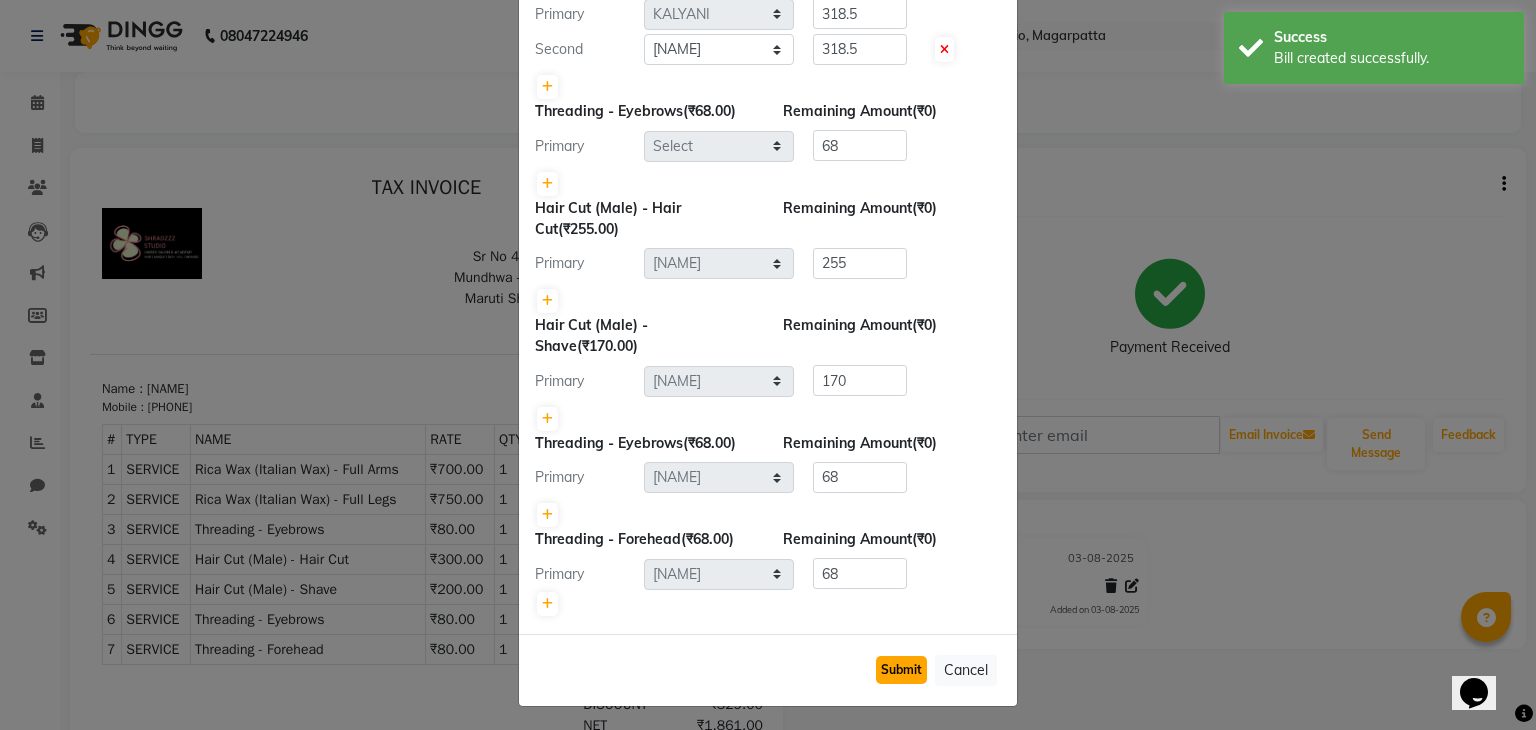 click on "Submit" 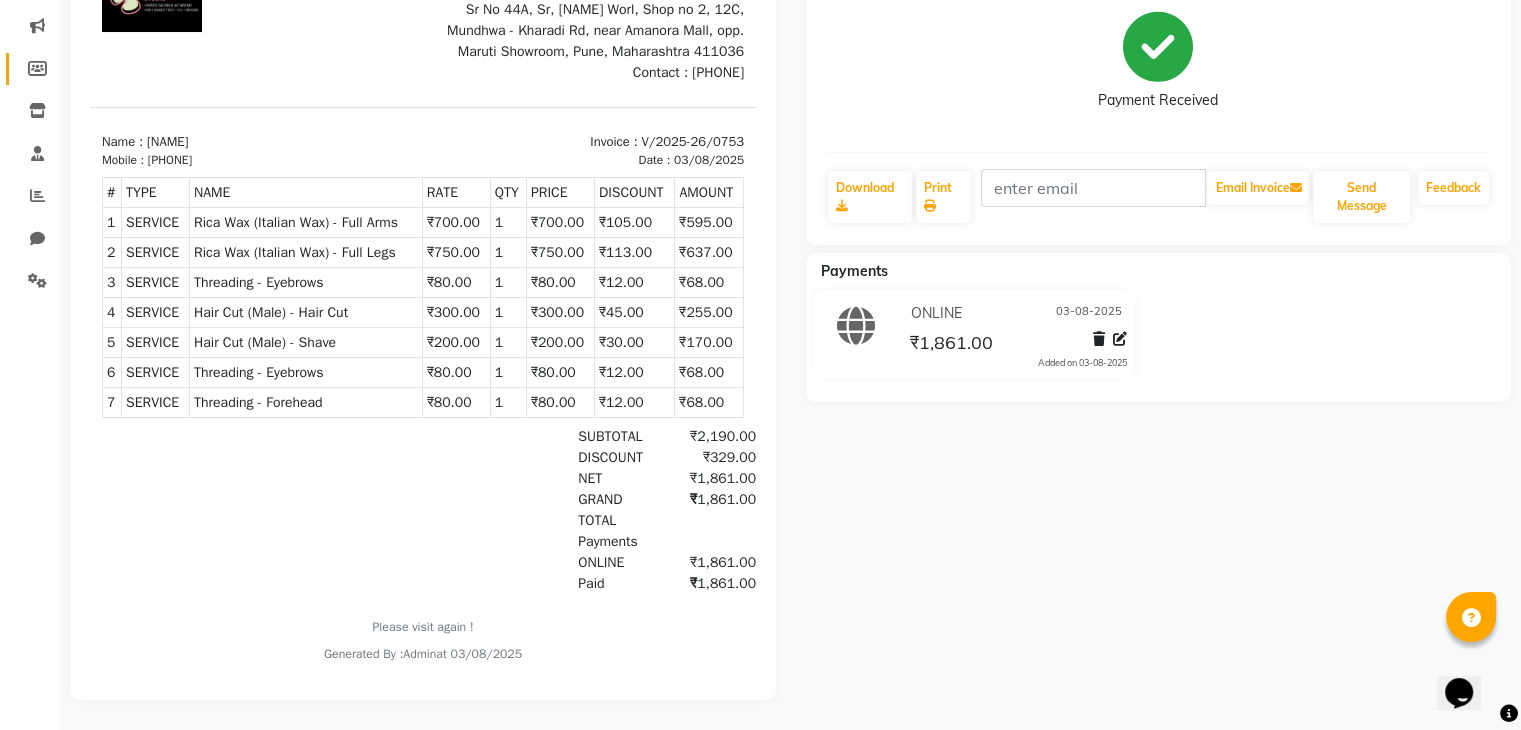 scroll, scrollTop: 0, scrollLeft: 0, axis: both 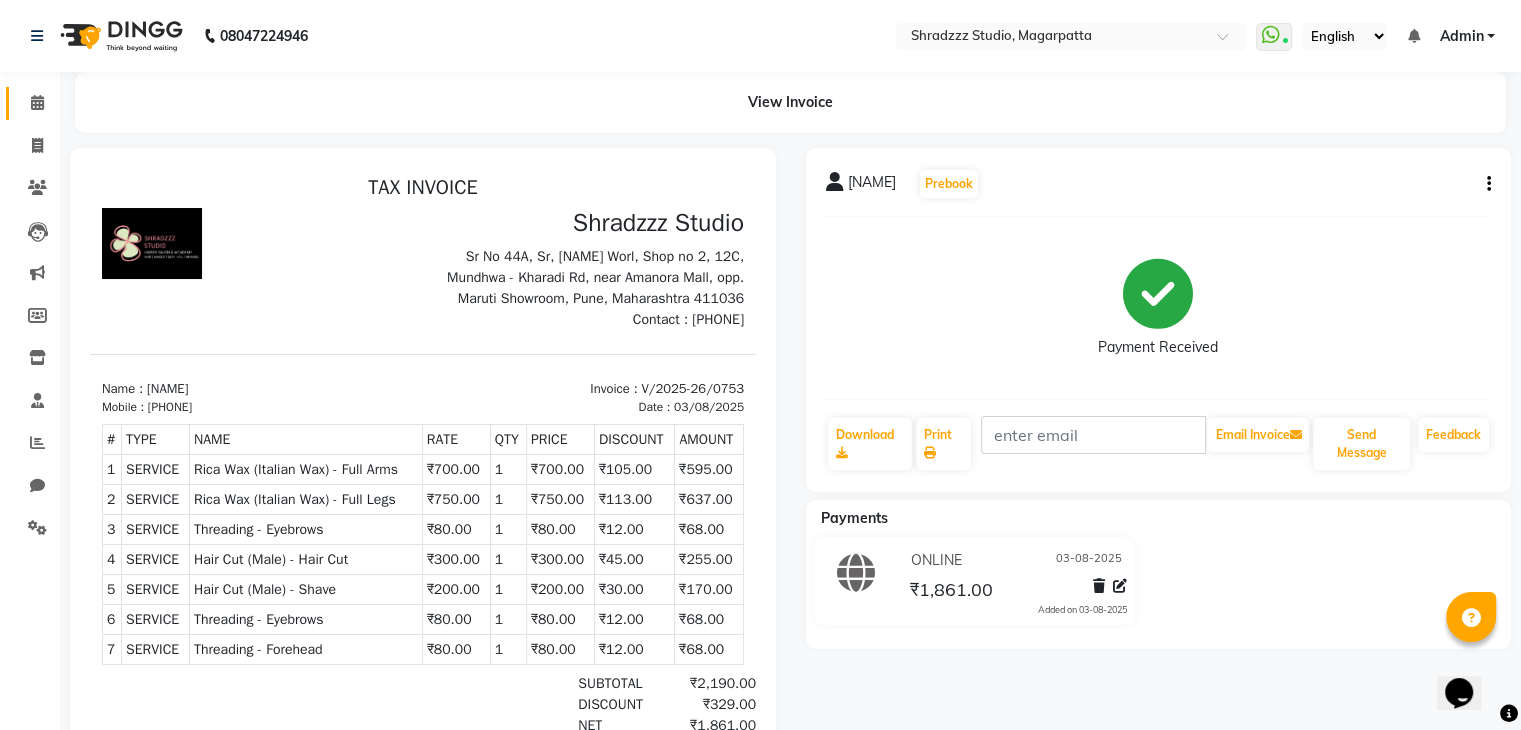 click on "Calendar" 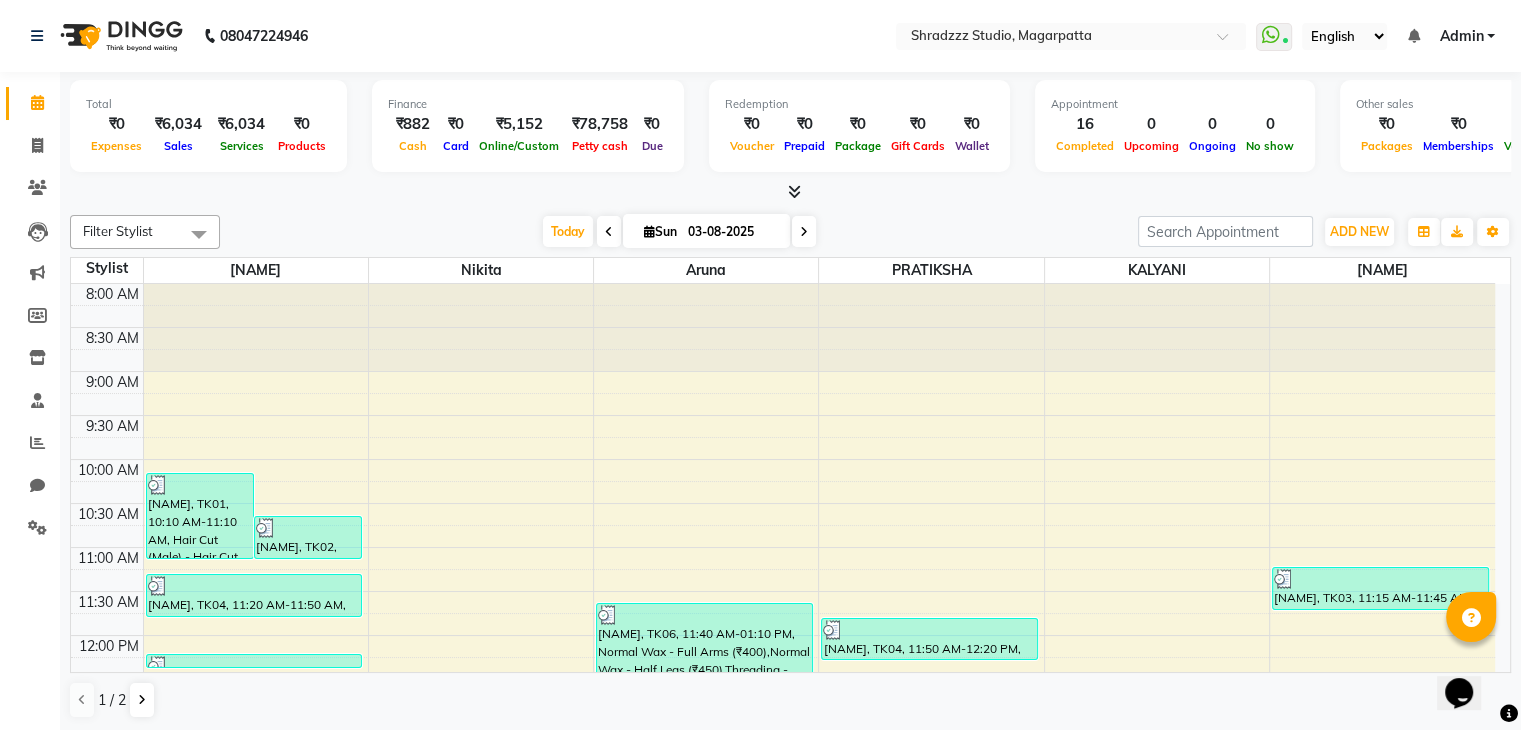 click on "Invoice" 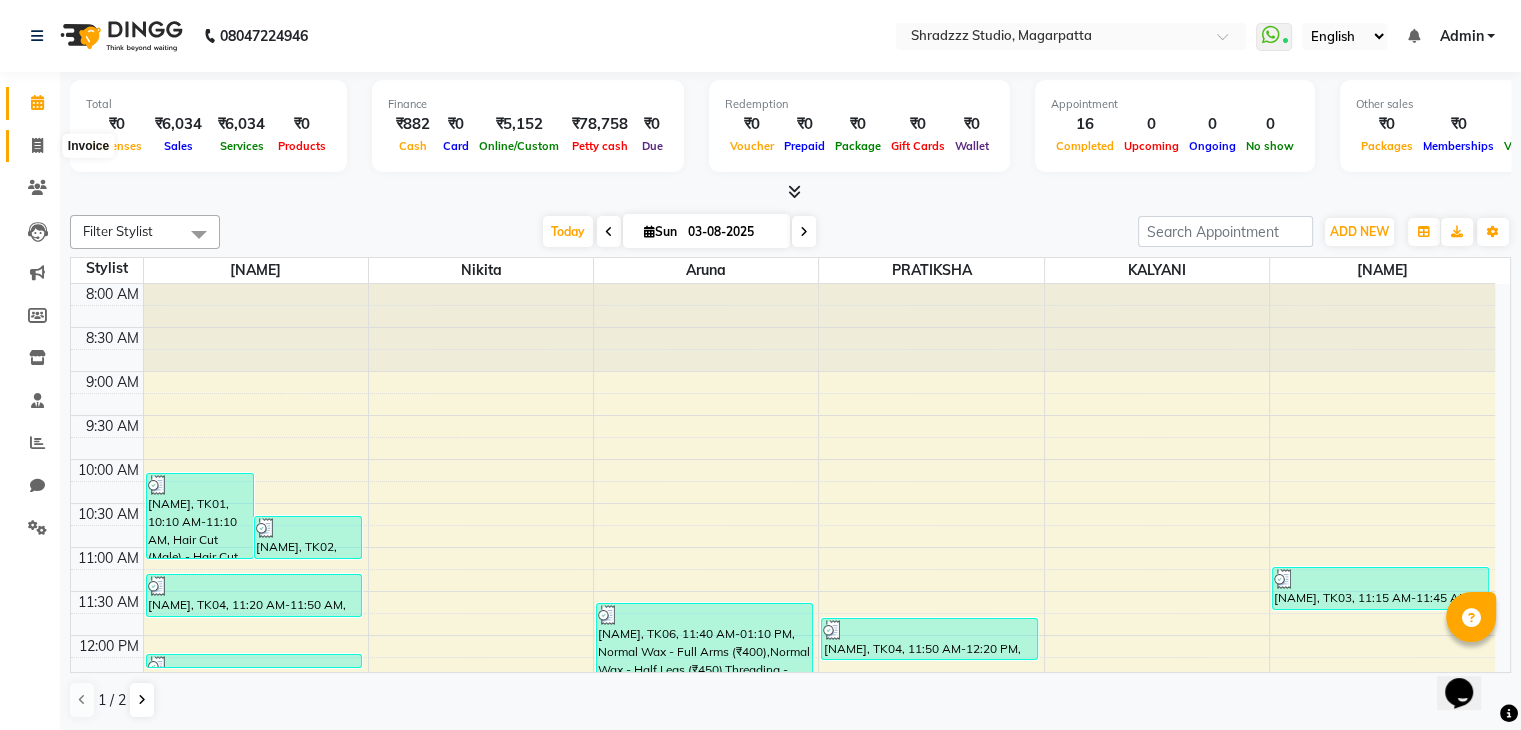 click 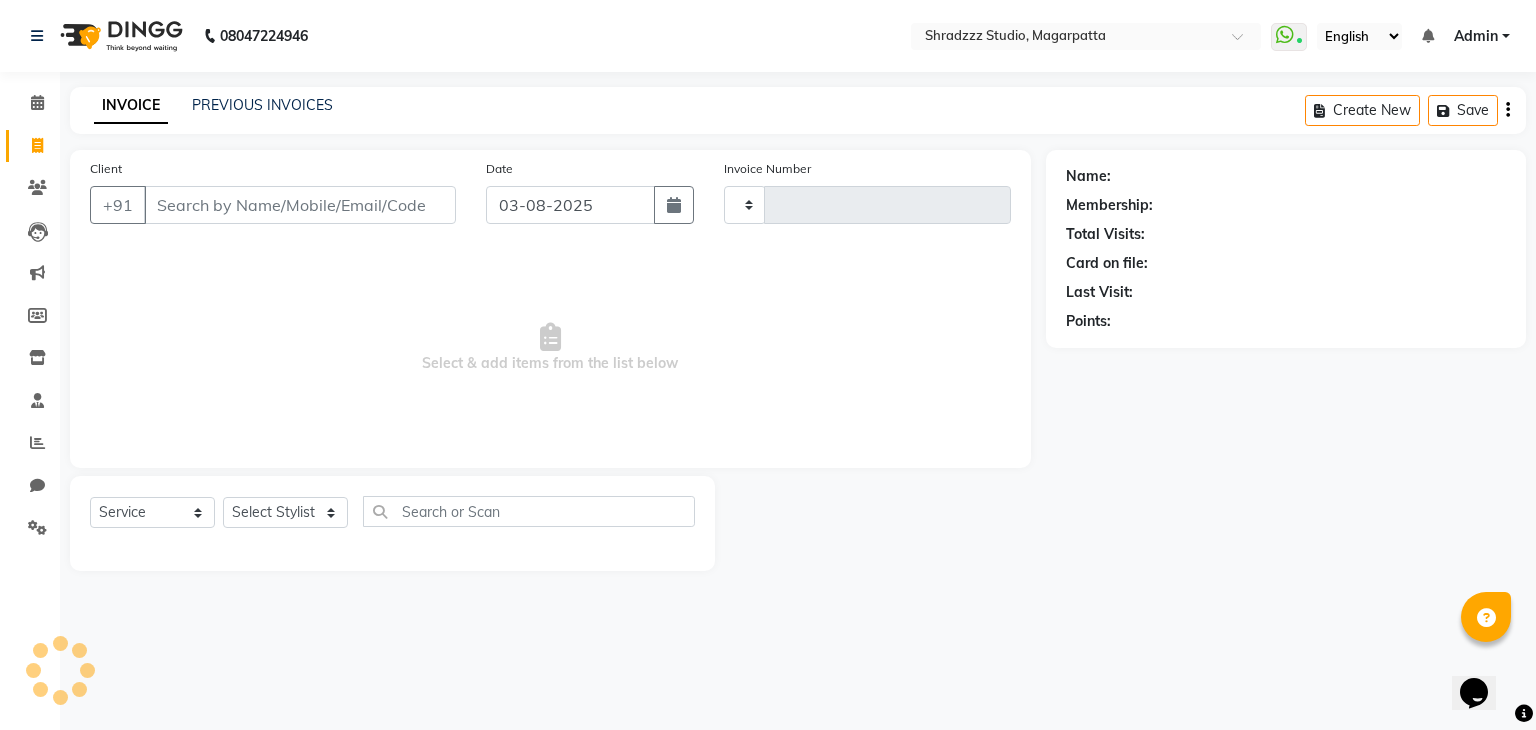 type on "0754" 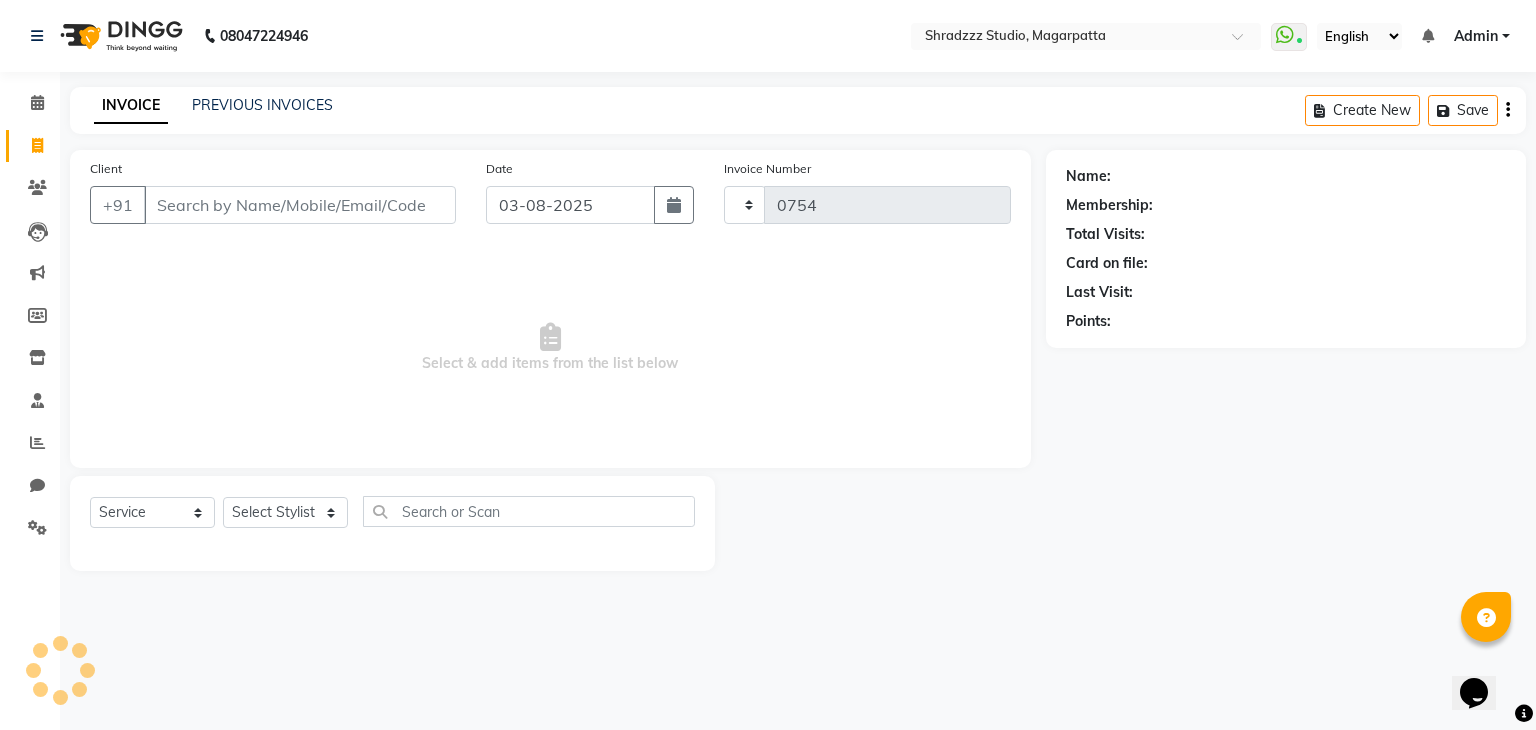 select on "4544" 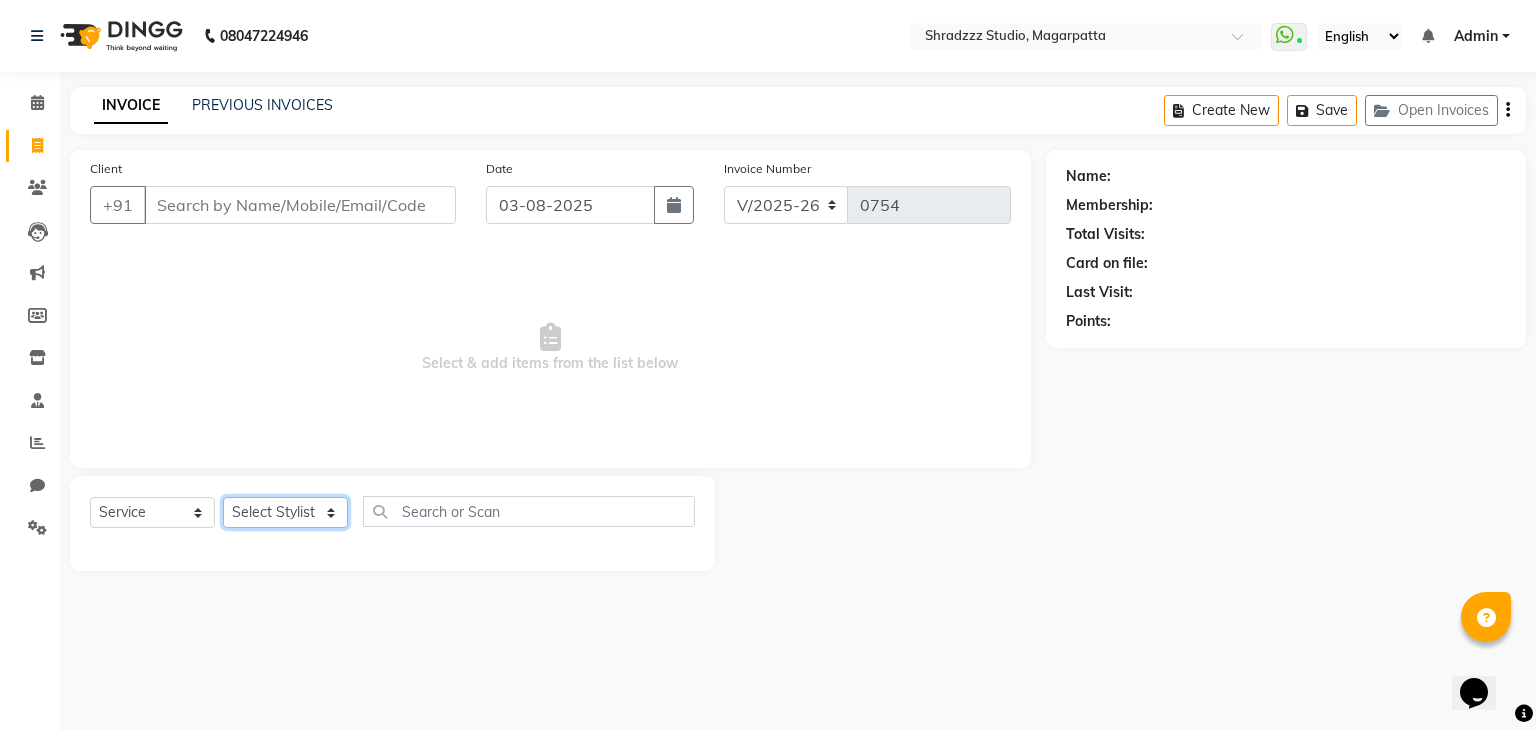 click on "Select Stylist [NAME]   [NAME]  [NAME] Manager [NAME] [NAME]   [NAME] [NAME] [NAME]" 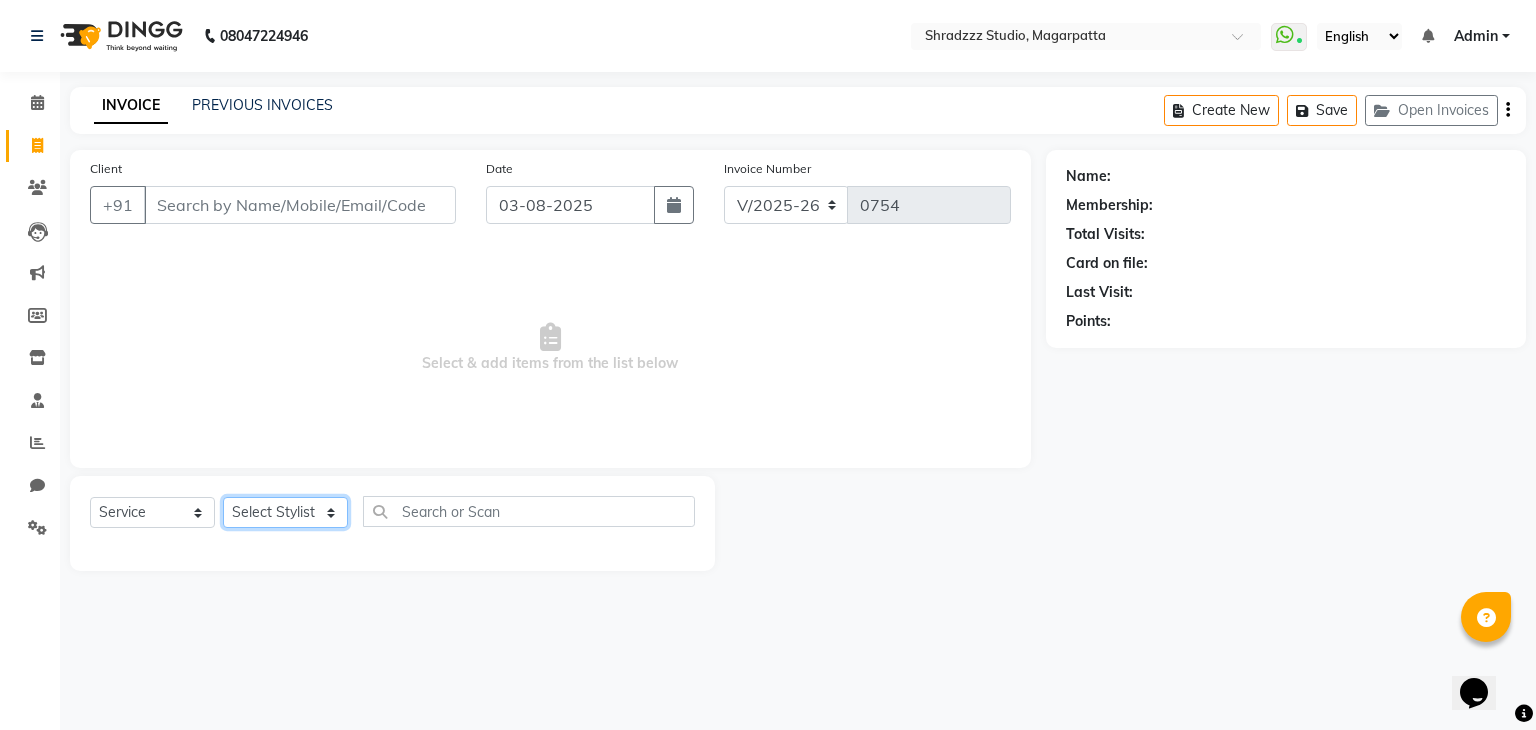 select on "26213" 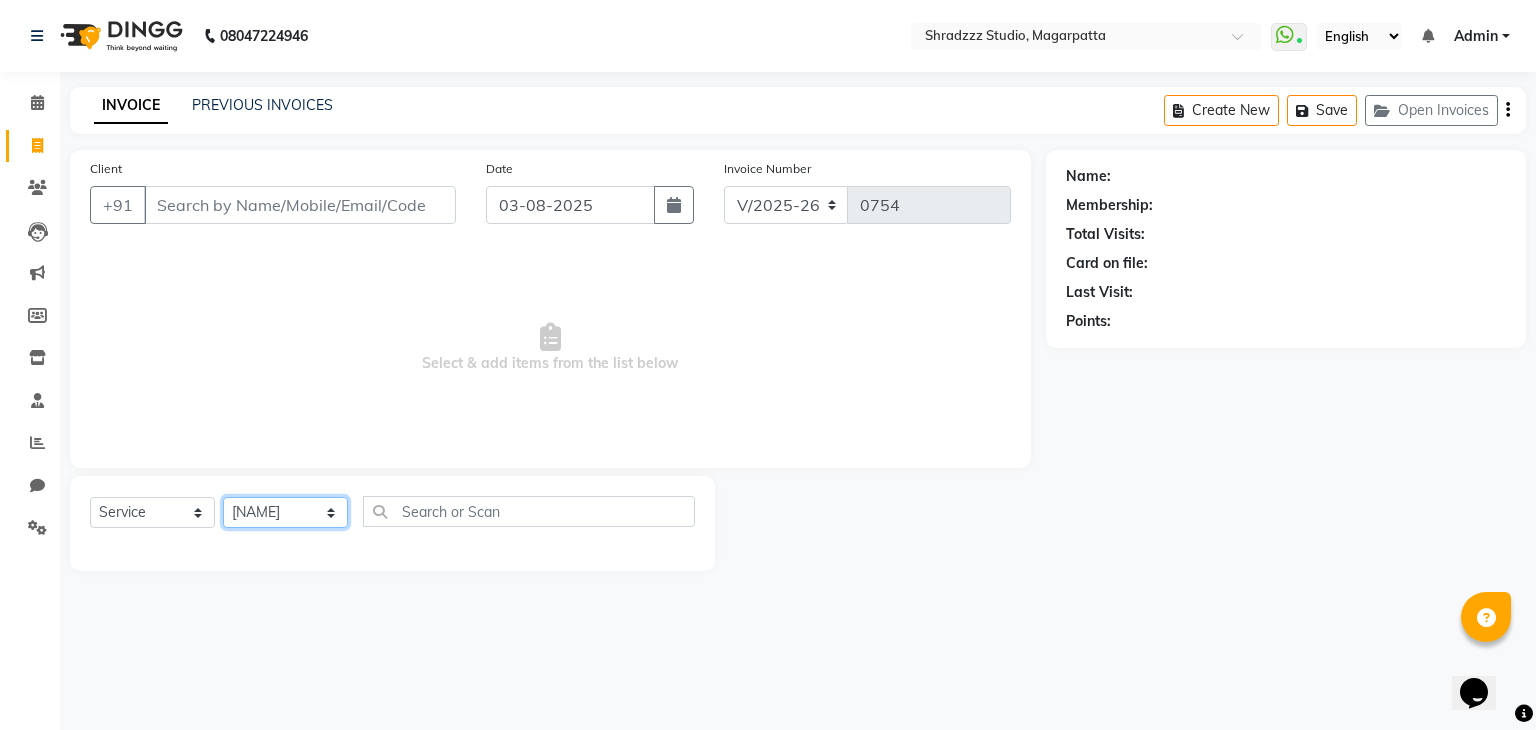 click on "Select Stylist [NAME]   [NAME]  [NAME] Manager [NAME] [NAME]   [NAME] [NAME] [NAME]" 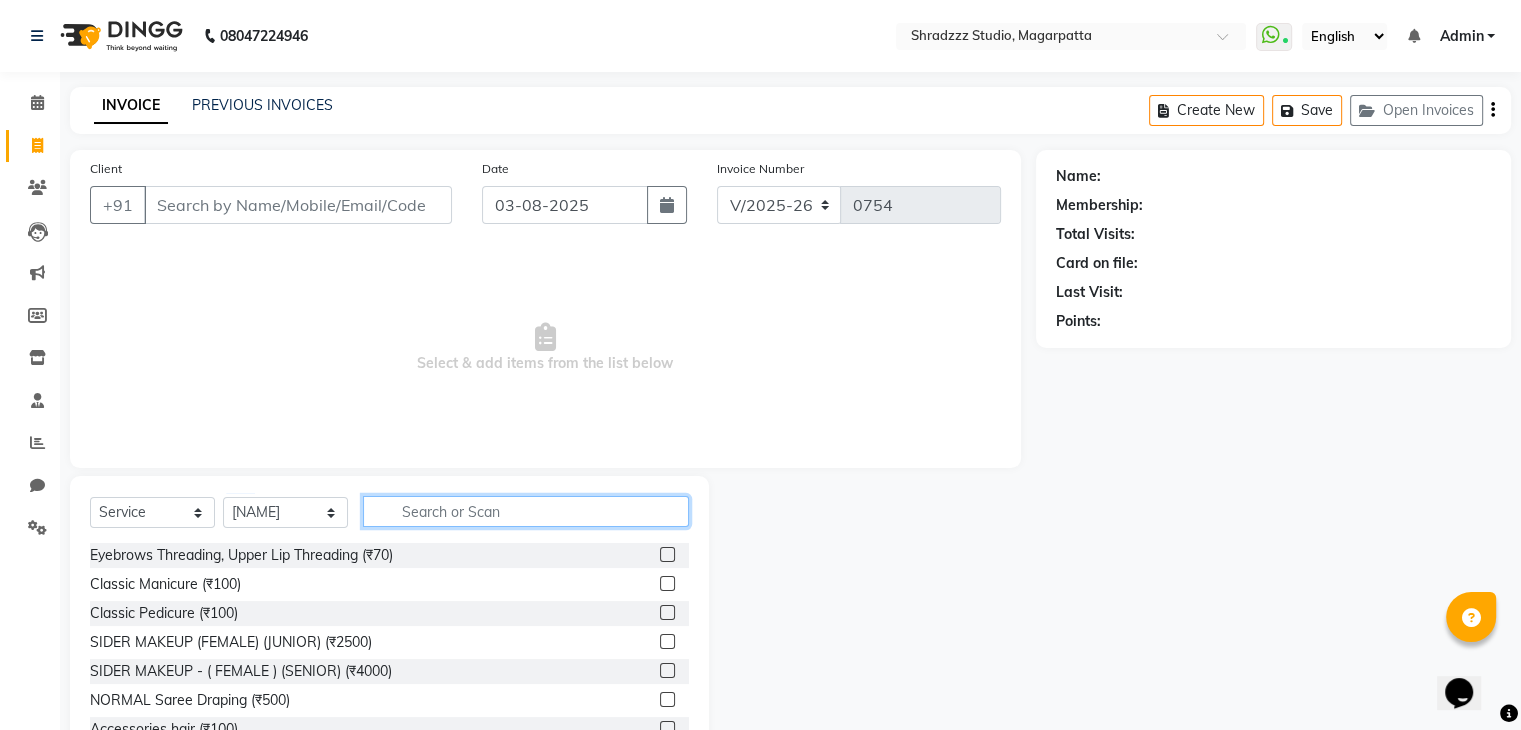 click 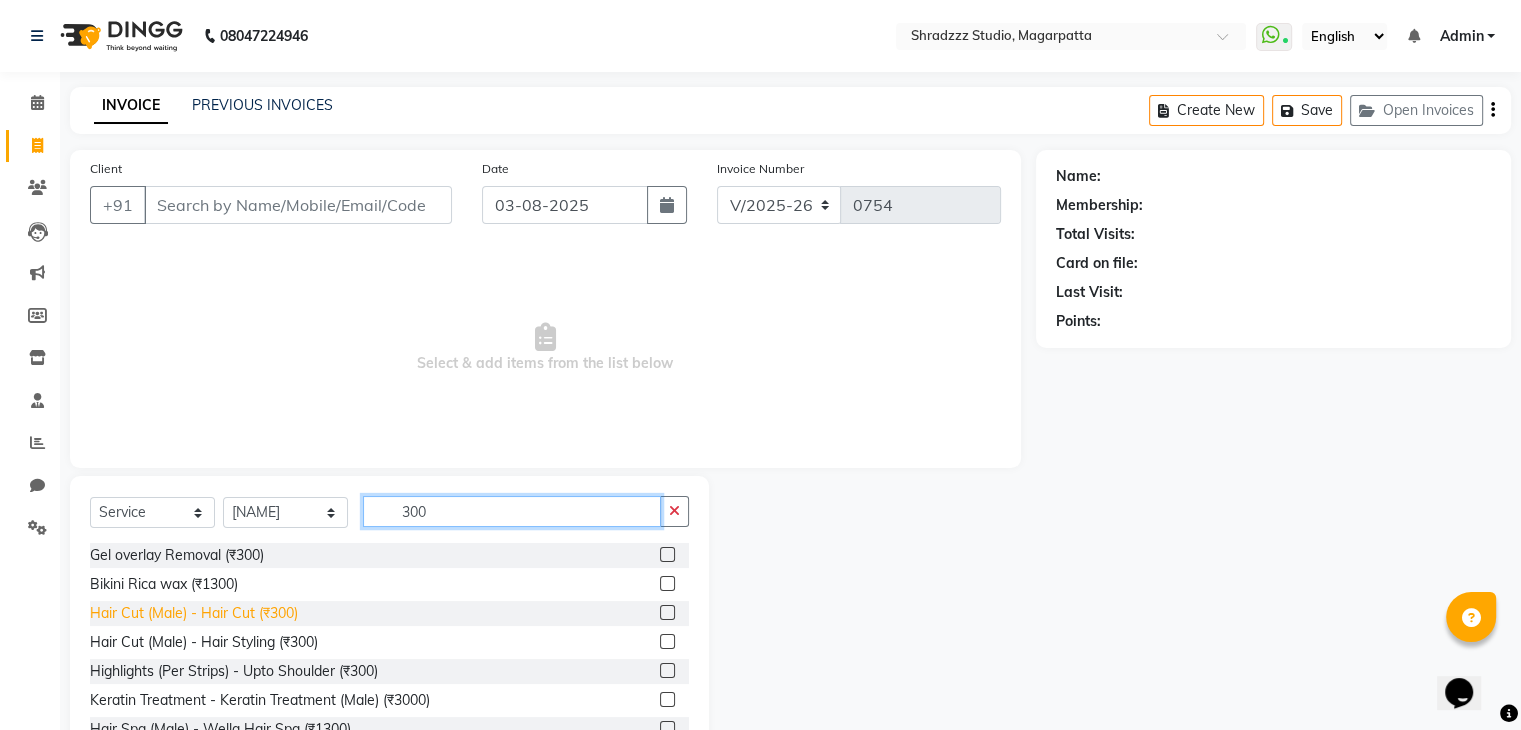 type on "300" 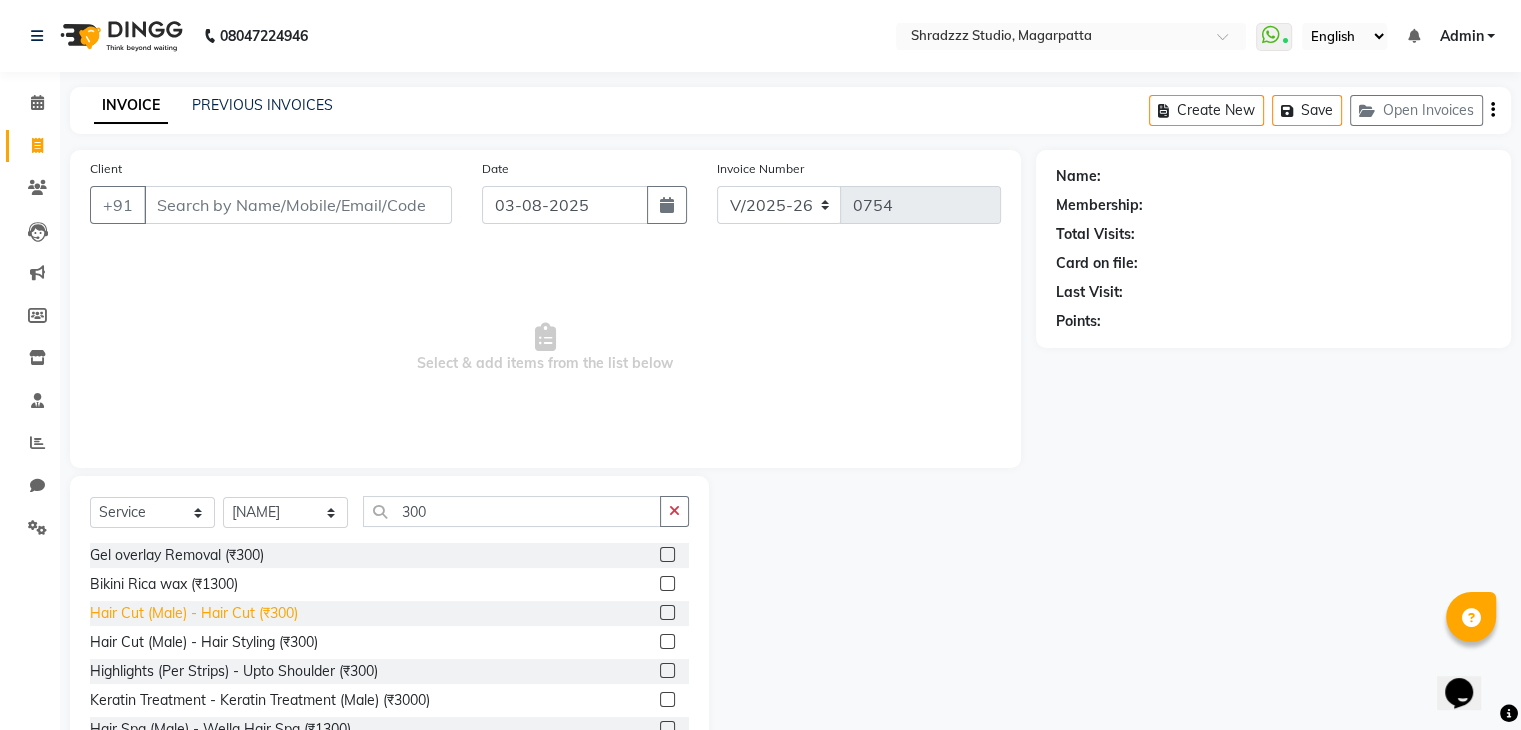 click on "Hair Cut (Male) - Hair Cut (₹300)" 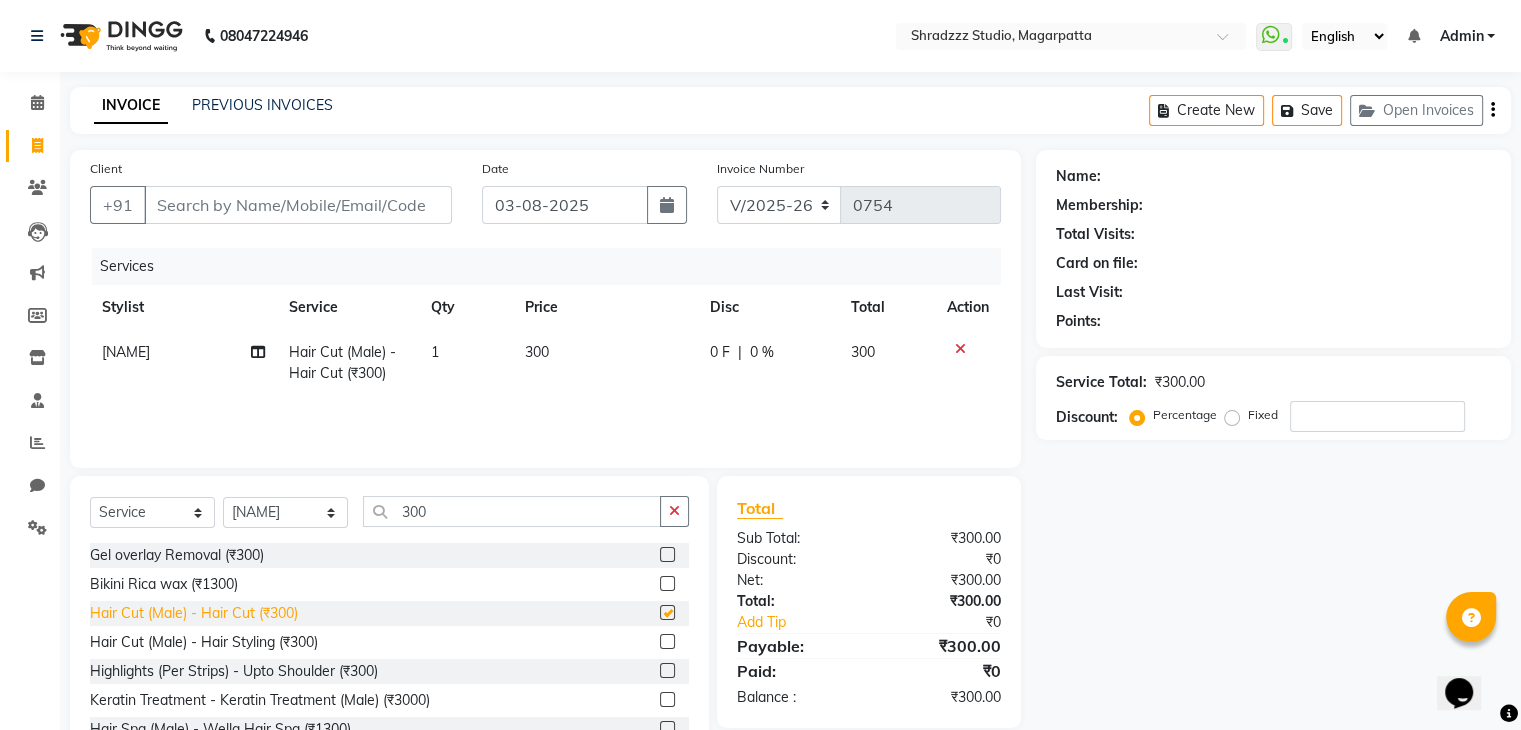 checkbox on "false" 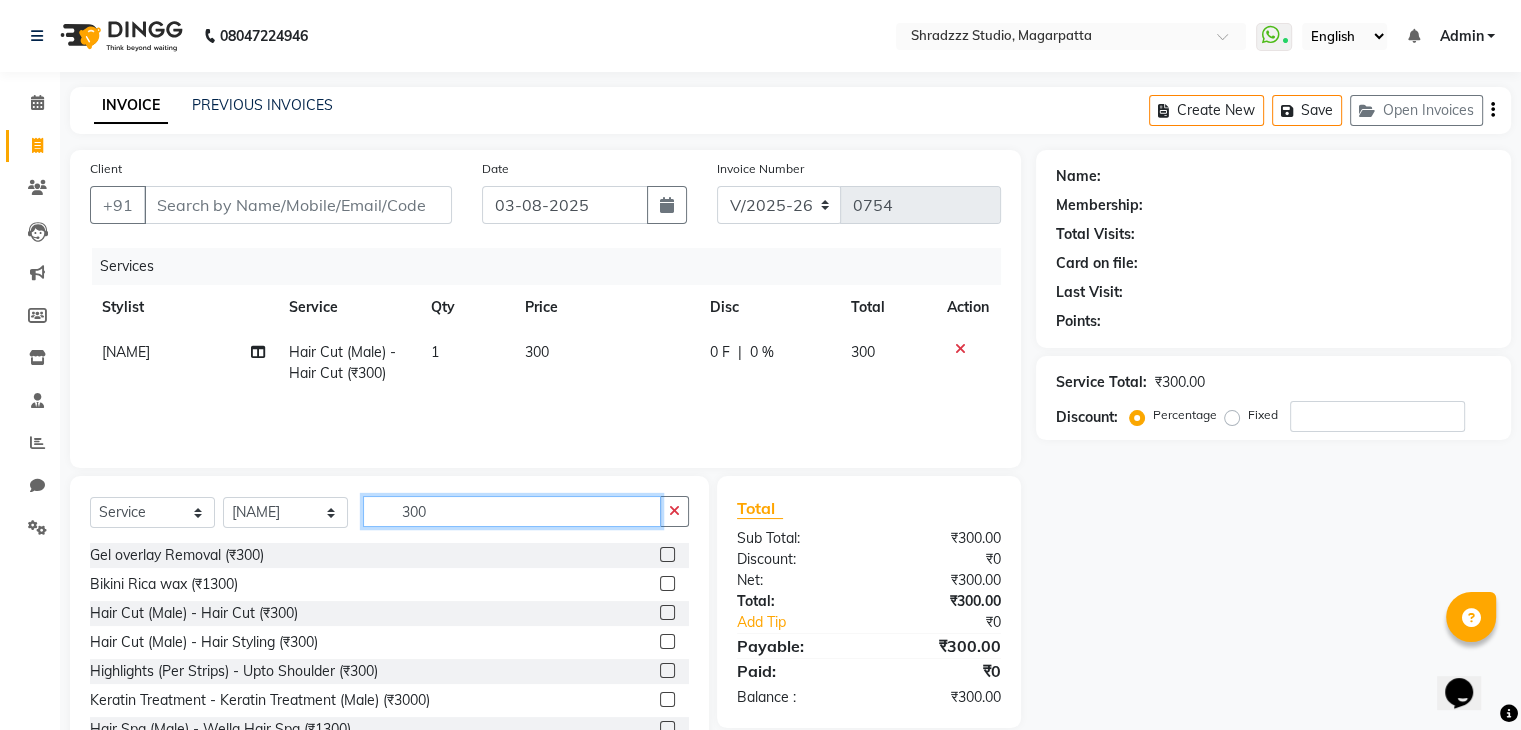 click on "300" 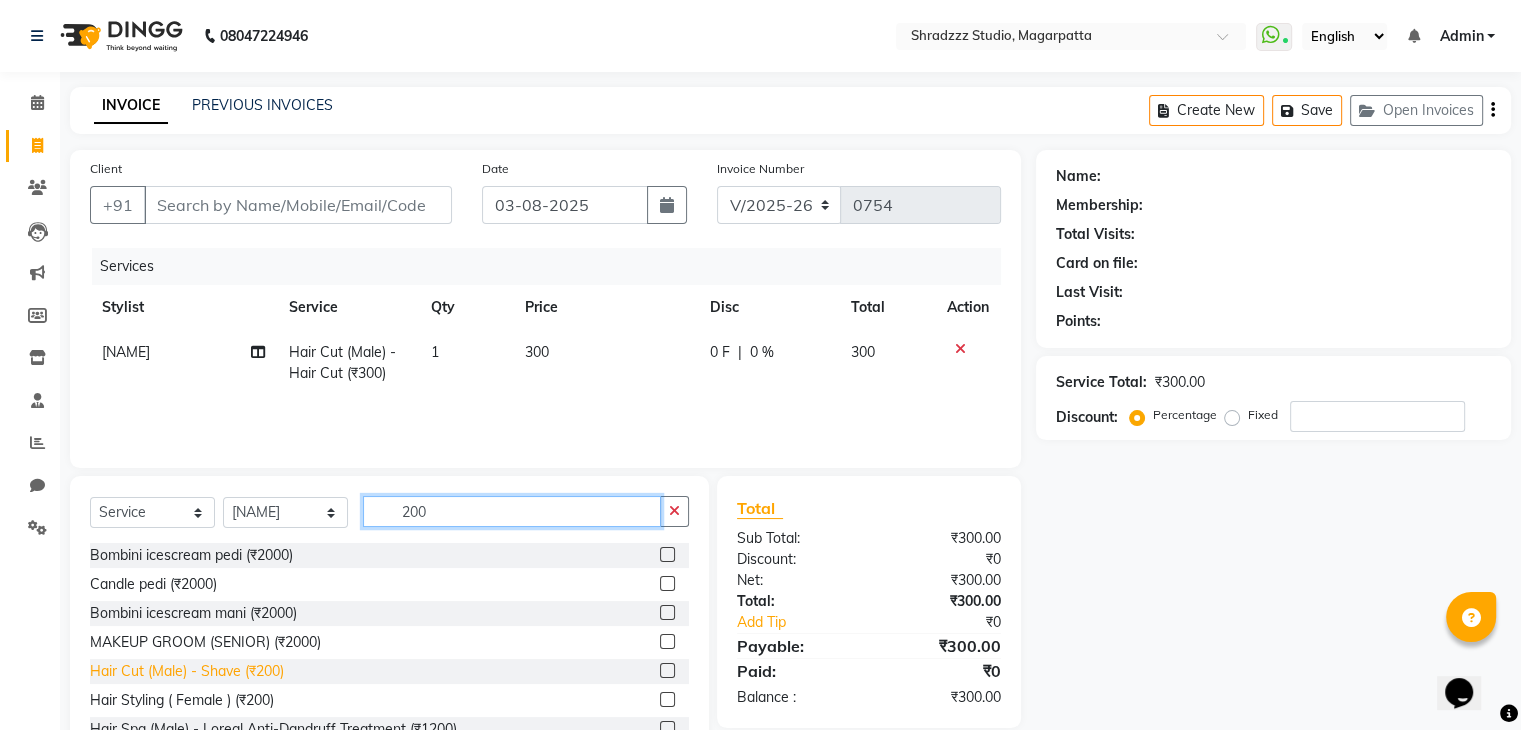 type on "200" 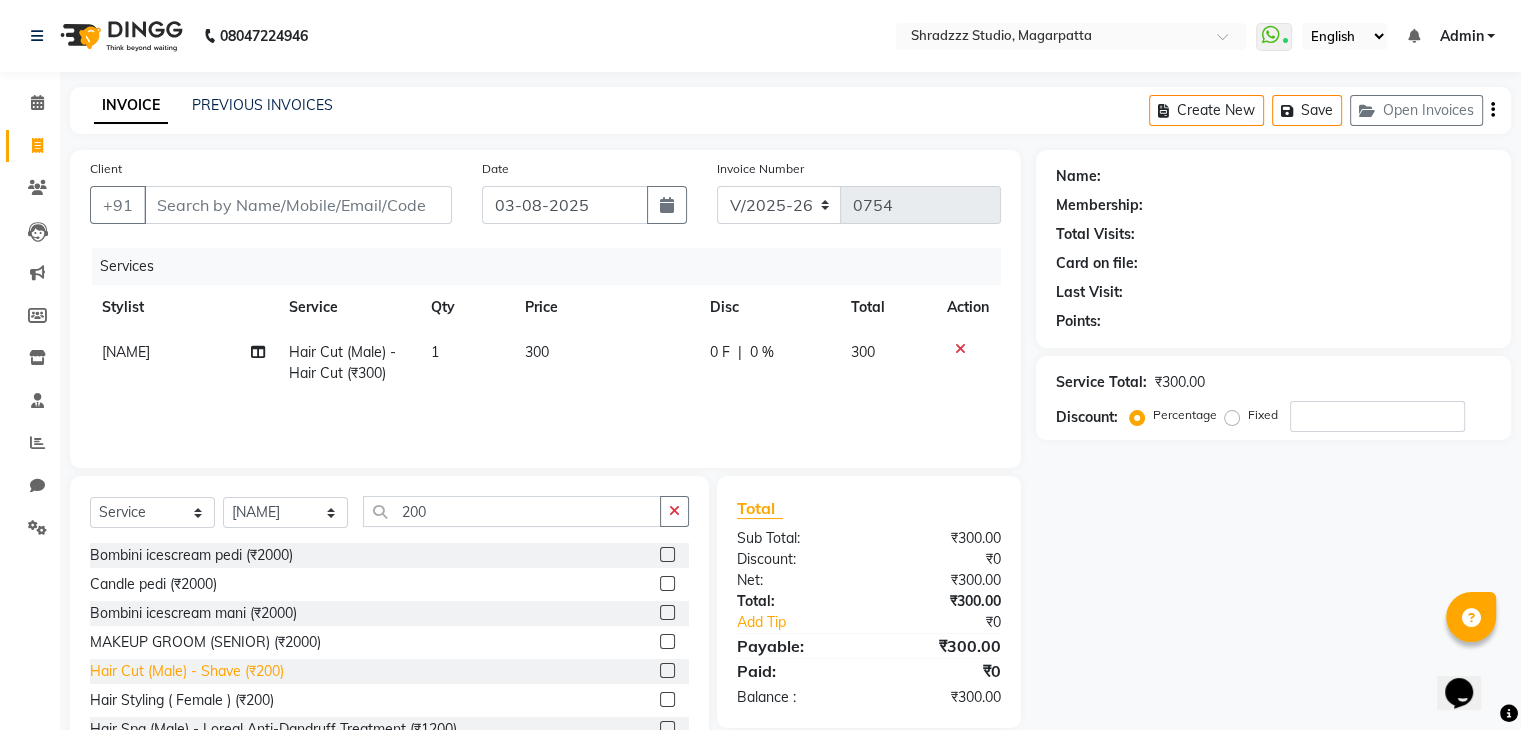 click on "Hair Cut (Male) - Shave (₹200)" 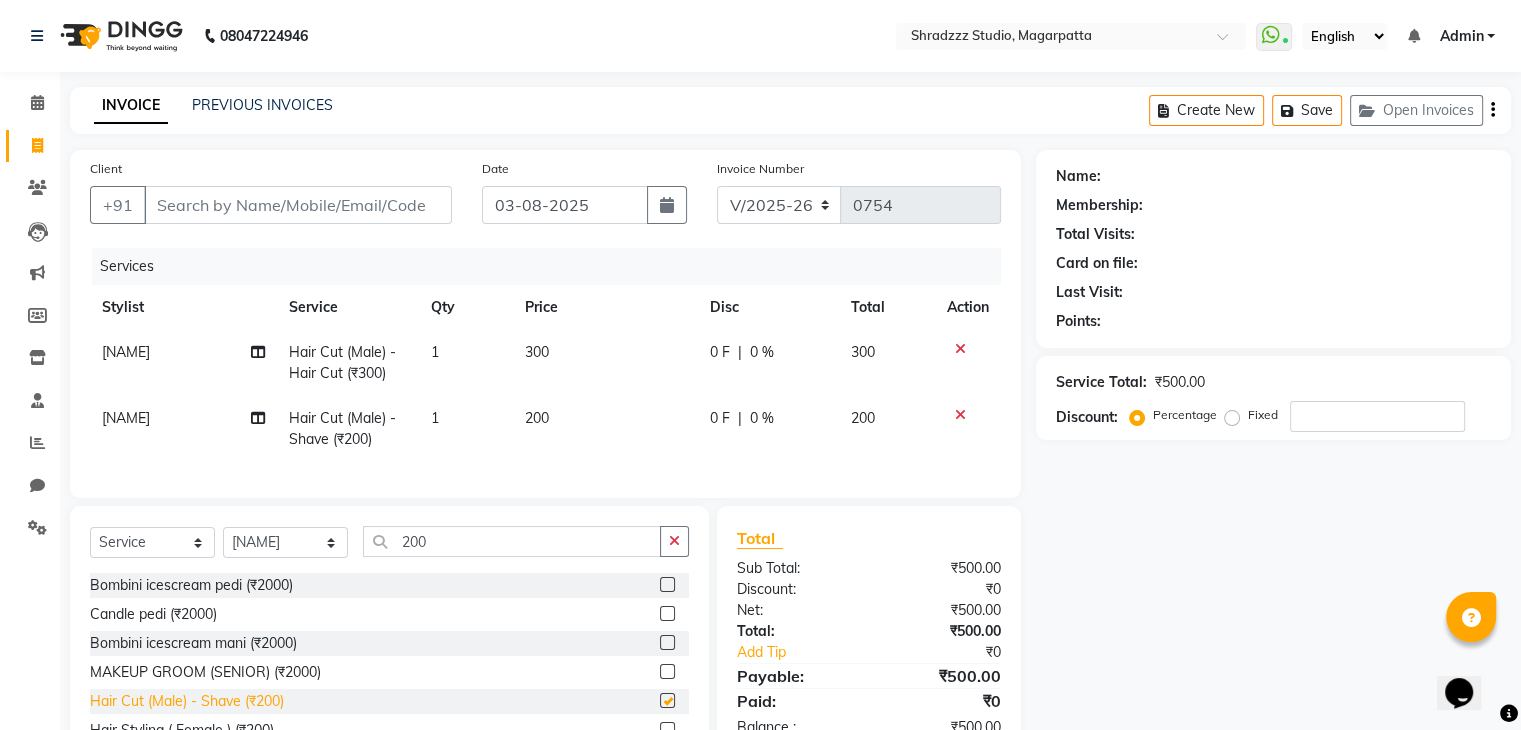 checkbox on "false" 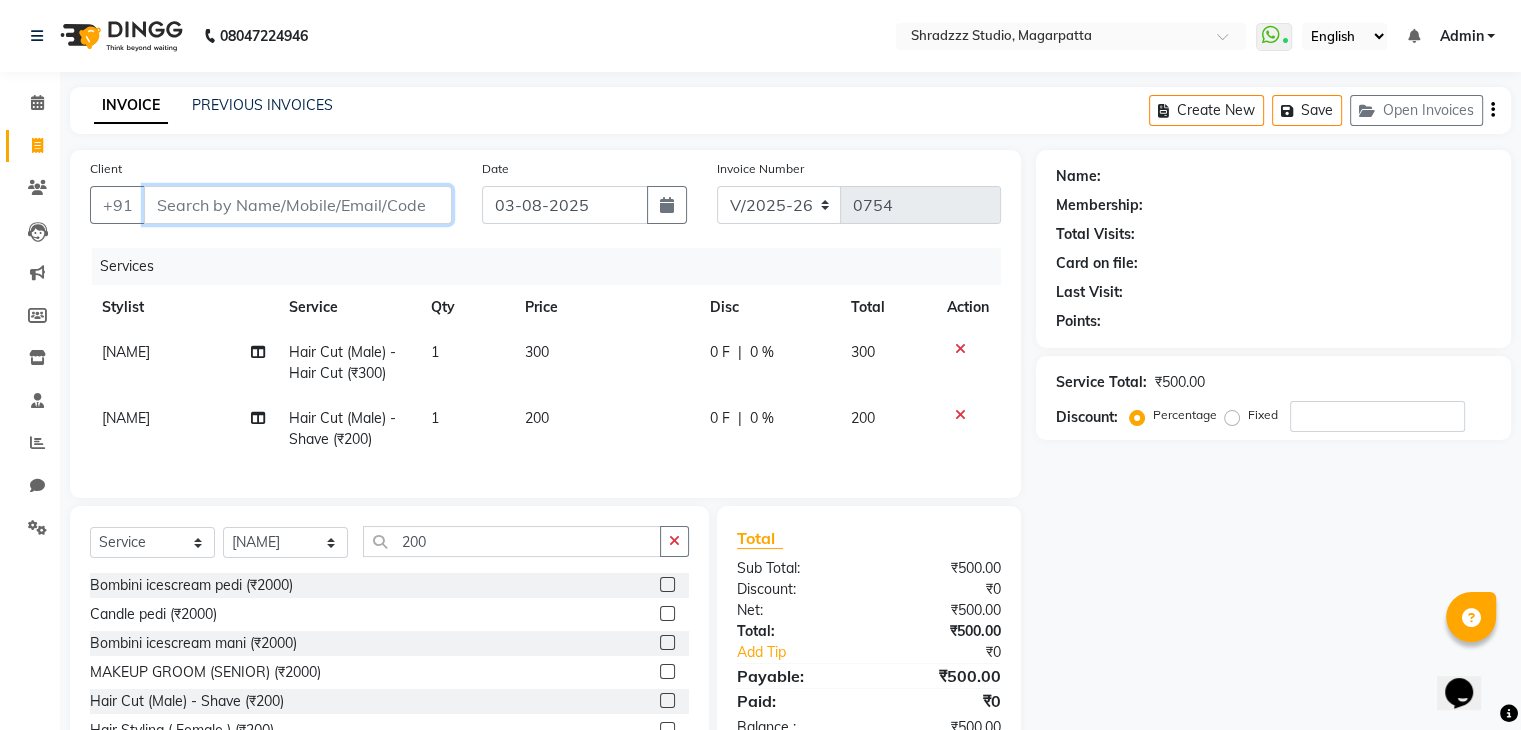 click on "Client" at bounding box center (298, 205) 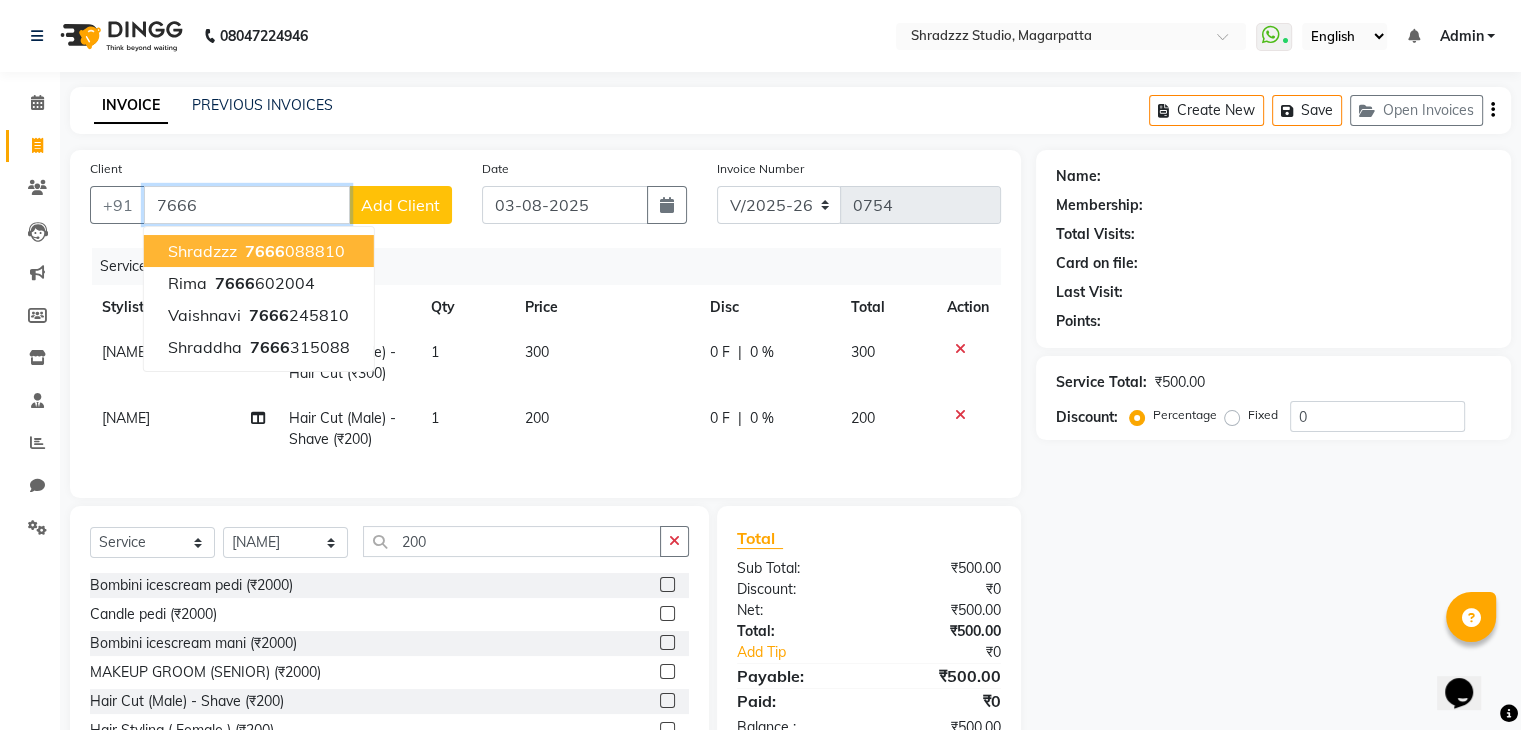 click on "shradzzz" at bounding box center (202, 251) 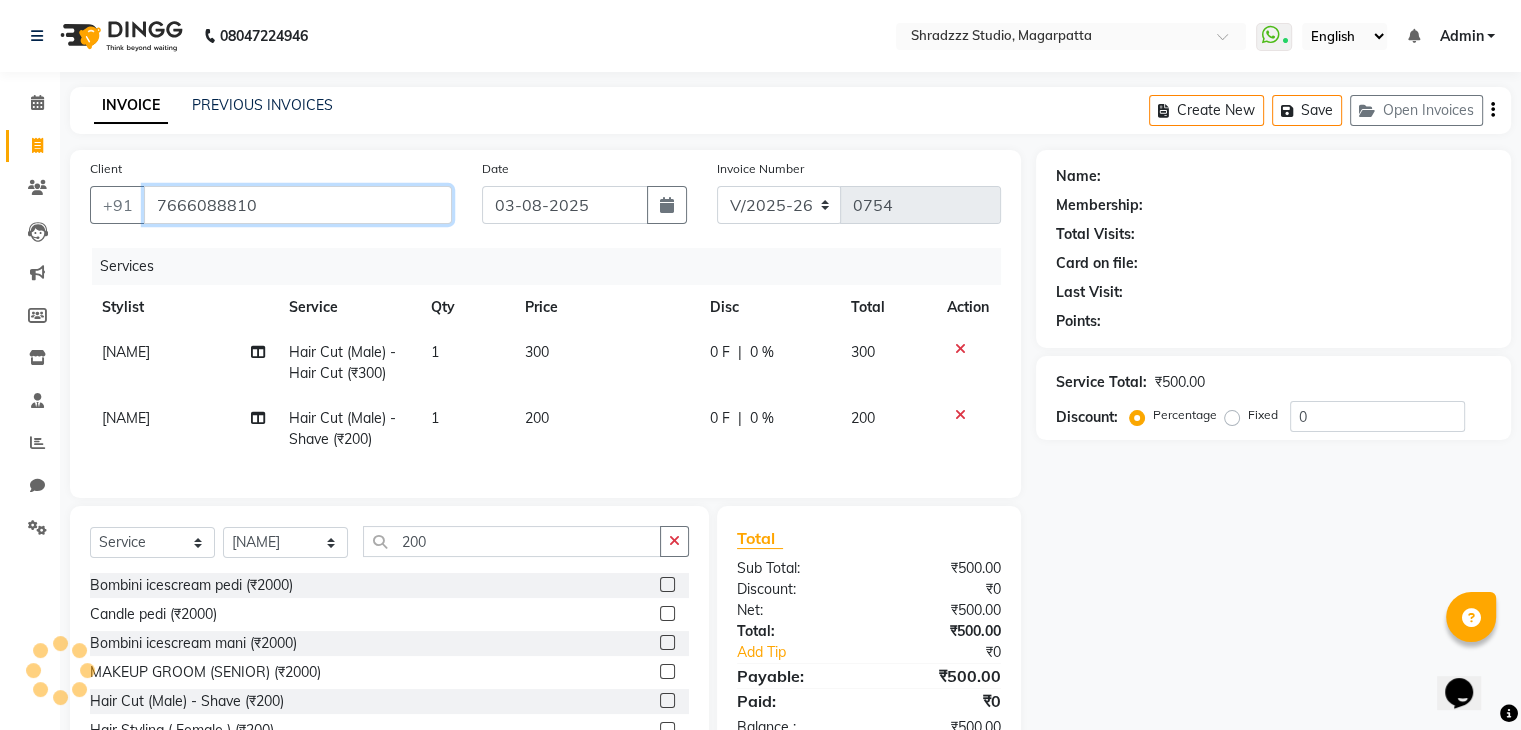 type on "7666088810" 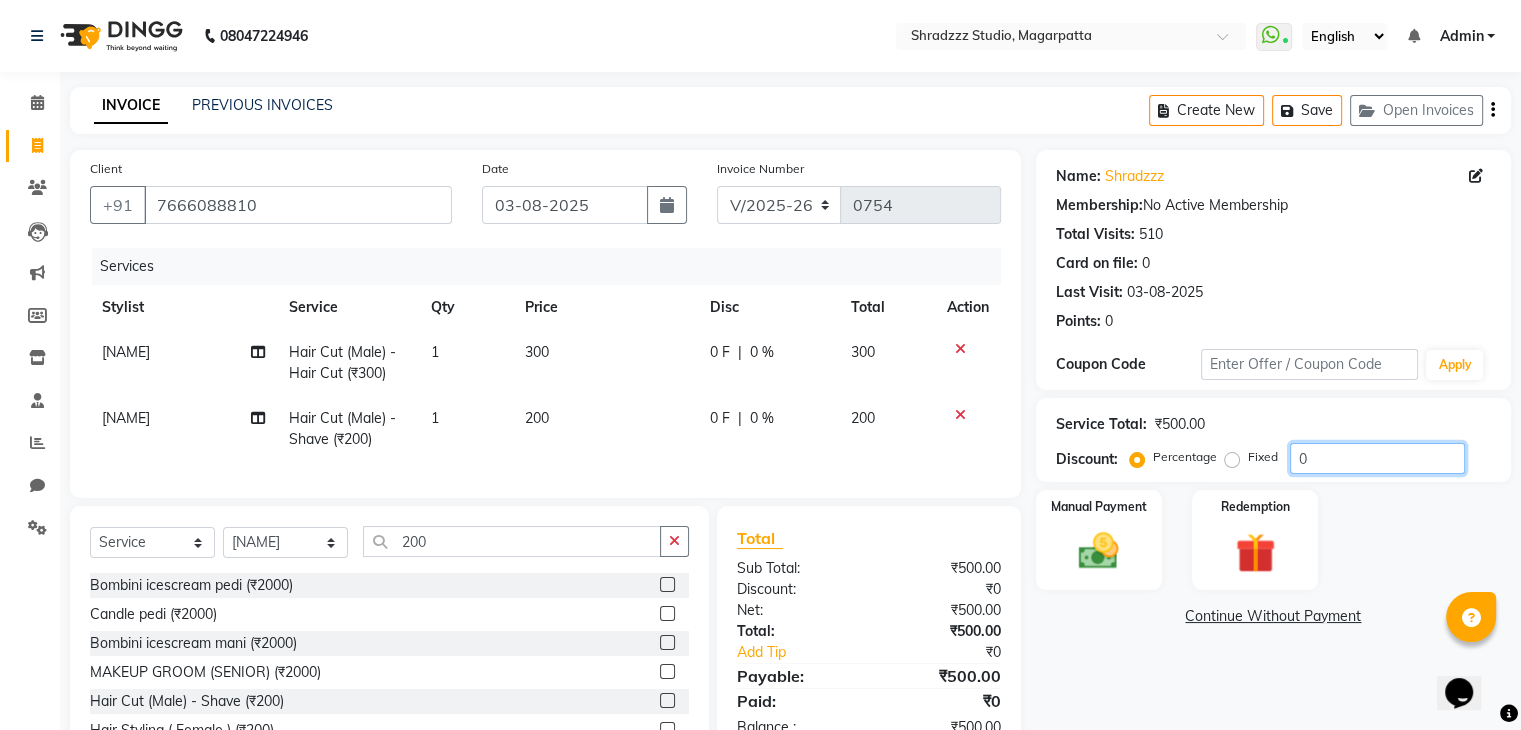 click on "0" 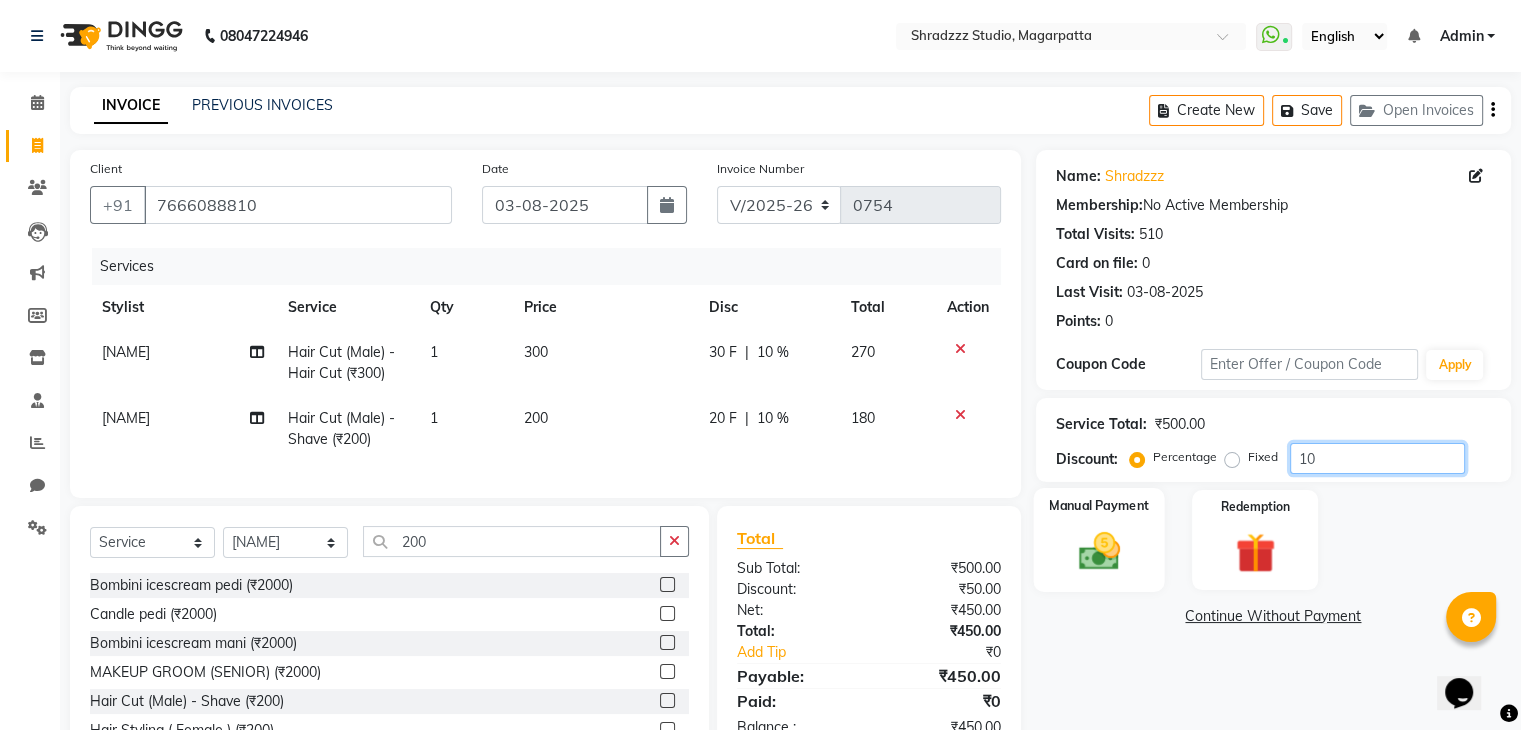 type on "10" 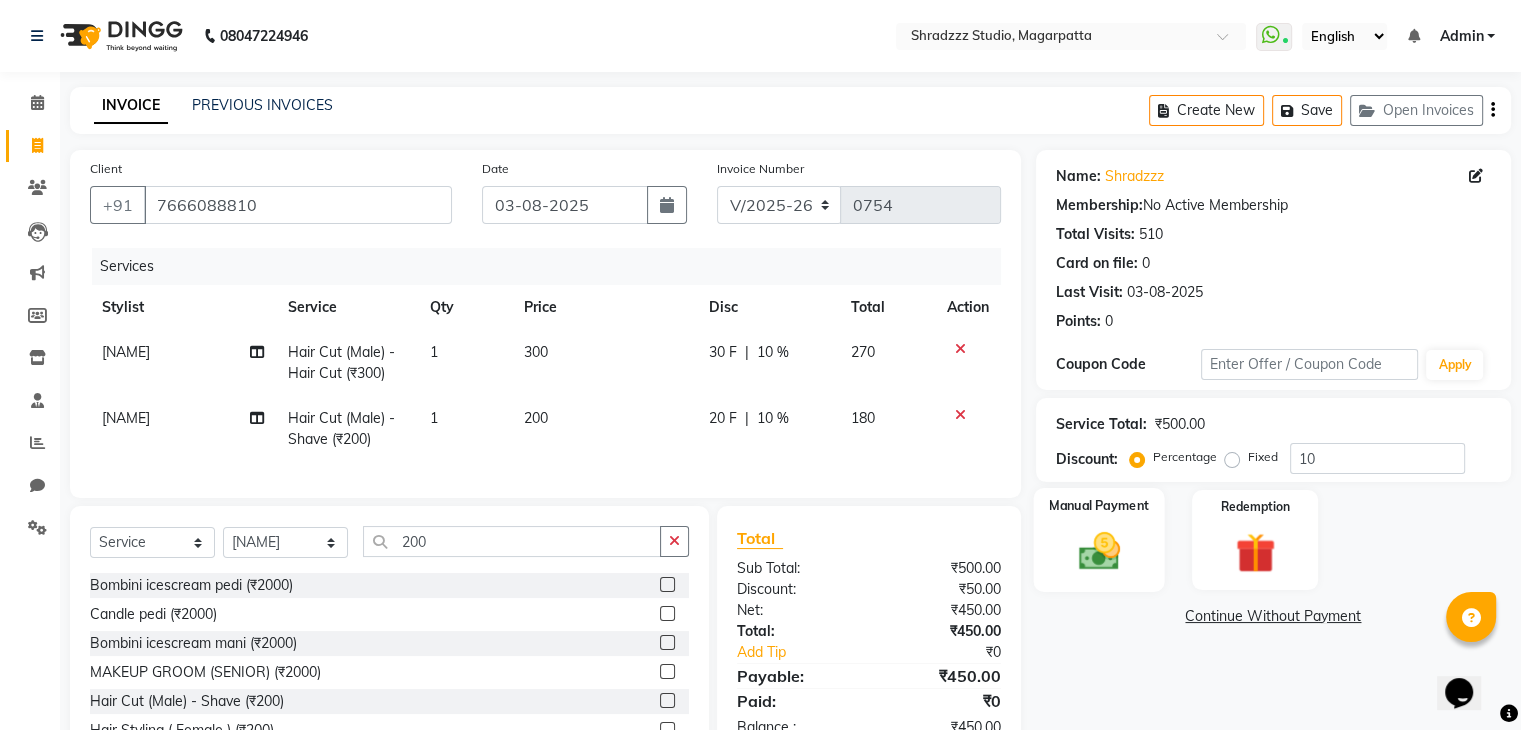 click 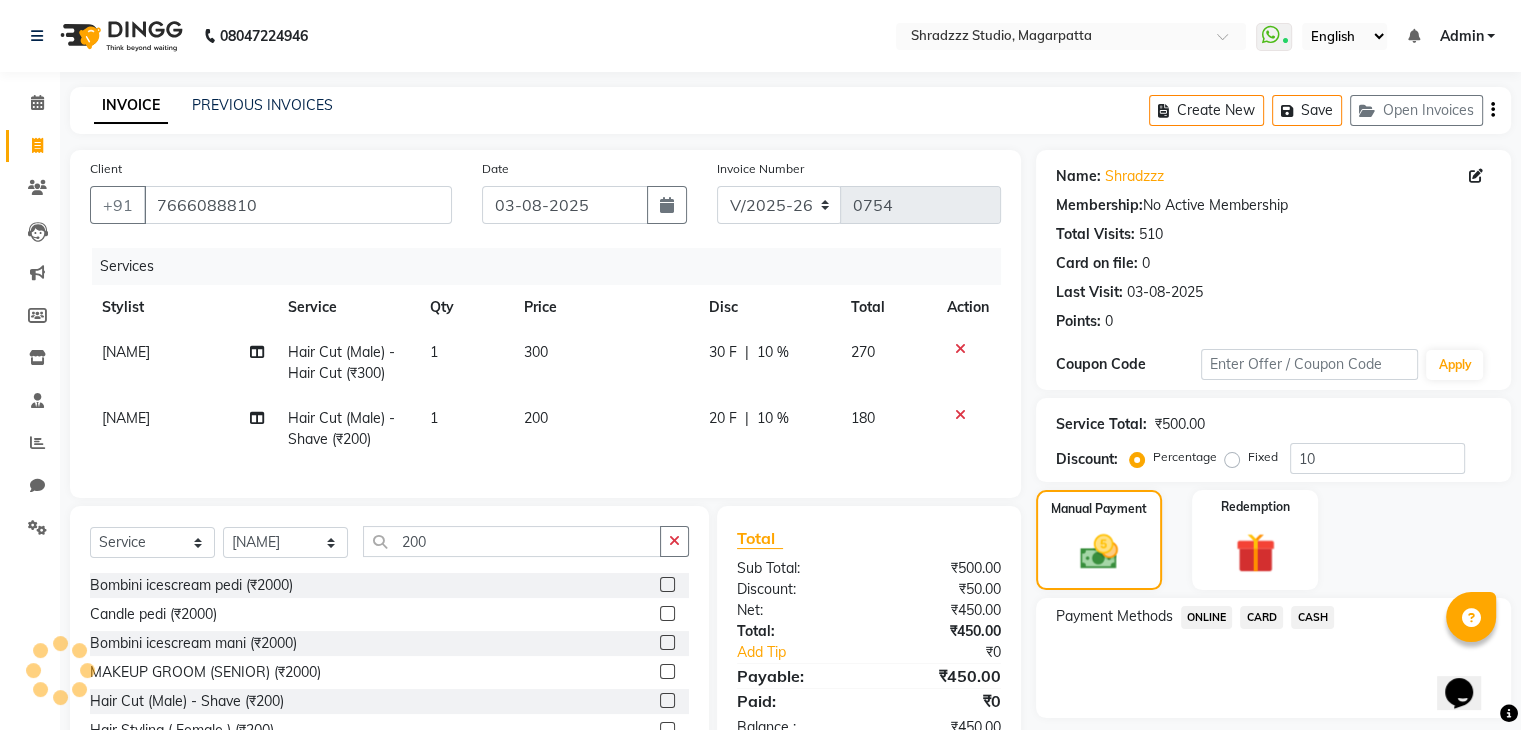 click on "ONLINE" 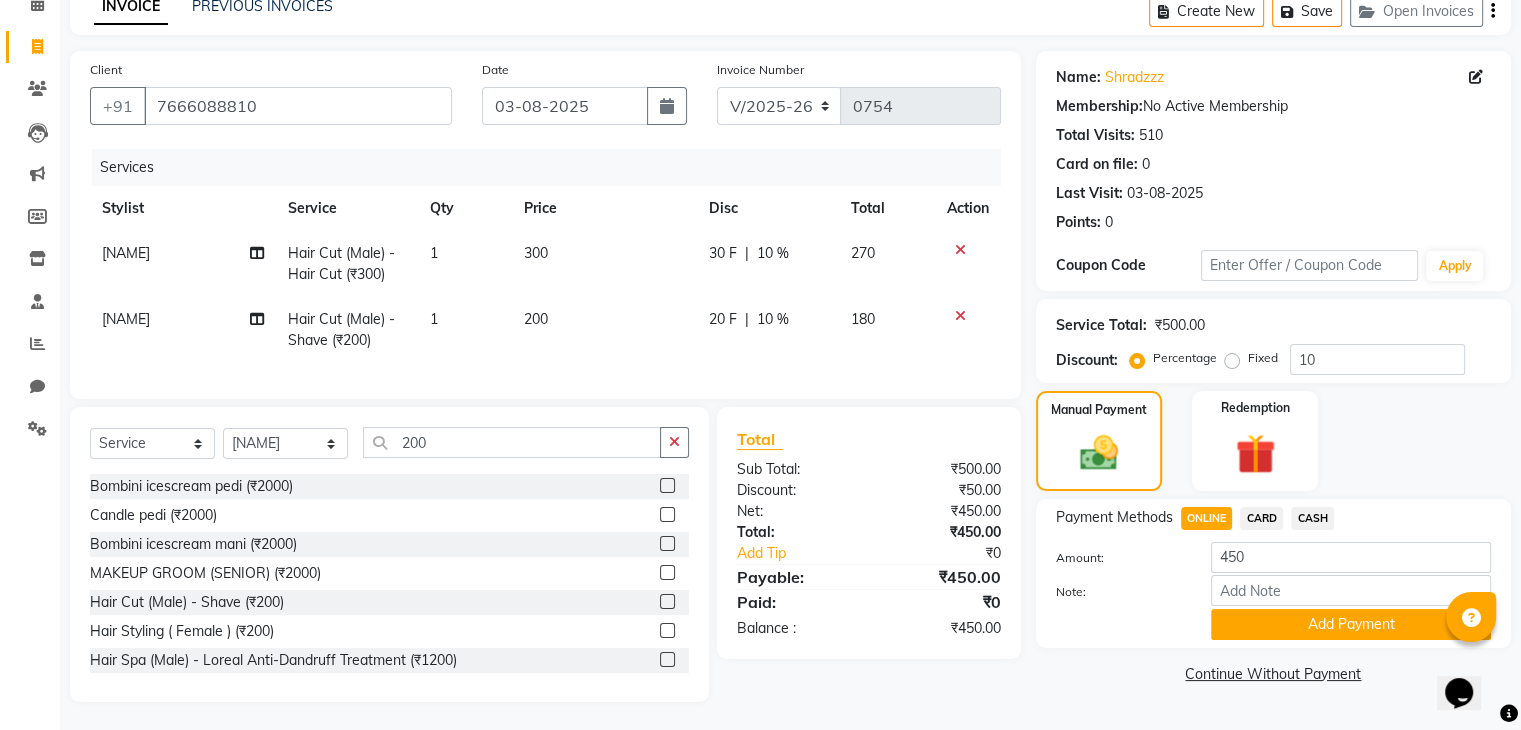 scroll, scrollTop: 104, scrollLeft: 0, axis: vertical 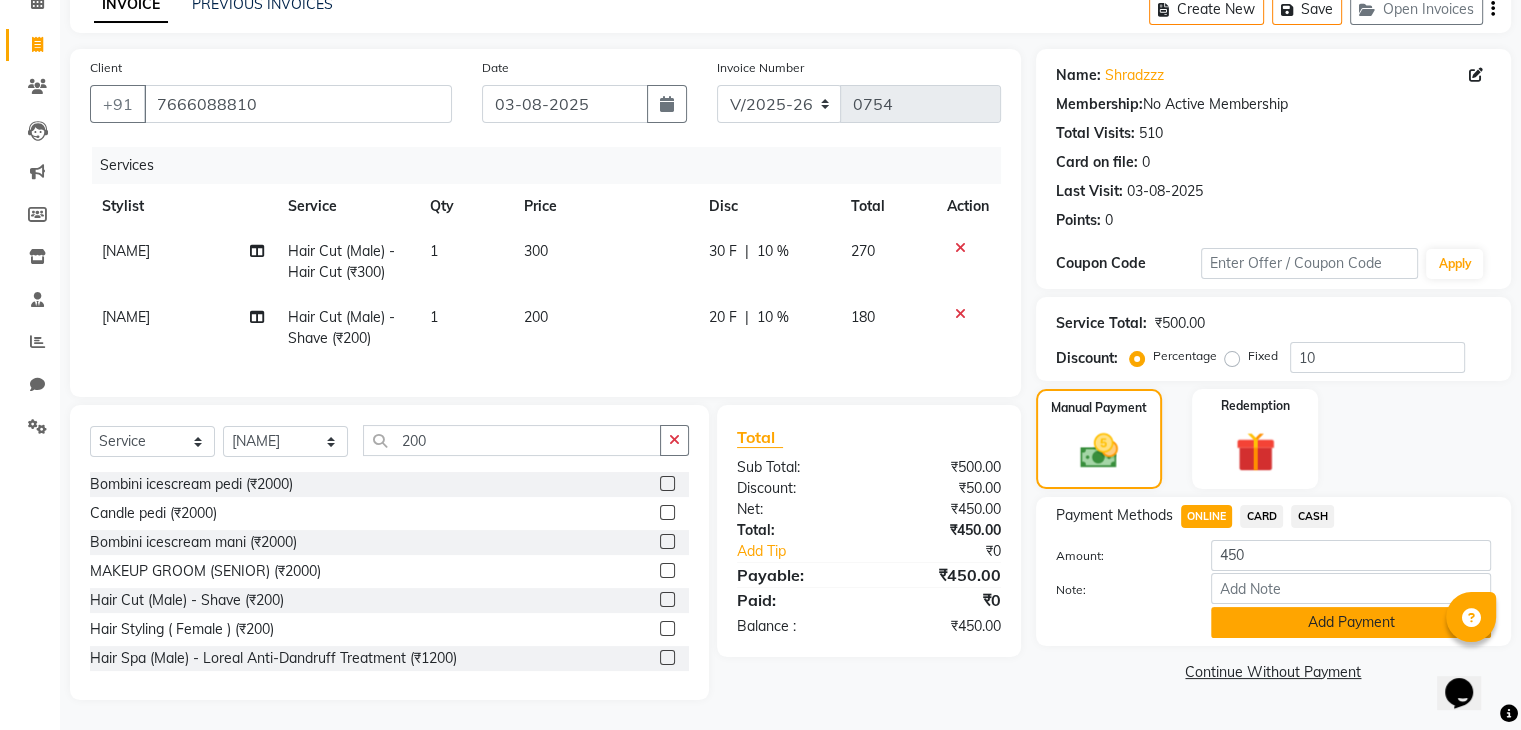 click on "Add Payment" 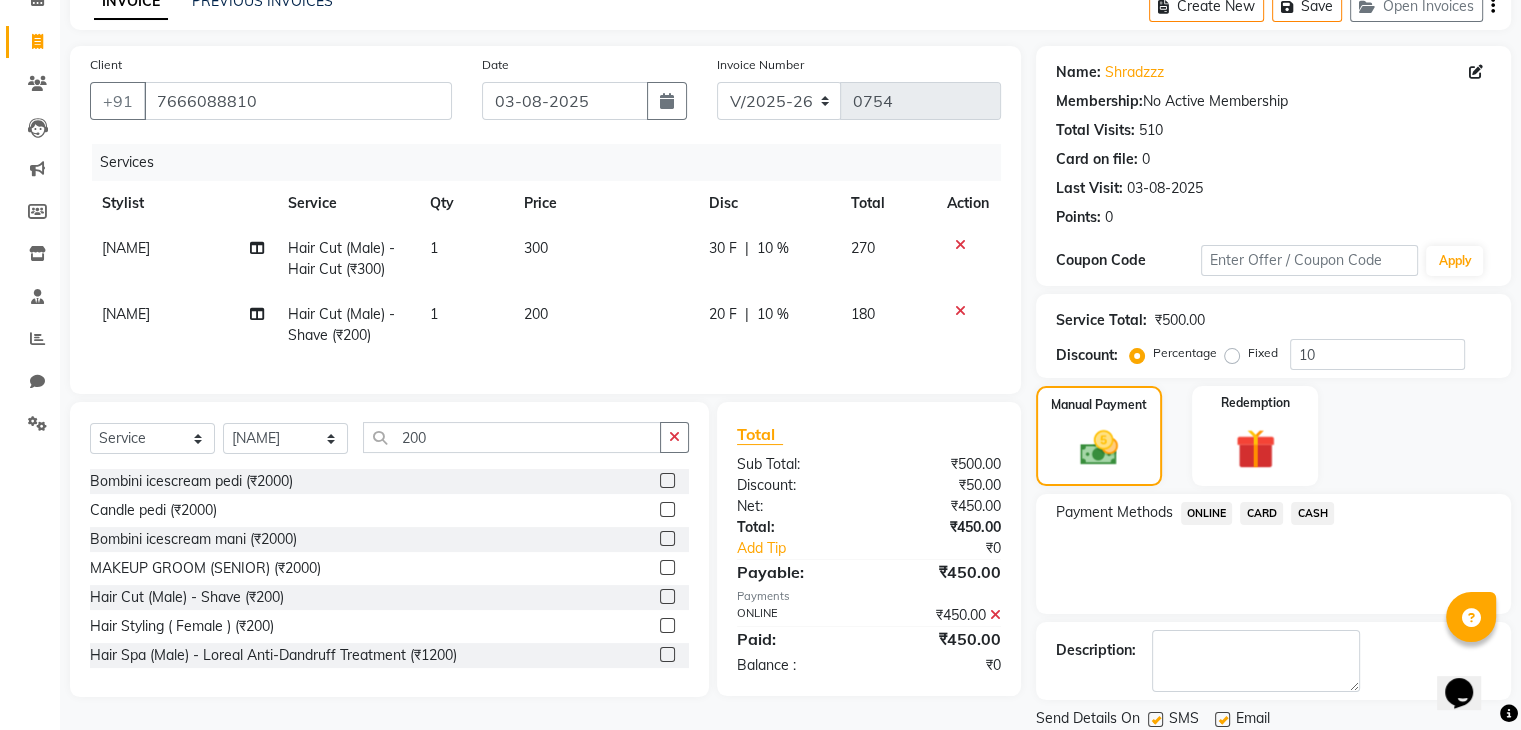scroll, scrollTop: 171, scrollLeft: 0, axis: vertical 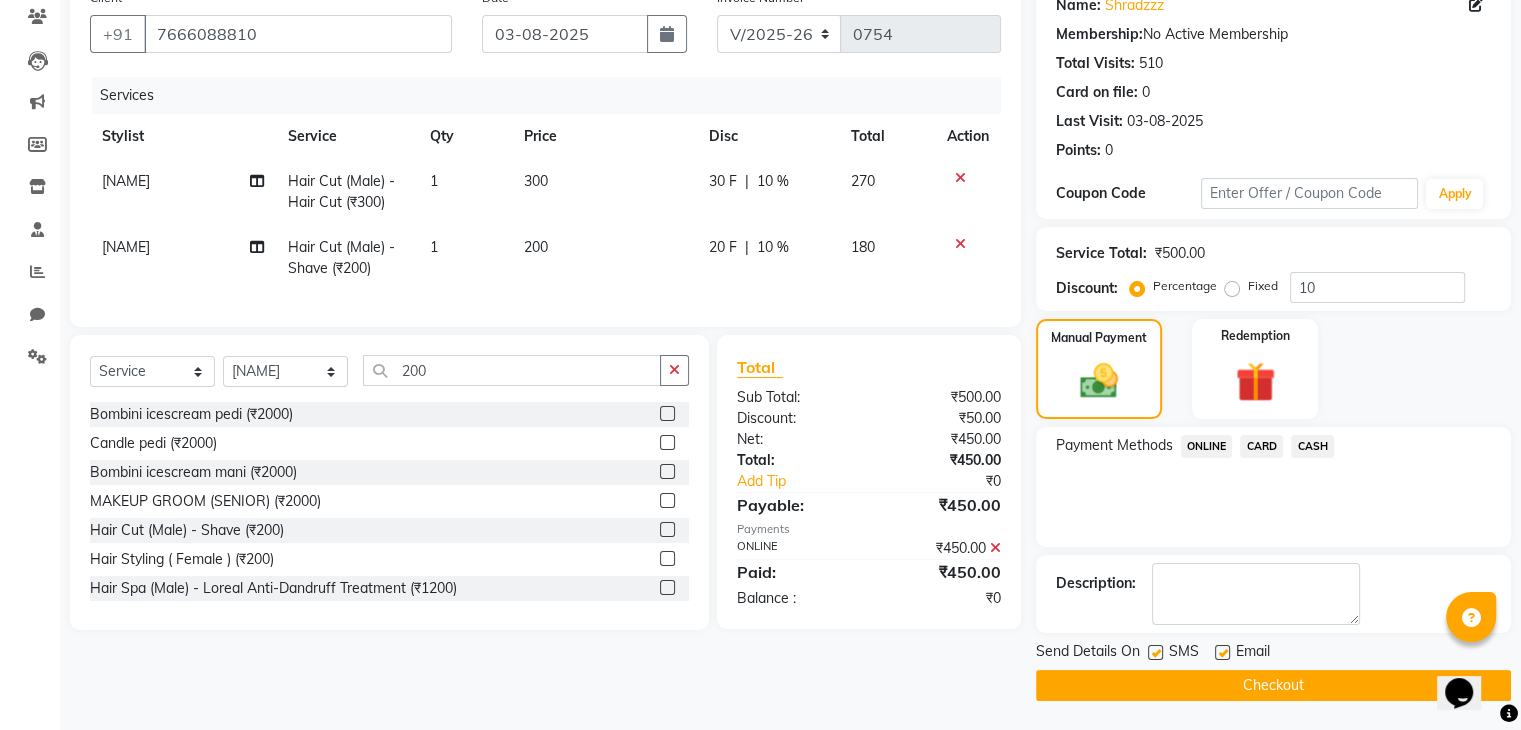 click on "Checkout" 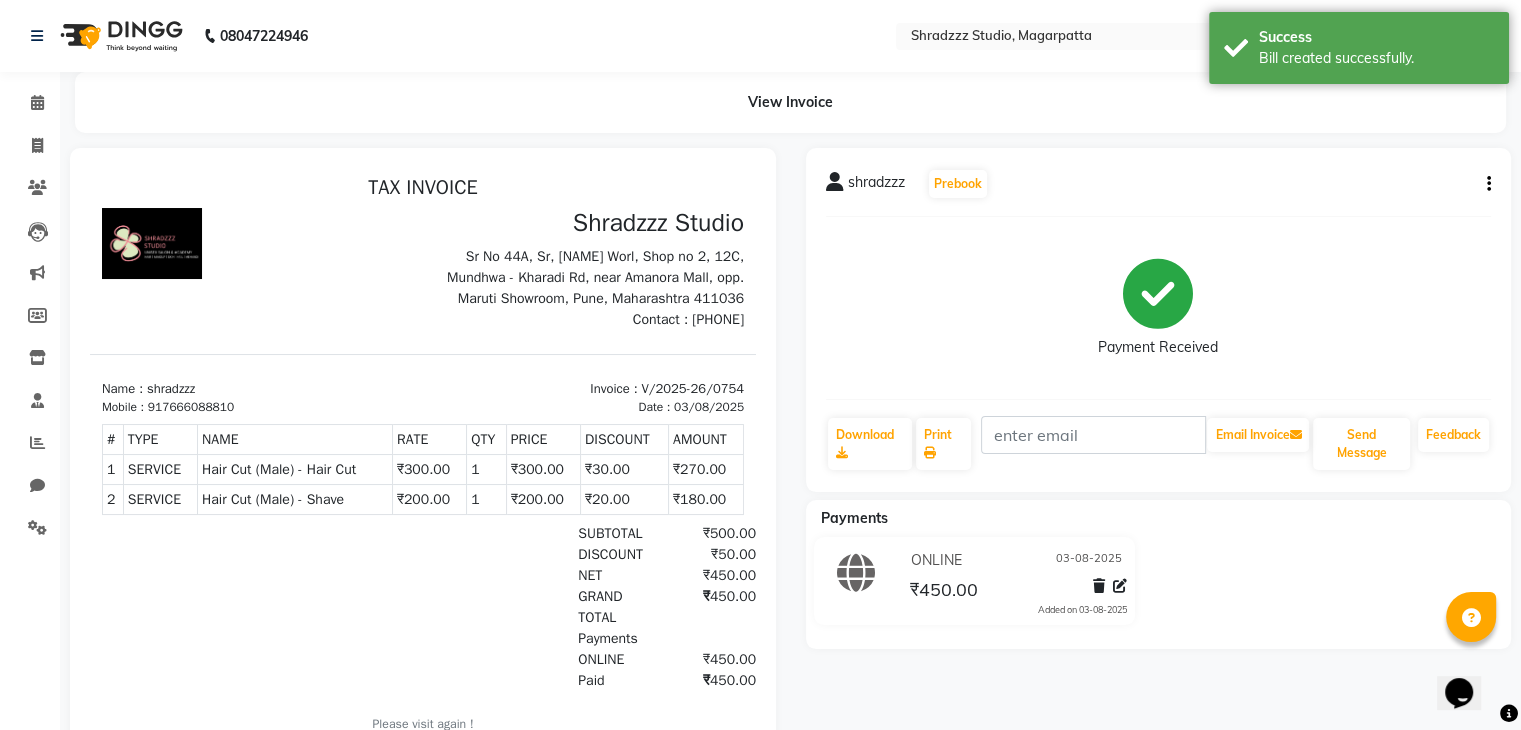 scroll, scrollTop: 0, scrollLeft: 0, axis: both 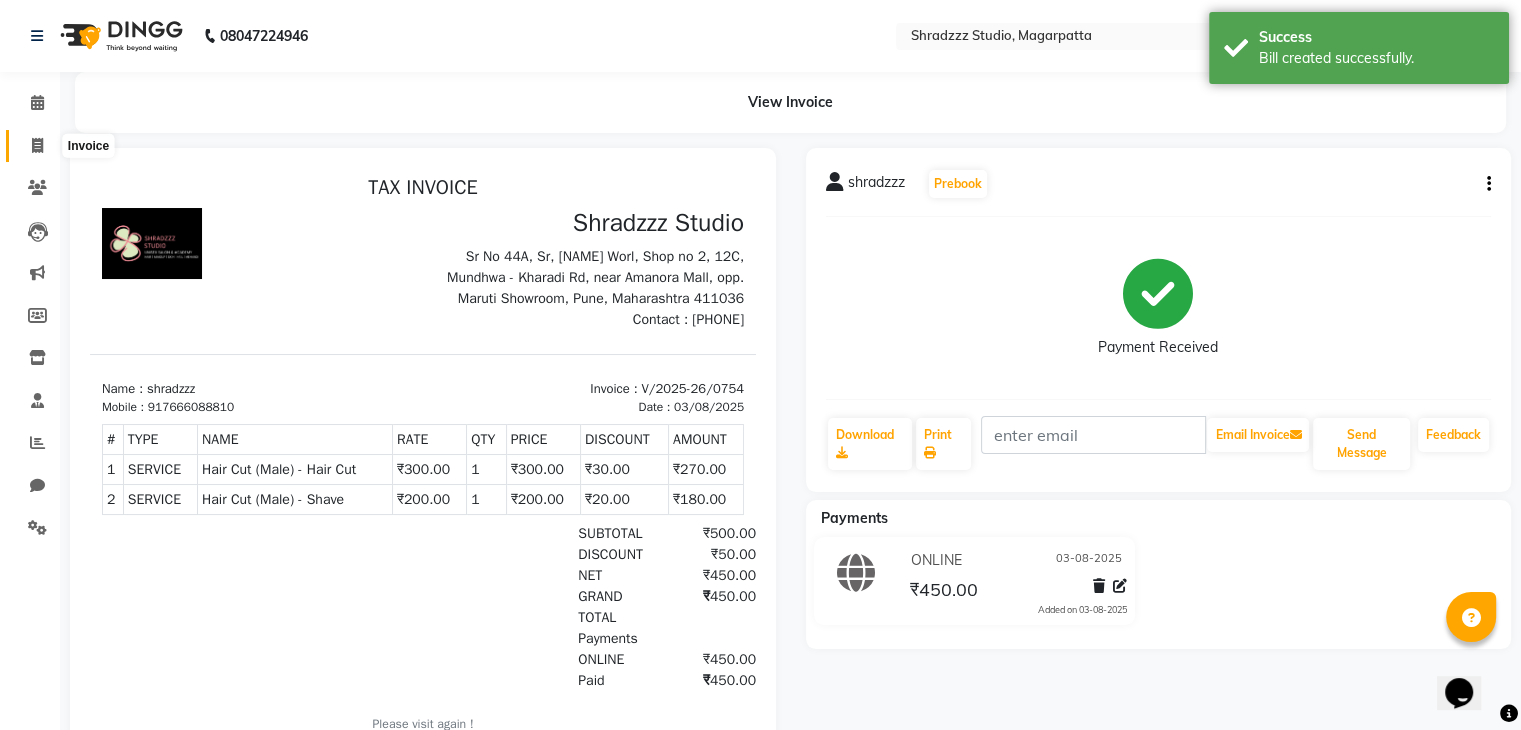 click 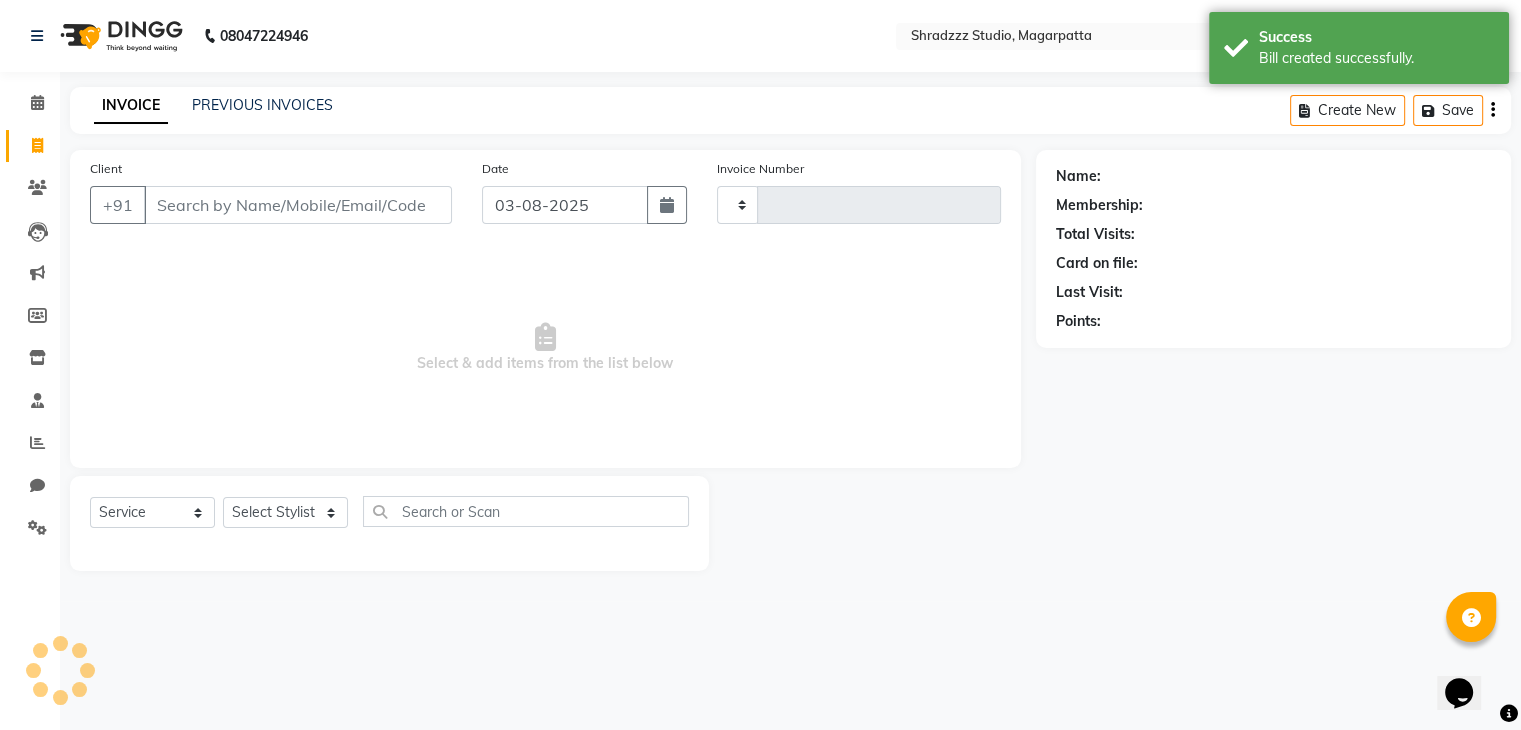 type on "0755" 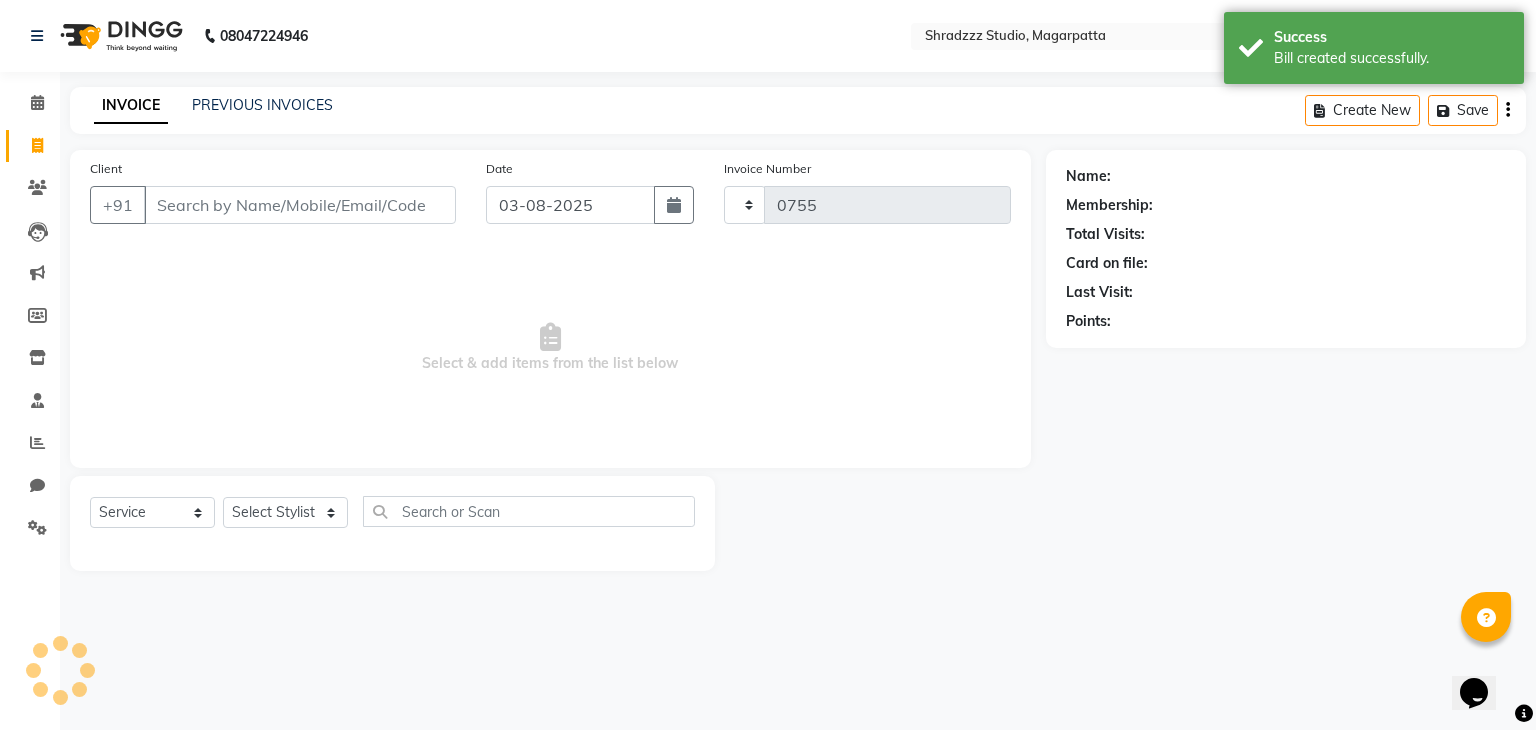 select on "4544" 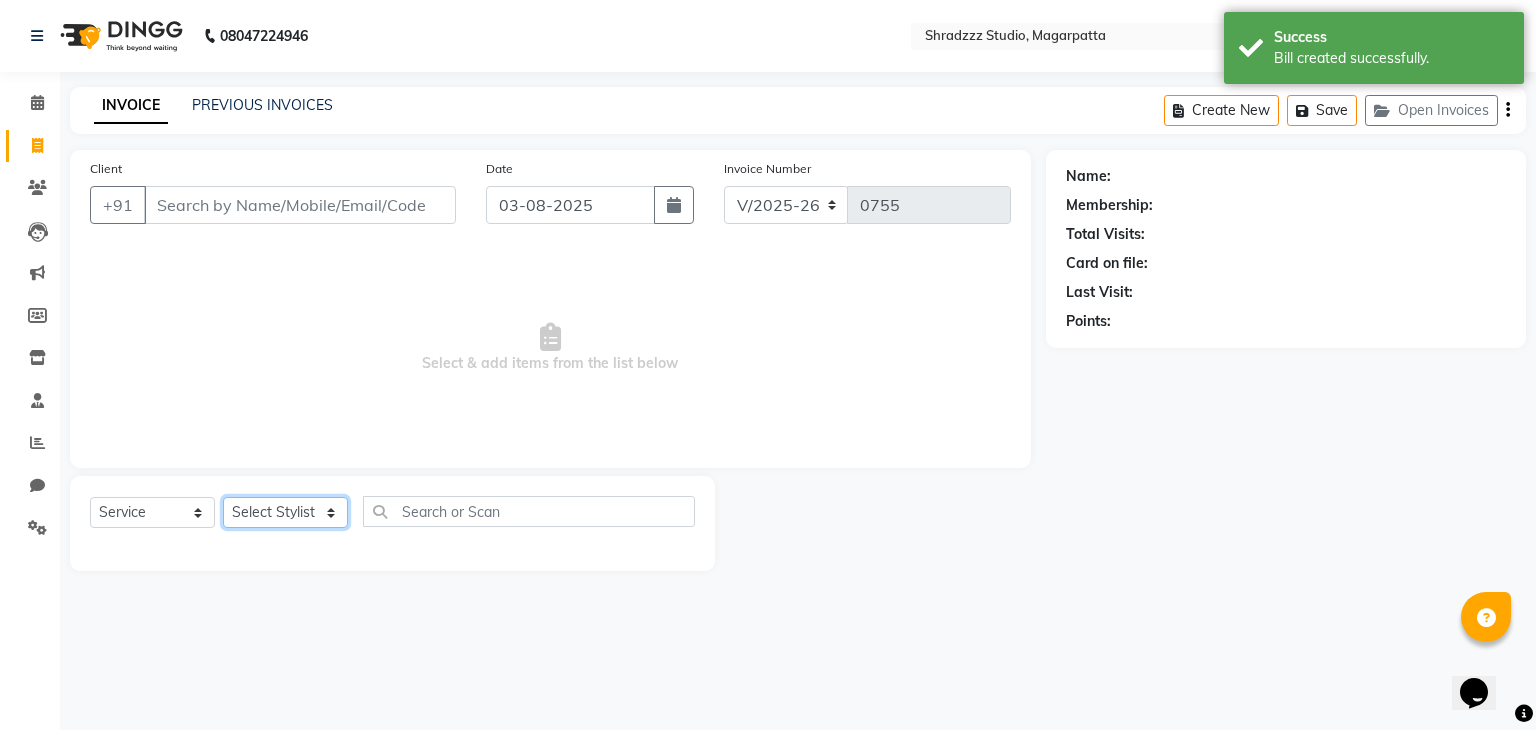 click on "Select Stylist [NAME]   [NAME]  [NAME] Manager [NAME] [NAME]   [NAME] [NAME] [NAME]" 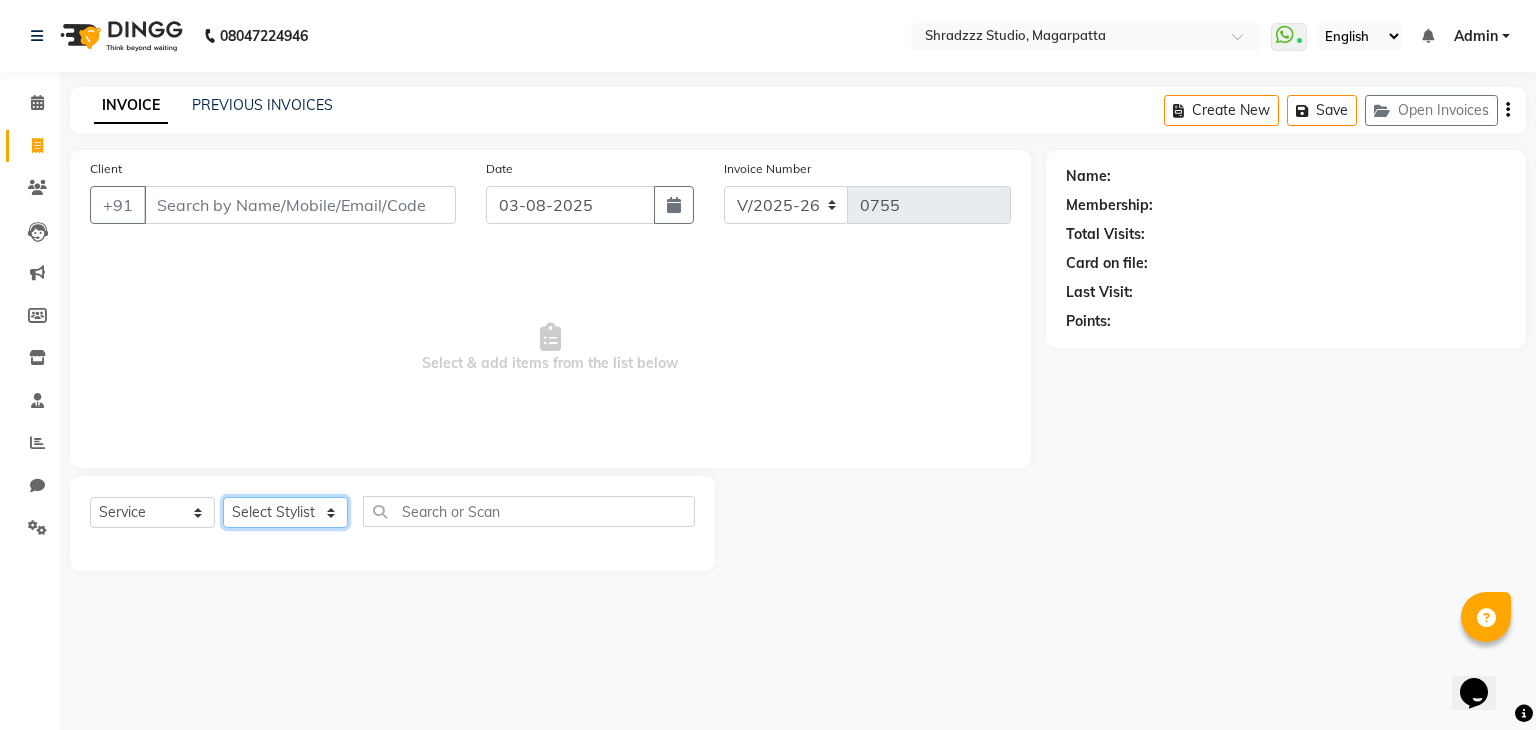 select on "87762" 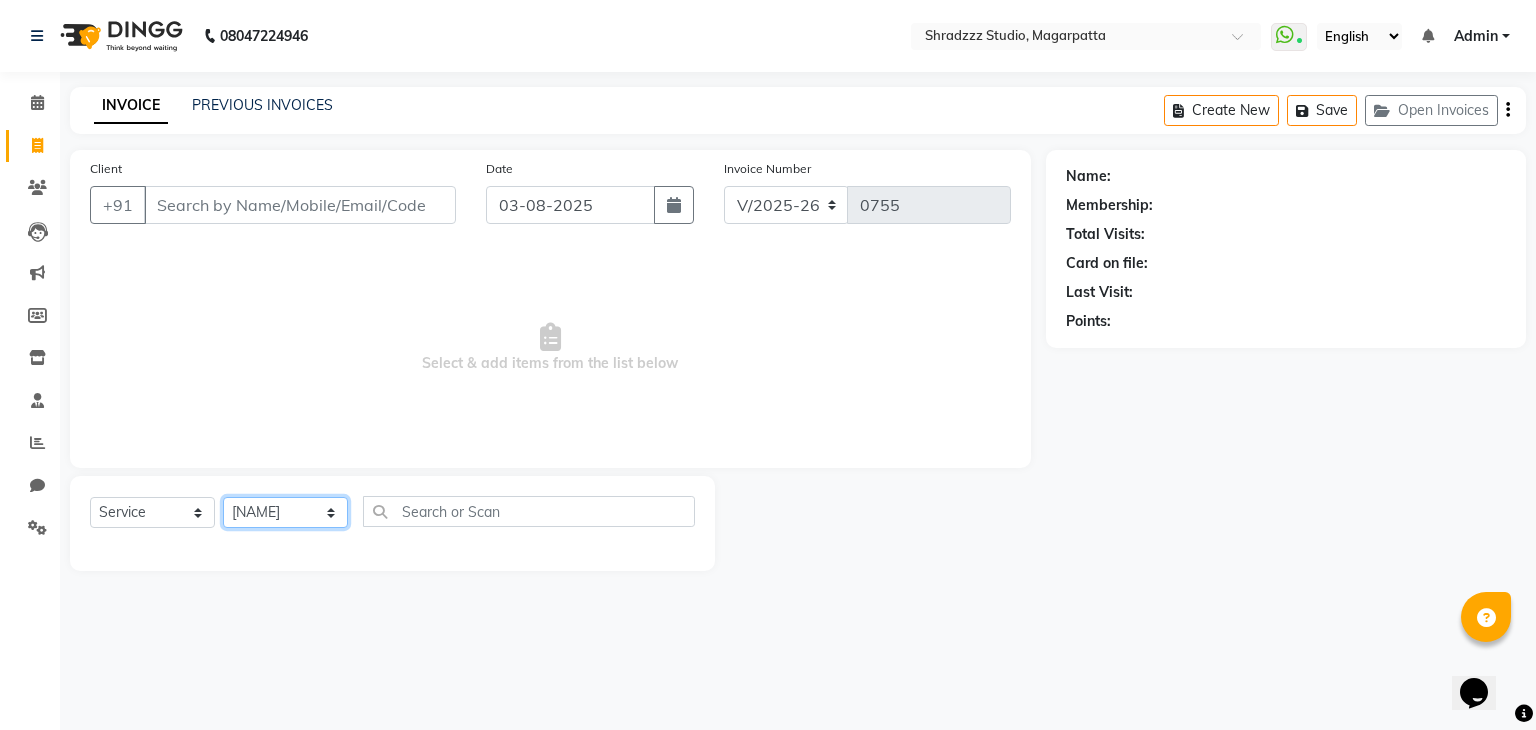 click on "Select Stylist [NAME]   [NAME]  [NAME] Manager [NAME] [NAME]   [NAME] [NAME] [NAME]" 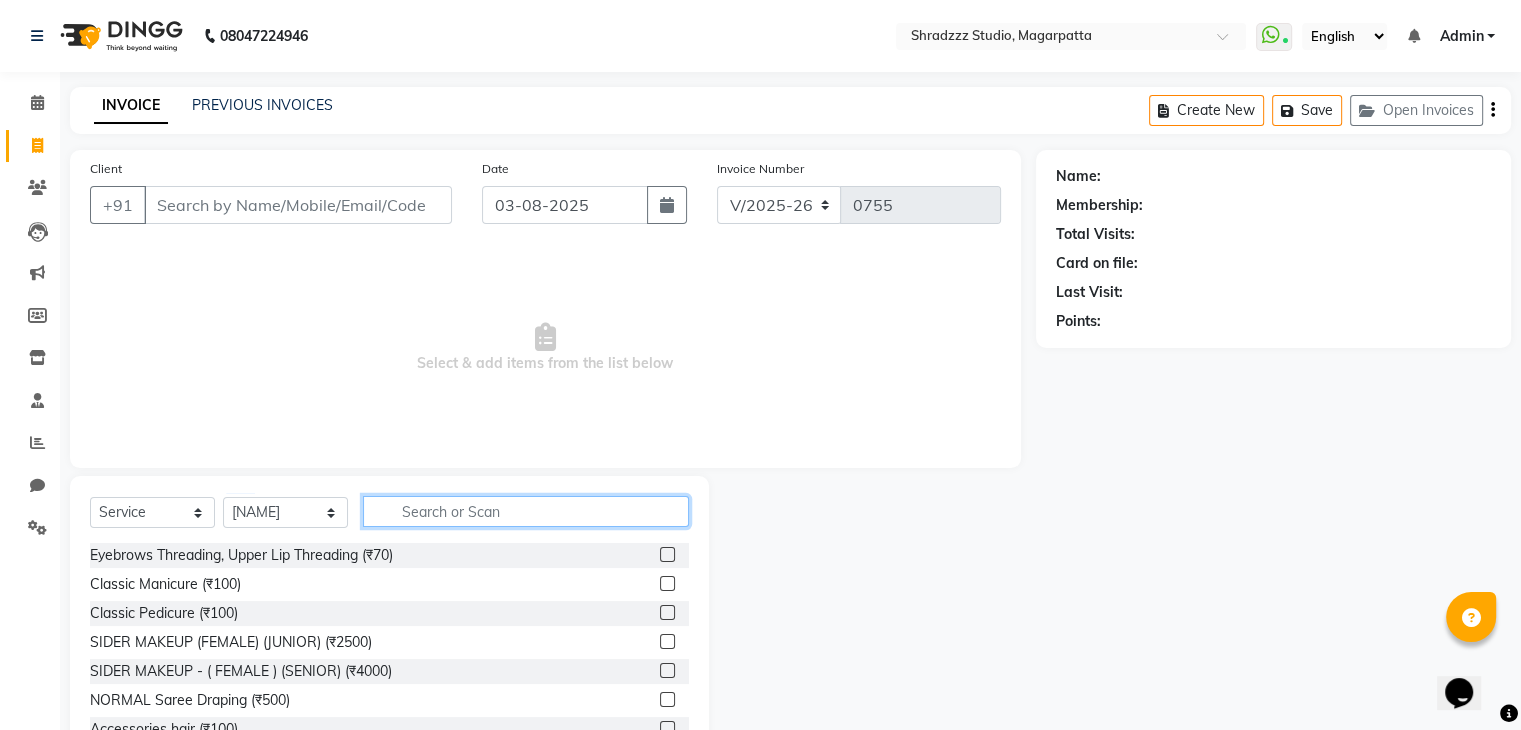 click 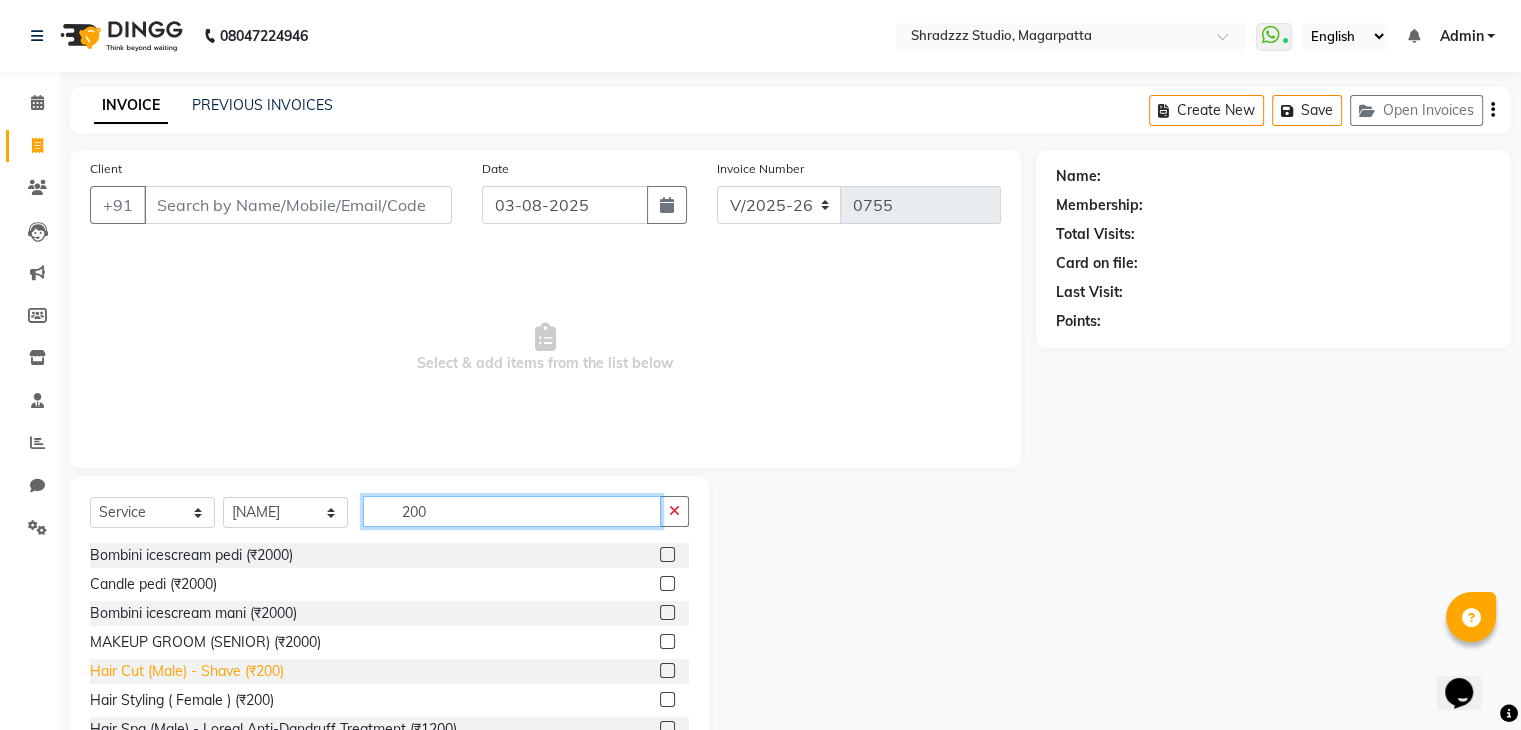 type on "200" 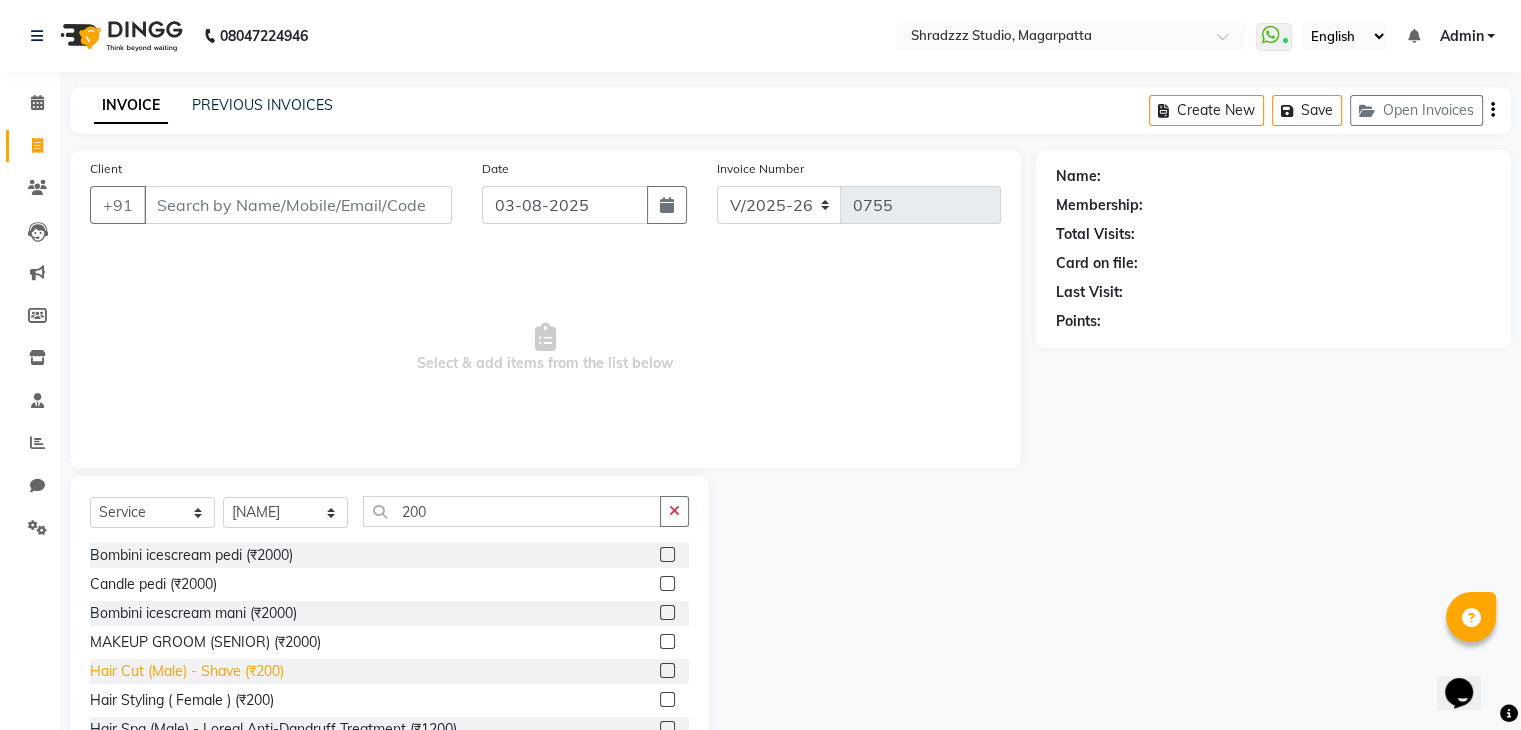 click on "Hair Cut (Male) - Shave (₹200)" 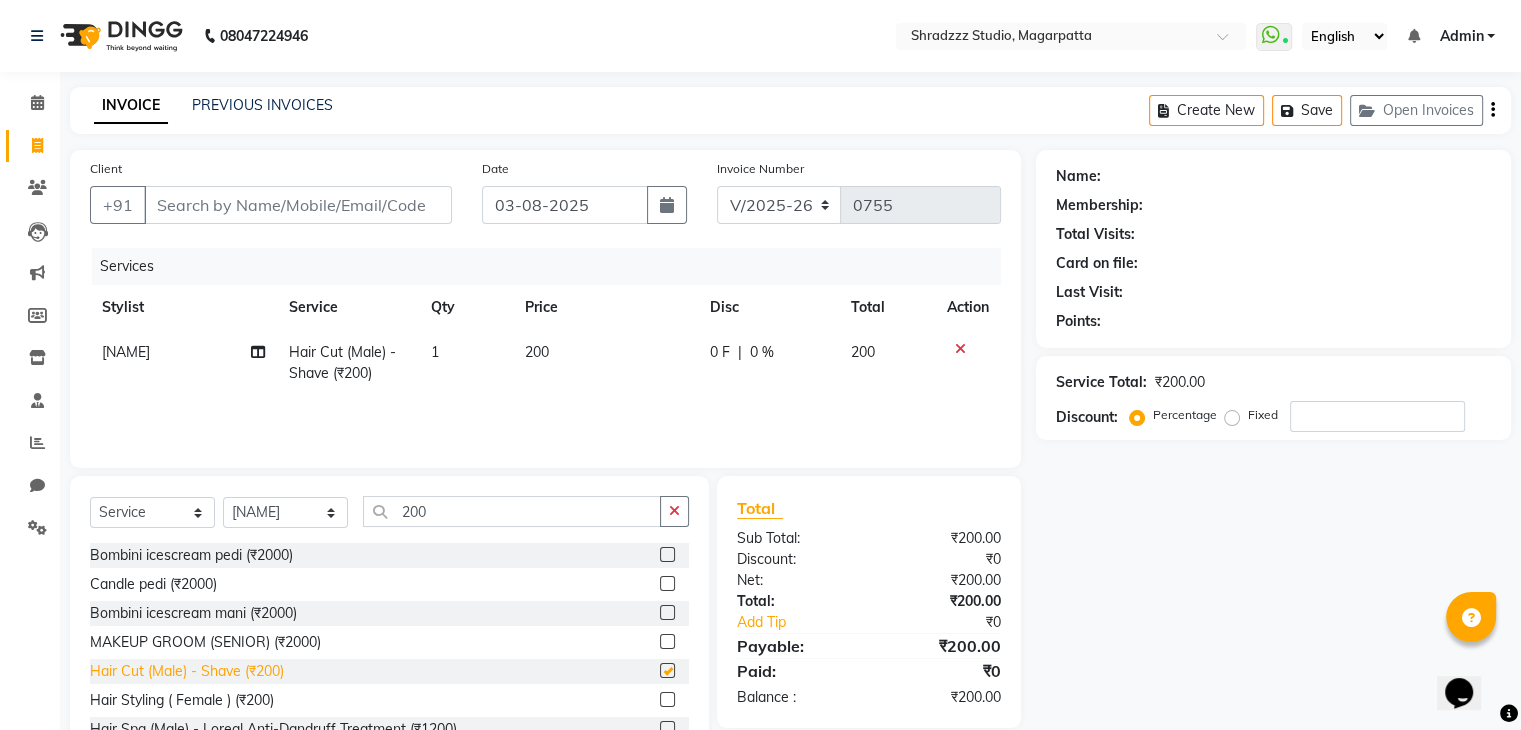 checkbox on "false" 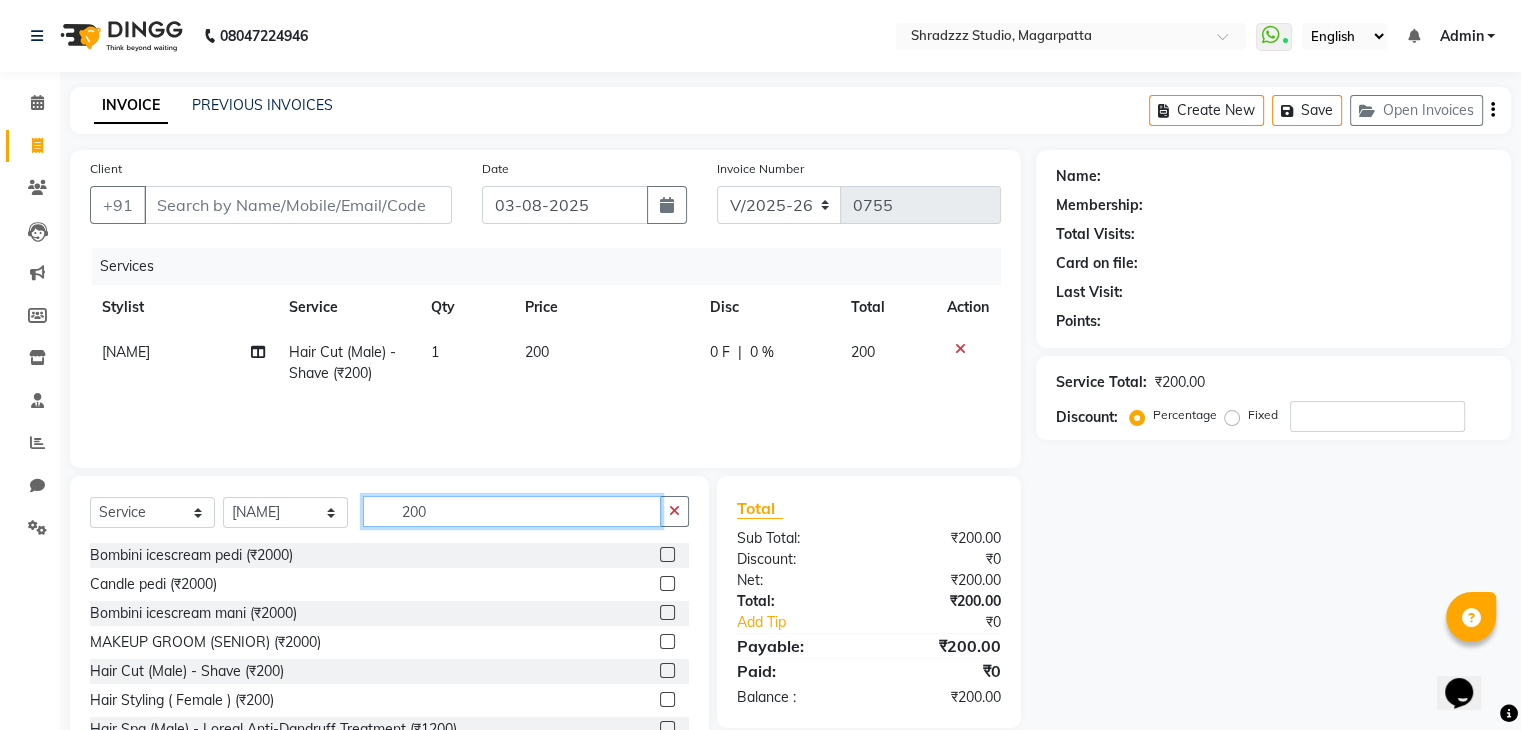 click on "200" 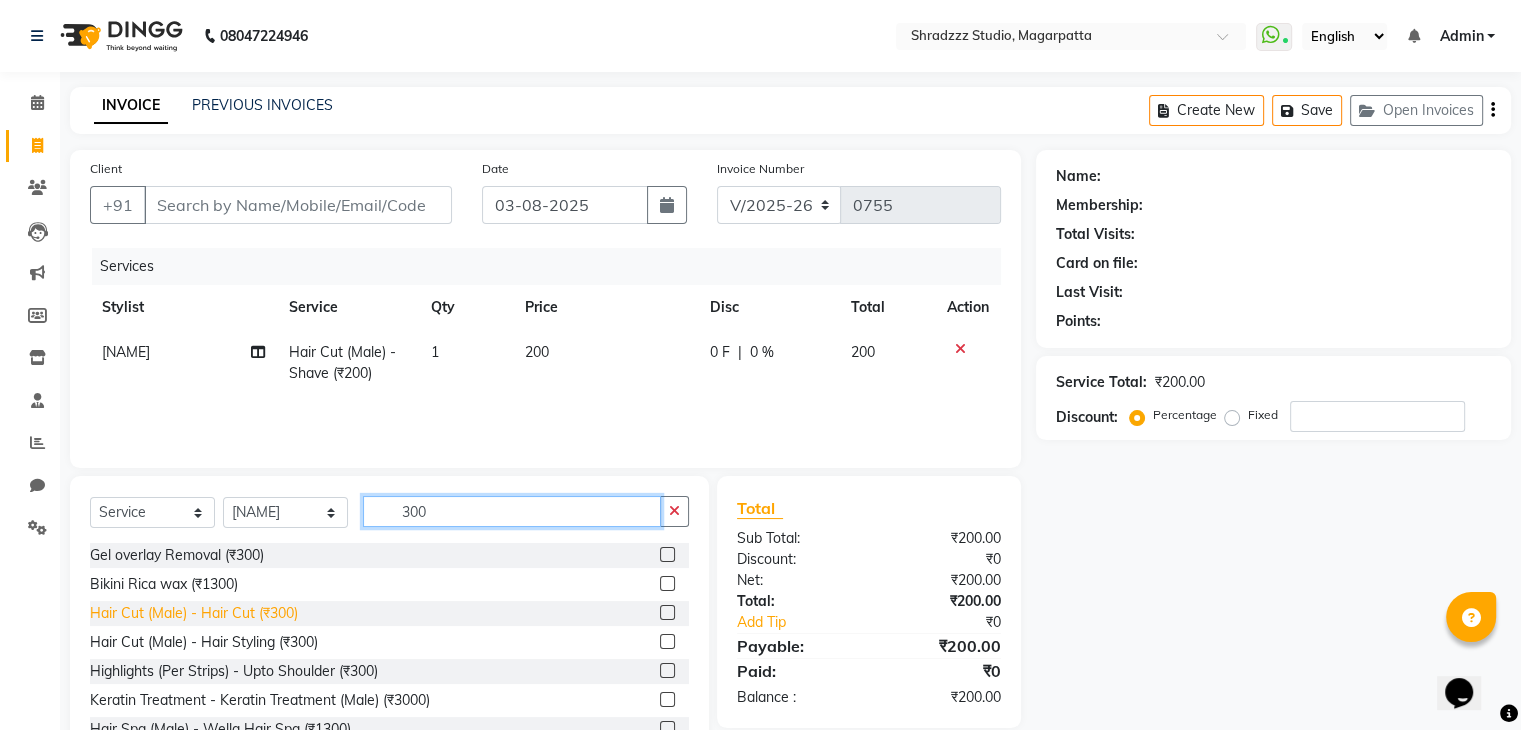 type on "300" 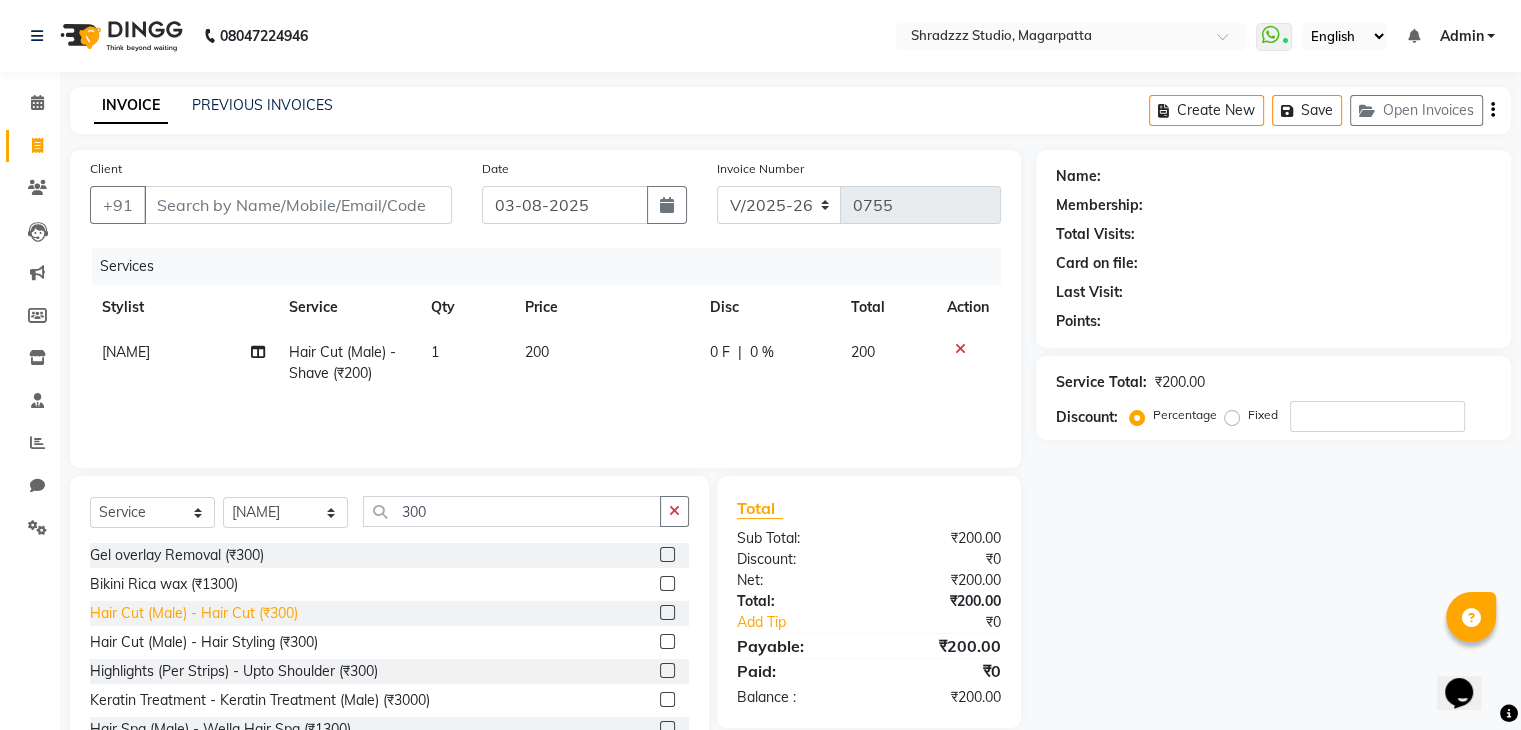 click on "Hair Cut (Male) - Hair Cut (₹300)" 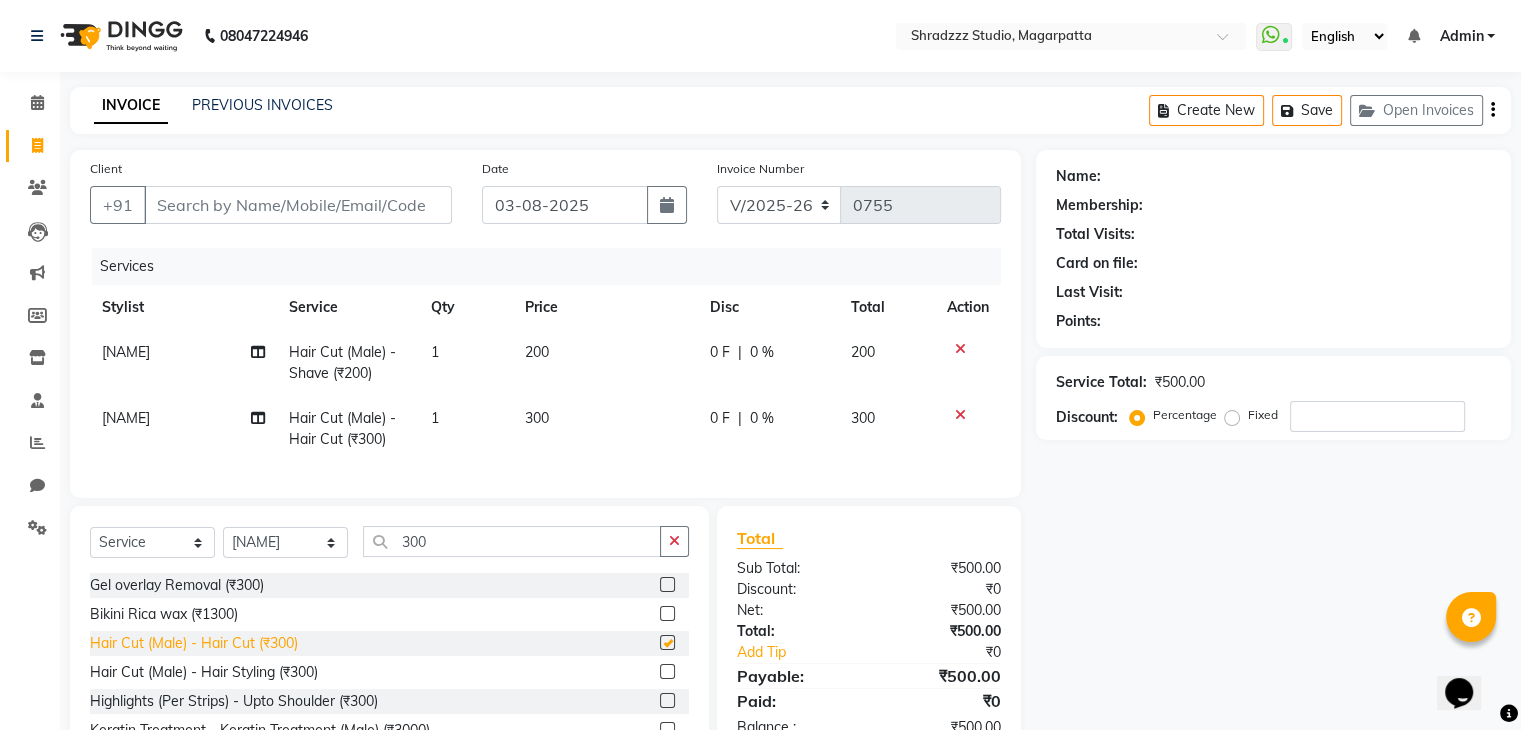 checkbox on "false" 